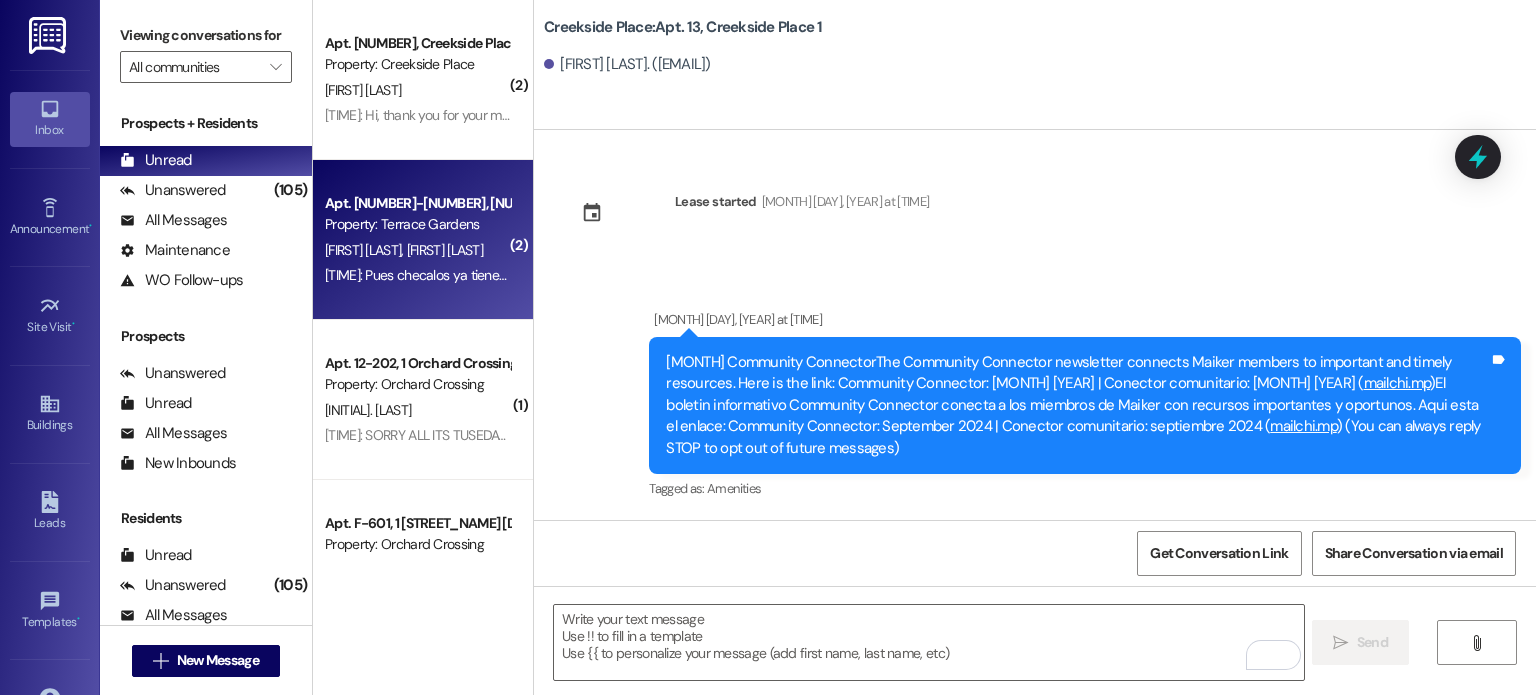 scroll, scrollTop: 0, scrollLeft: 0, axis: both 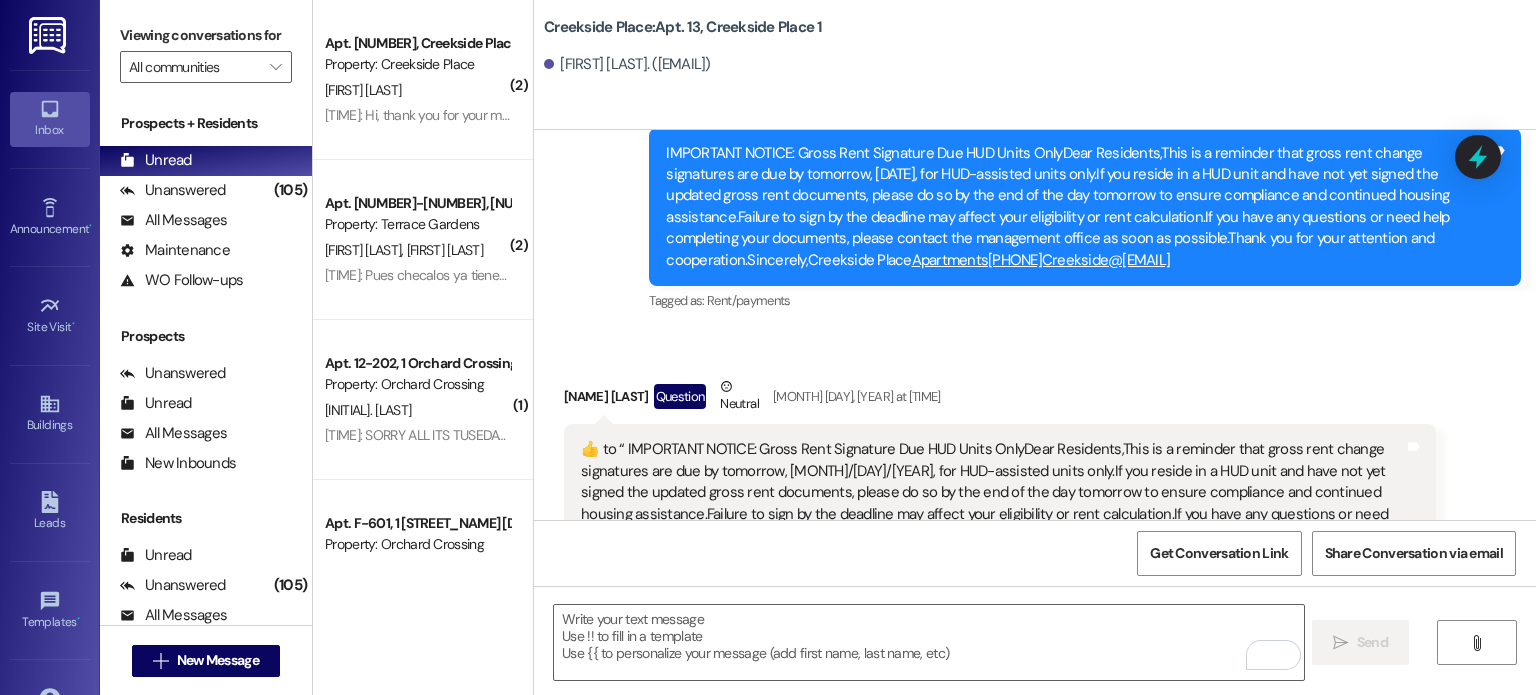 click at bounding box center (49, 35) 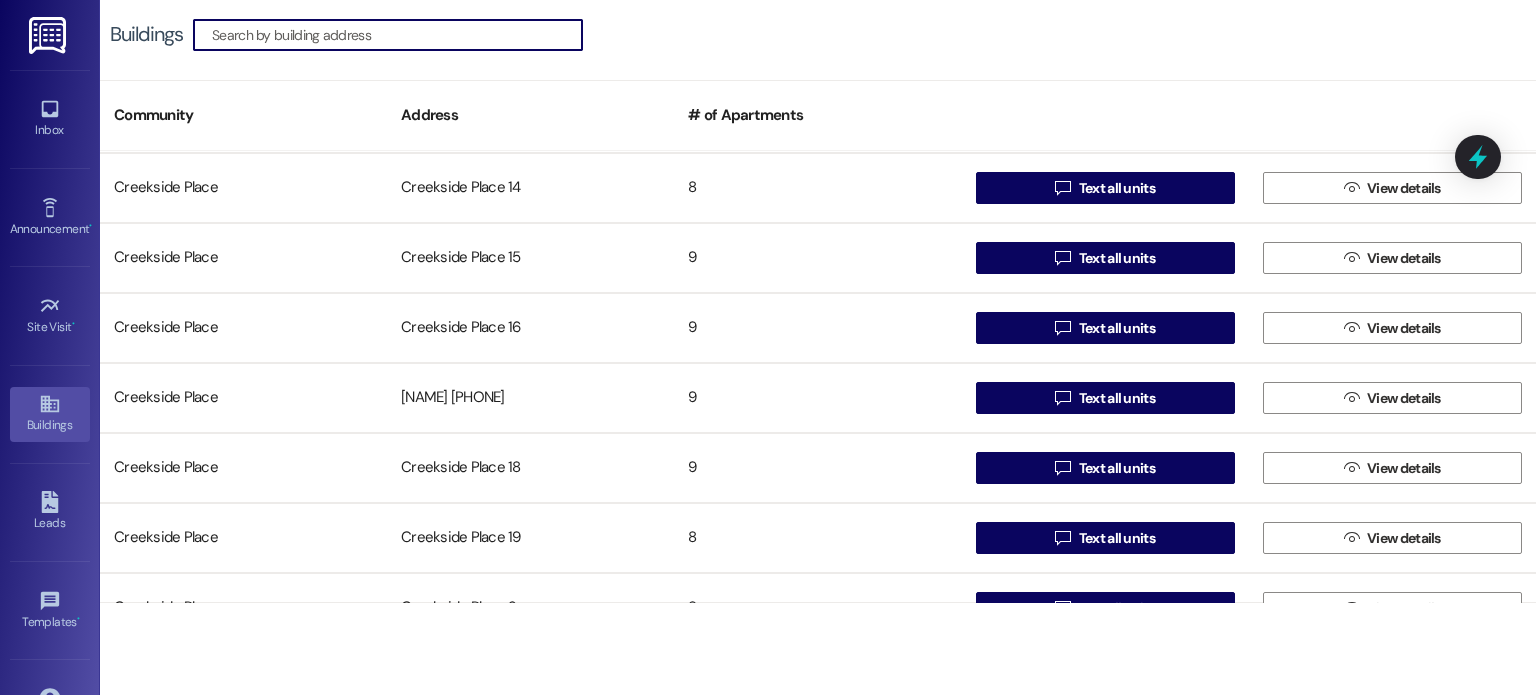 scroll, scrollTop: 600, scrollLeft: 0, axis: vertical 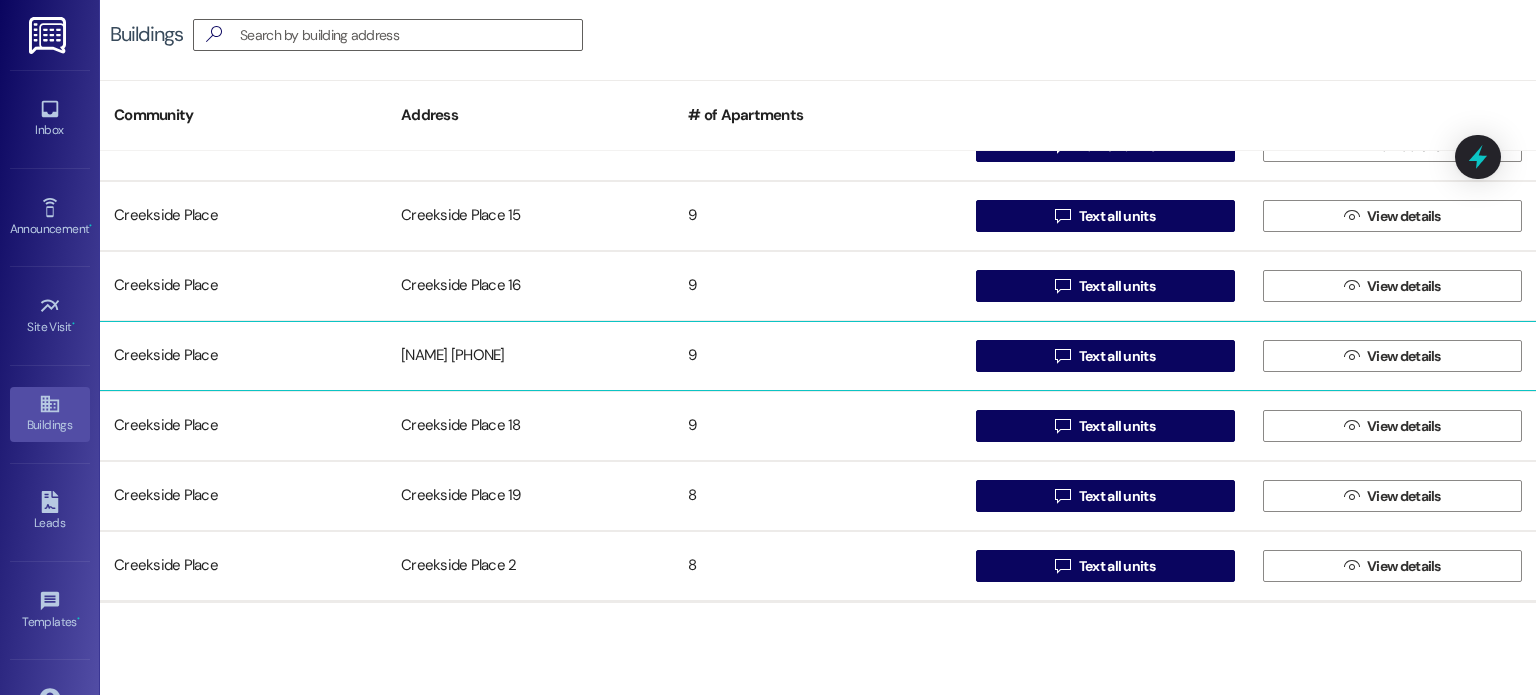click on "[NAME] [PHONE]" at bounding box center (530, 356) 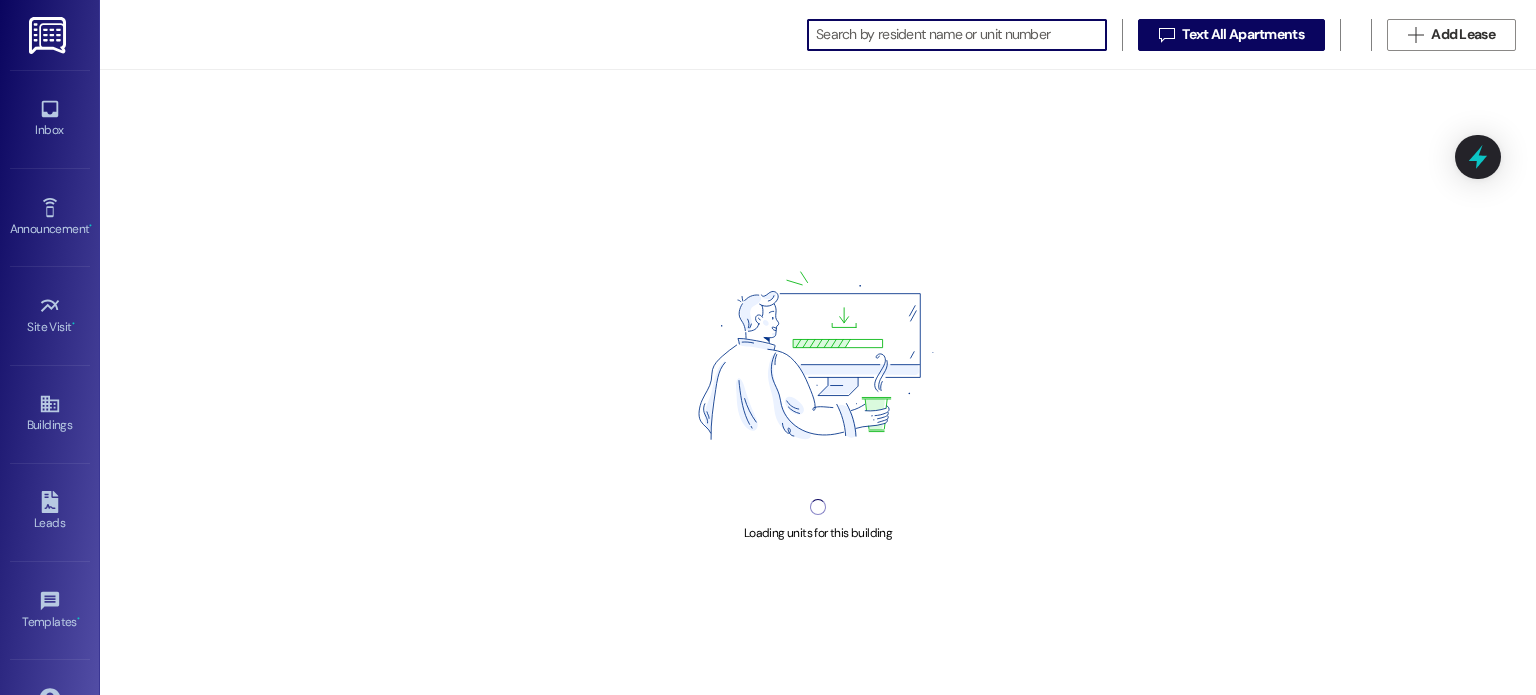 scroll, scrollTop: 0, scrollLeft: 0, axis: both 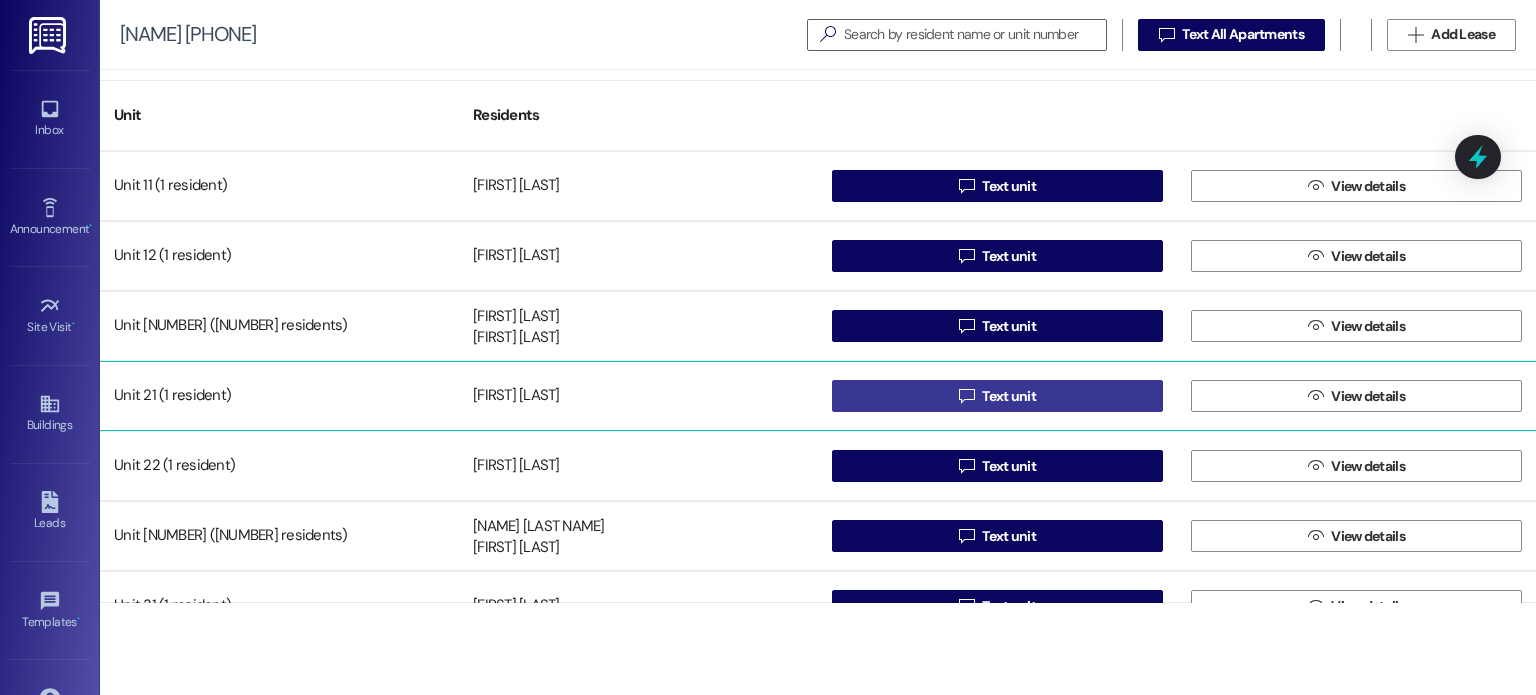 click on " Text unit" at bounding box center (997, 396) 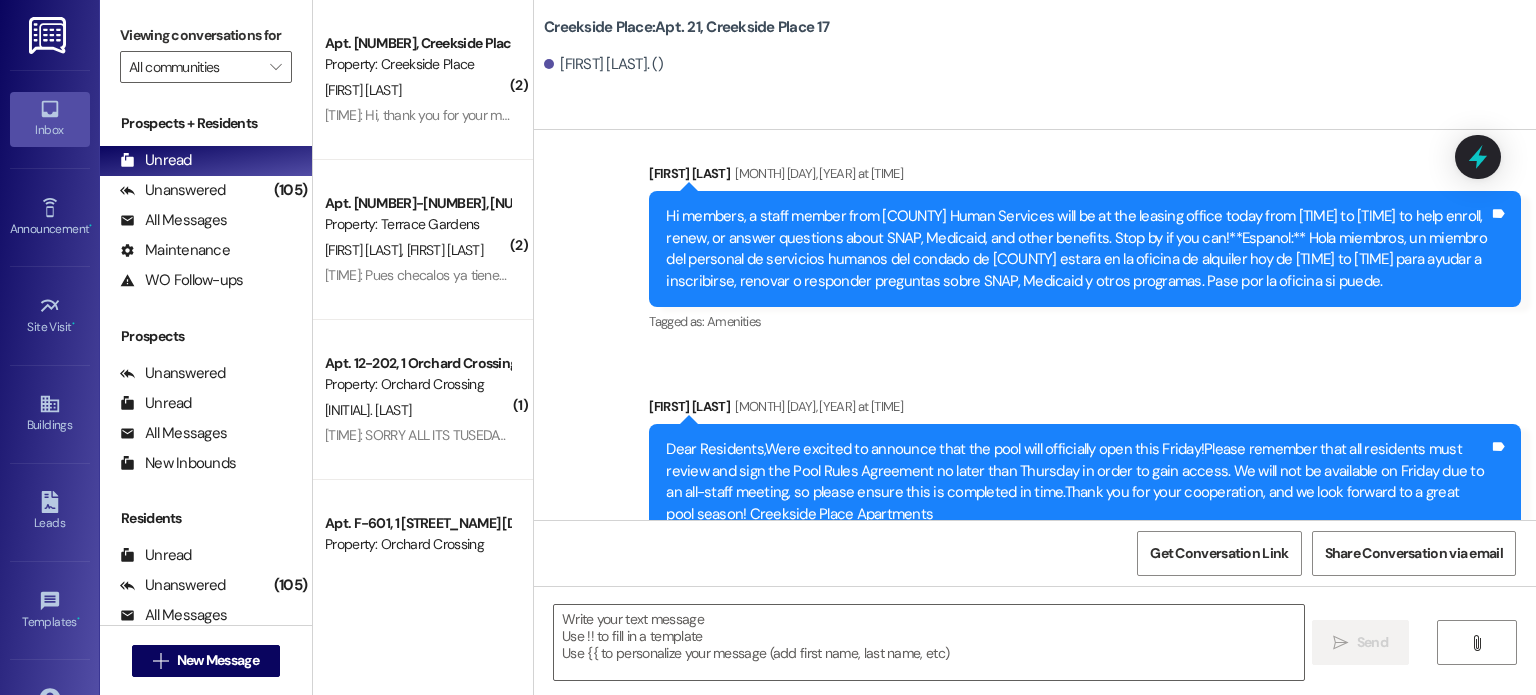 scroll, scrollTop: 61744, scrollLeft: 0, axis: vertical 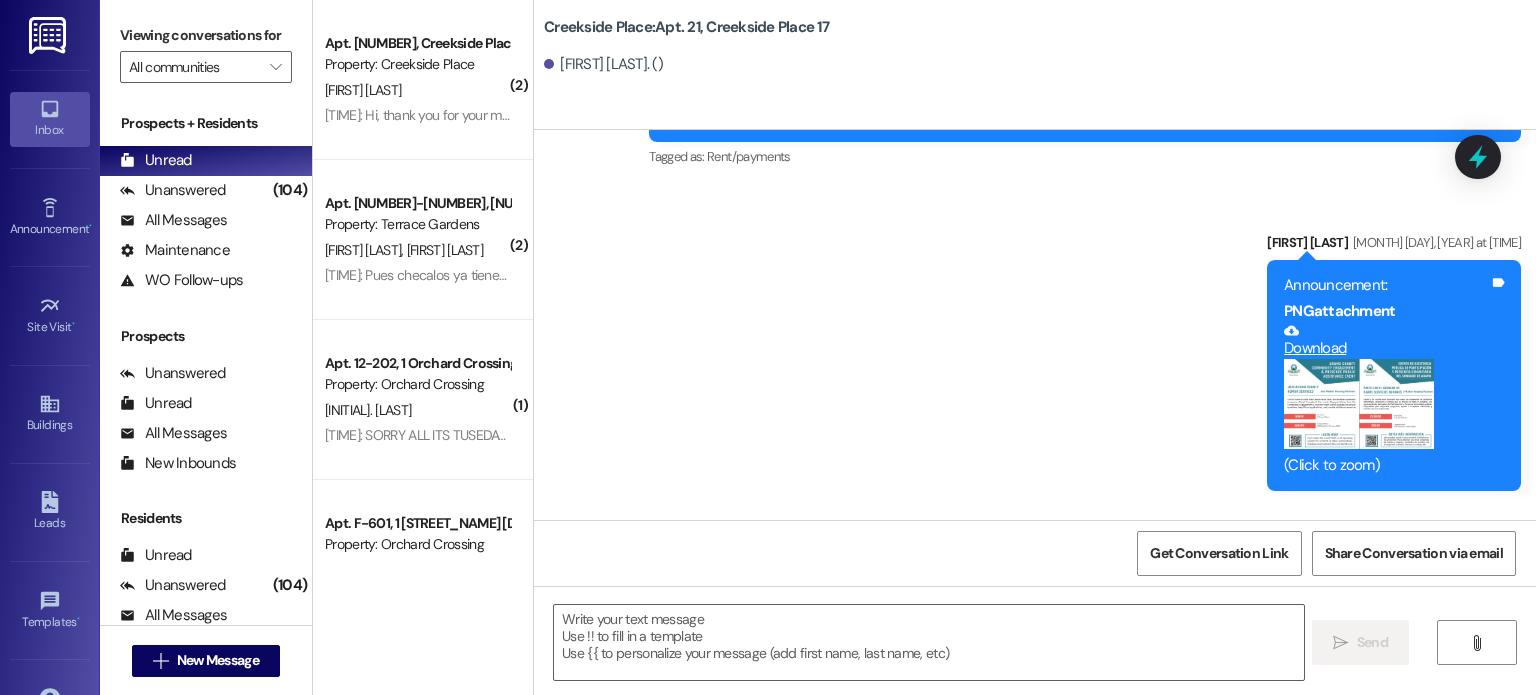 click at bounding box center (49, 35) 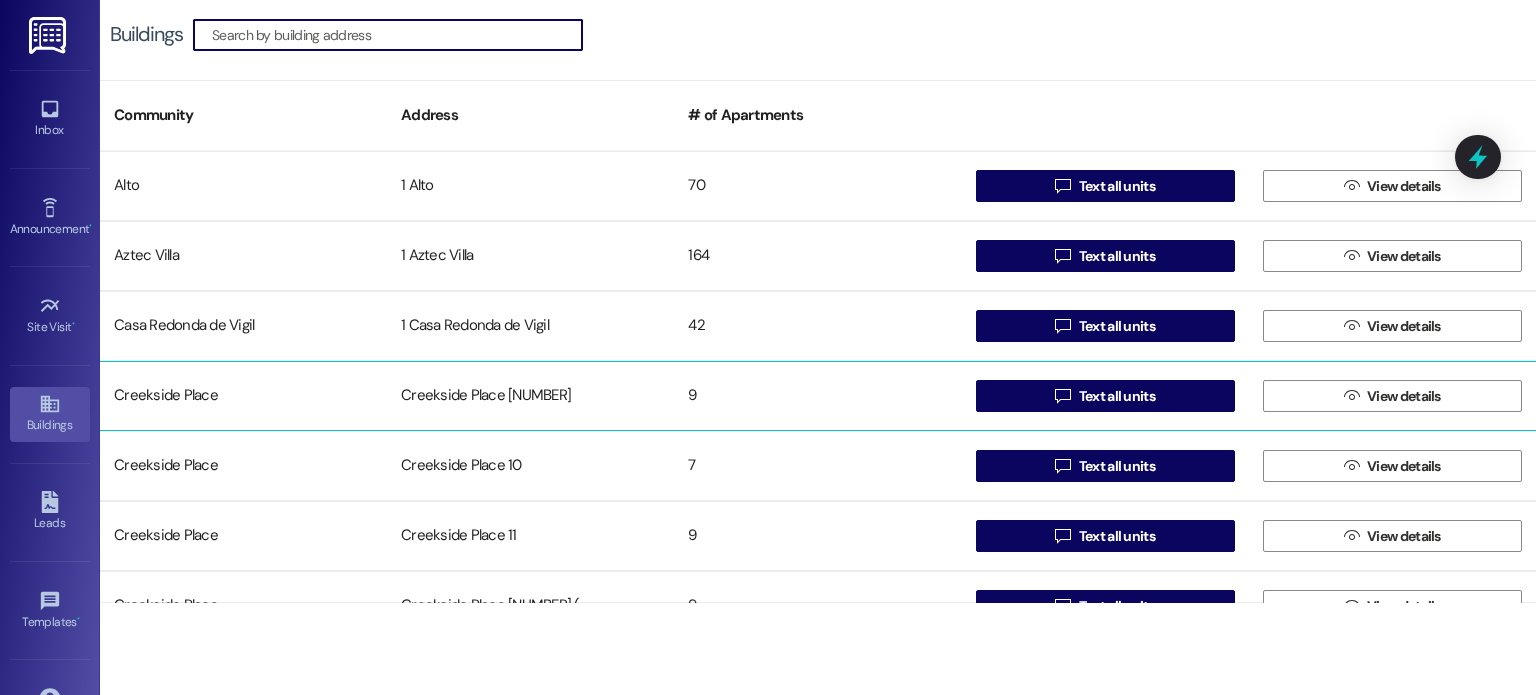 click on "Creekside Place [NUMBER]" at bounding box center (530, 396) 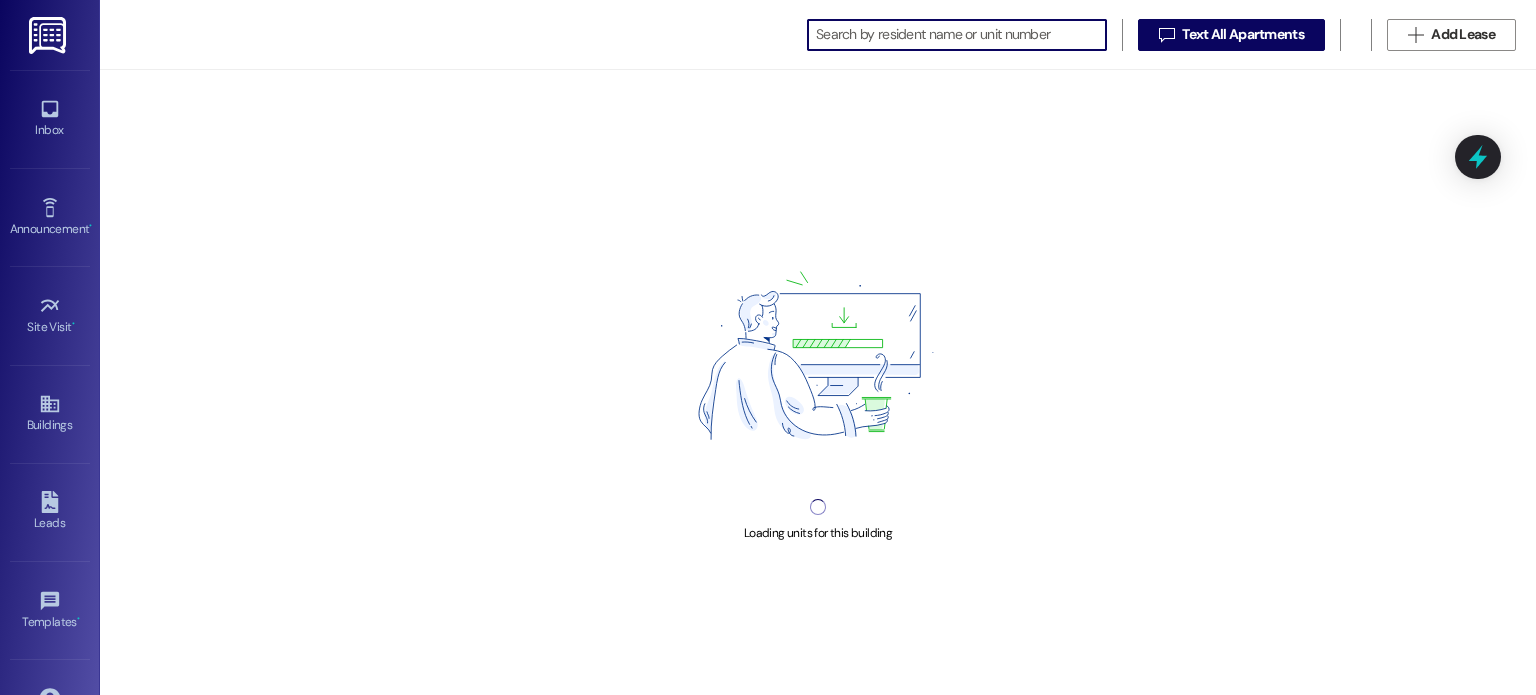 scroll, scrollTop: 0, scrollLeft: 0, axis: both 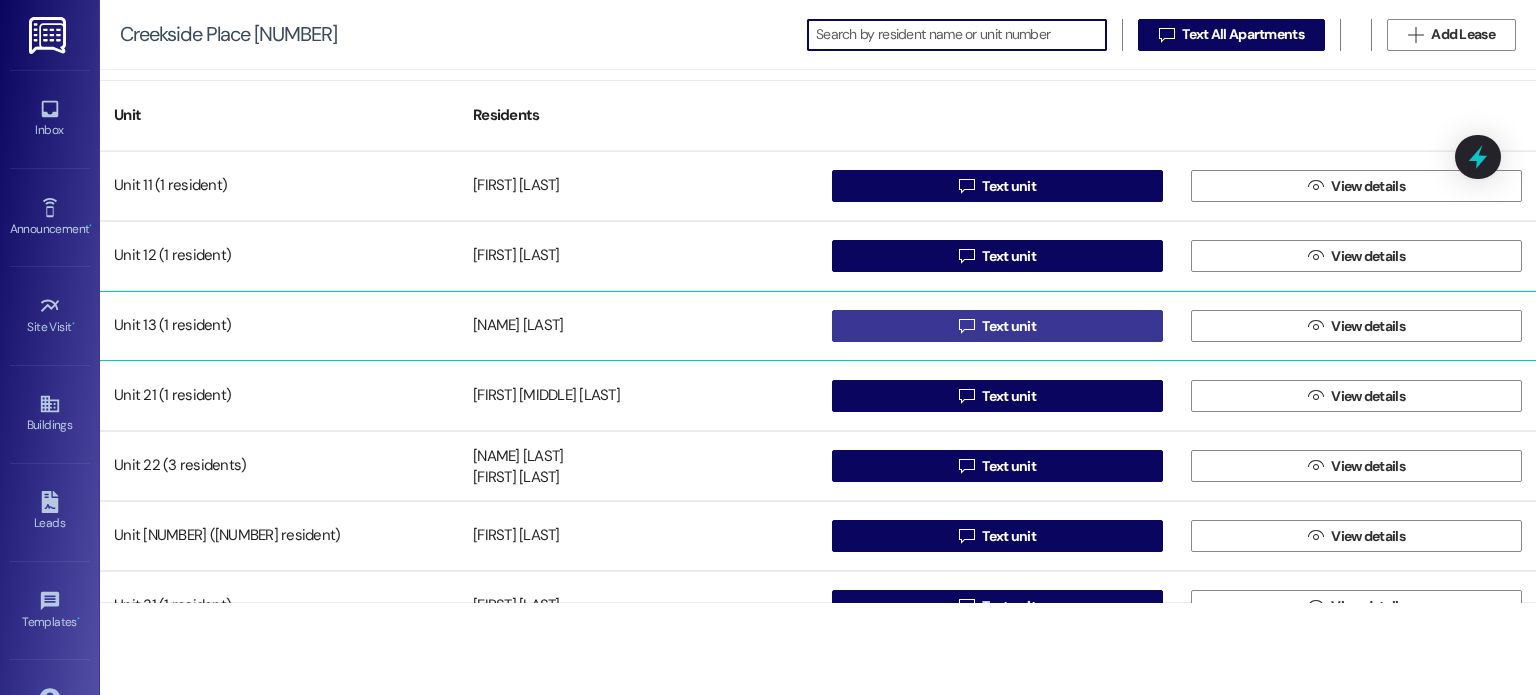 click on " Text unit" at bounding box center (997, 326) 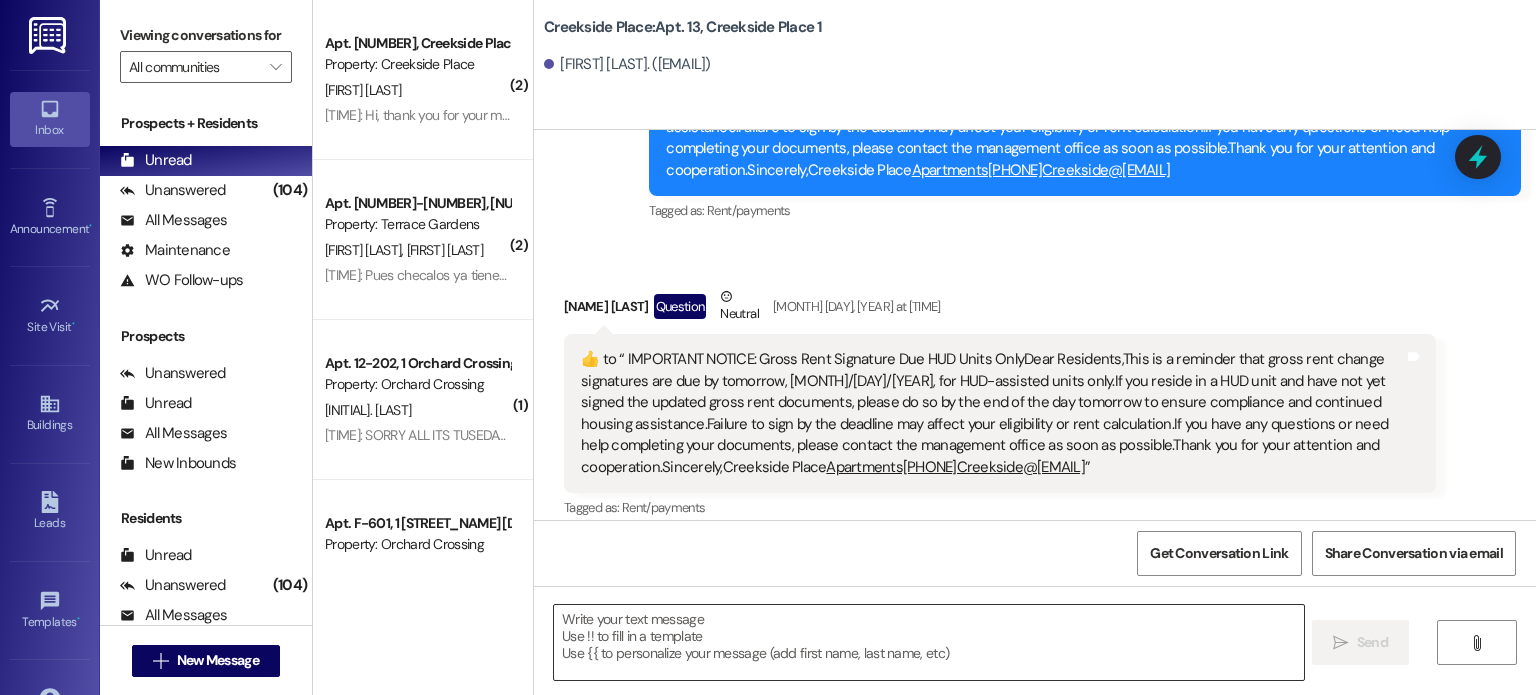 scroll, scrollTop: 20104, scrollLeft: 0, axis: vertical 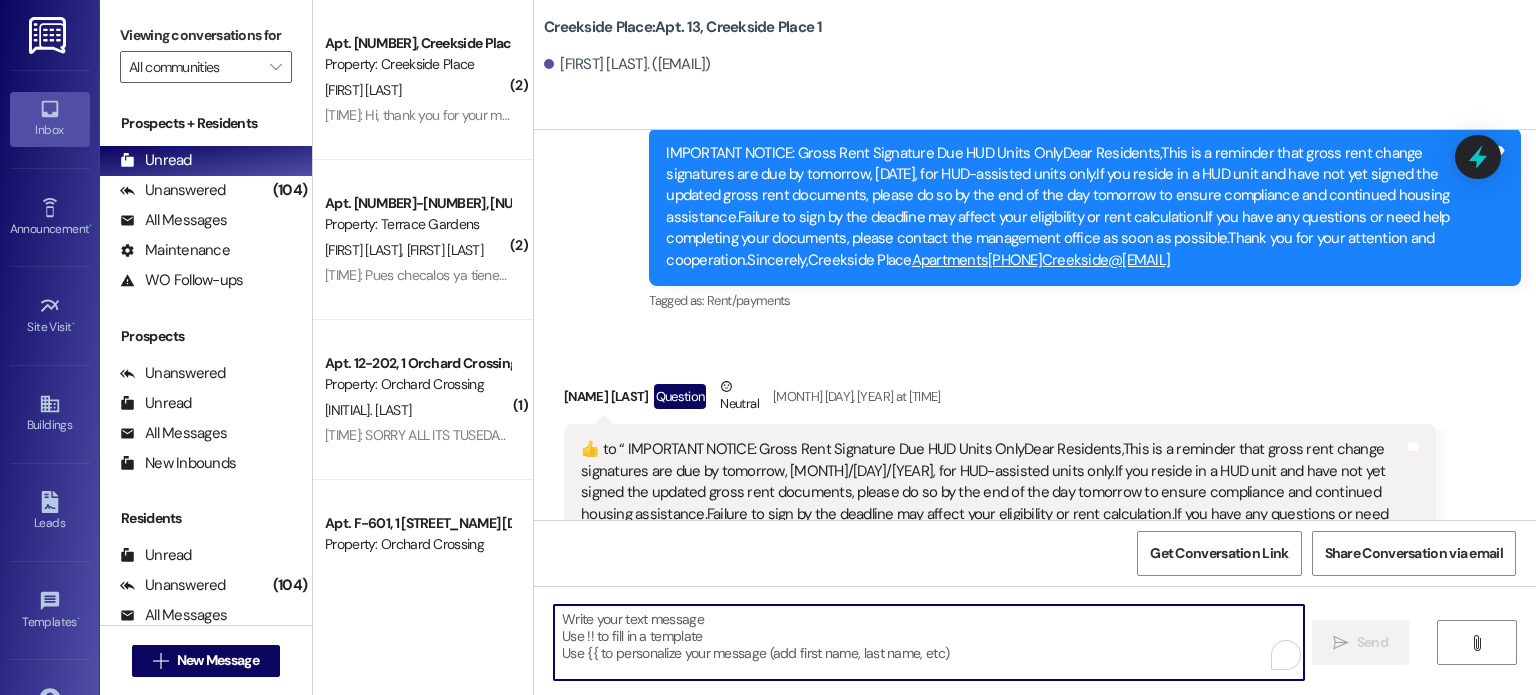click at bounding box center (928, 642) 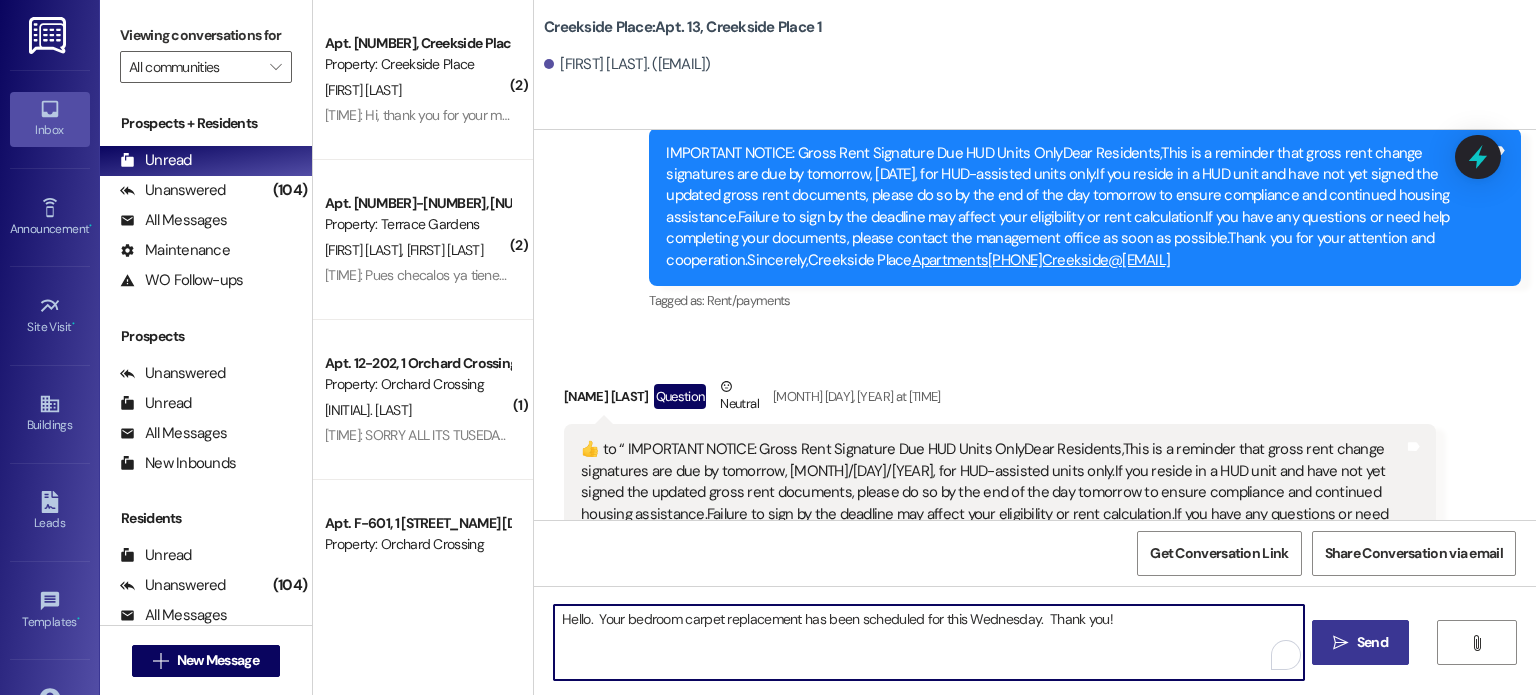 type on "Hello.  Your bedroom carpet replacement has been scheduled for this Wednesday.  Thank you!" 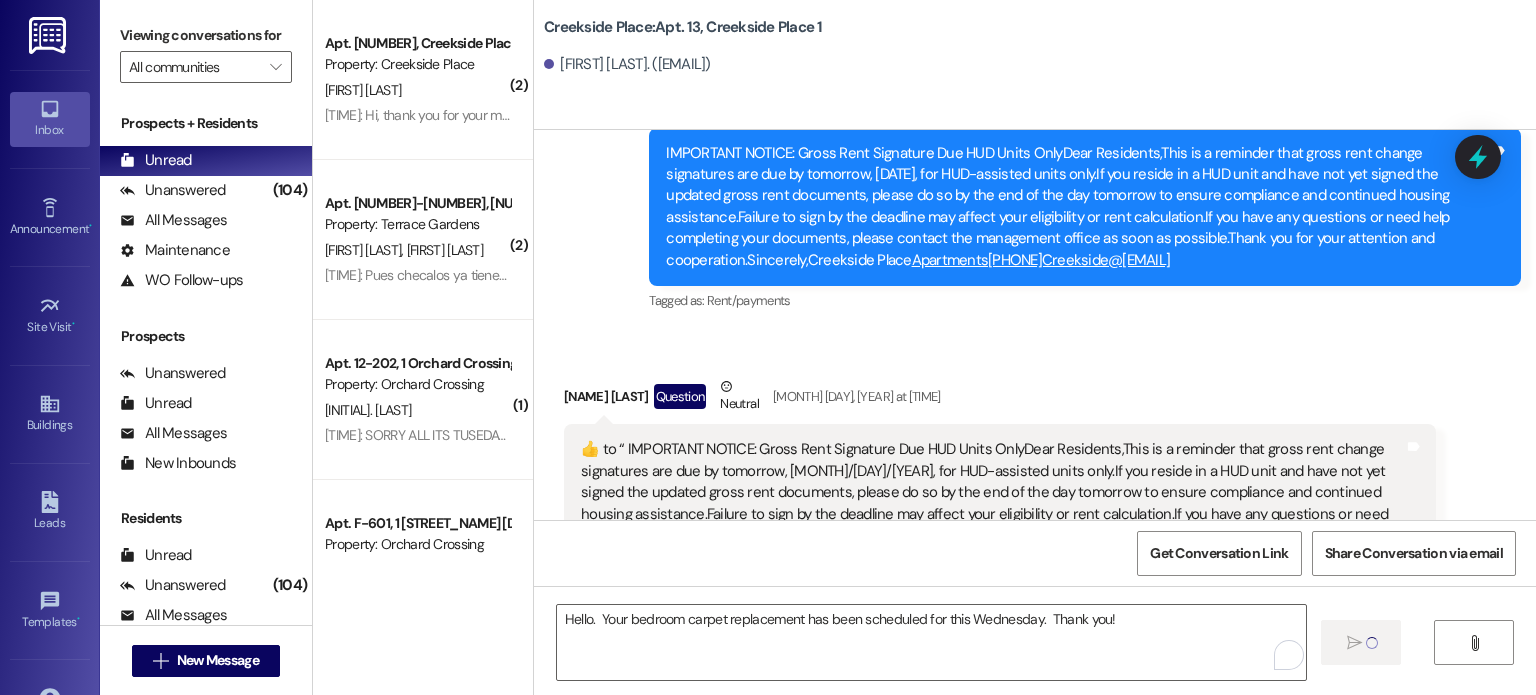 type 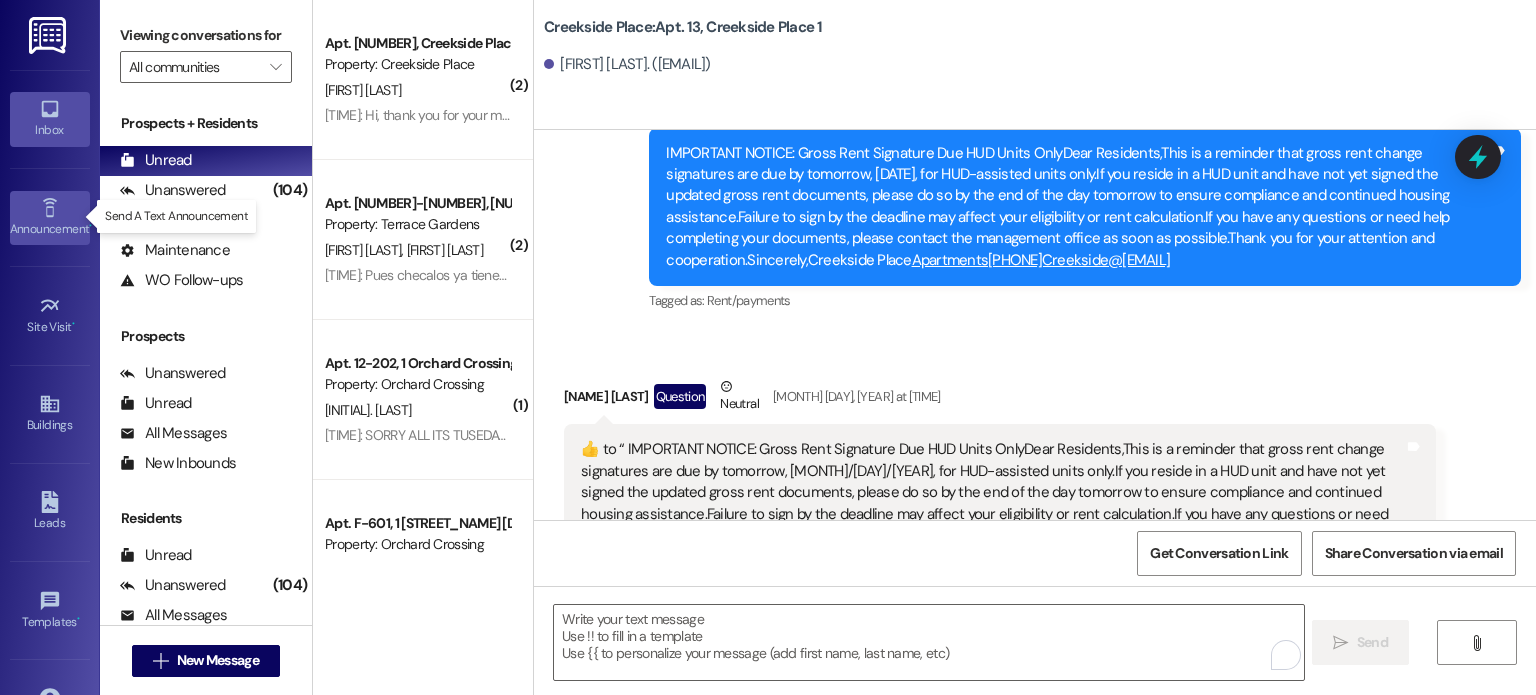 click on "Announcement   •" at bounding box center (50, 218) 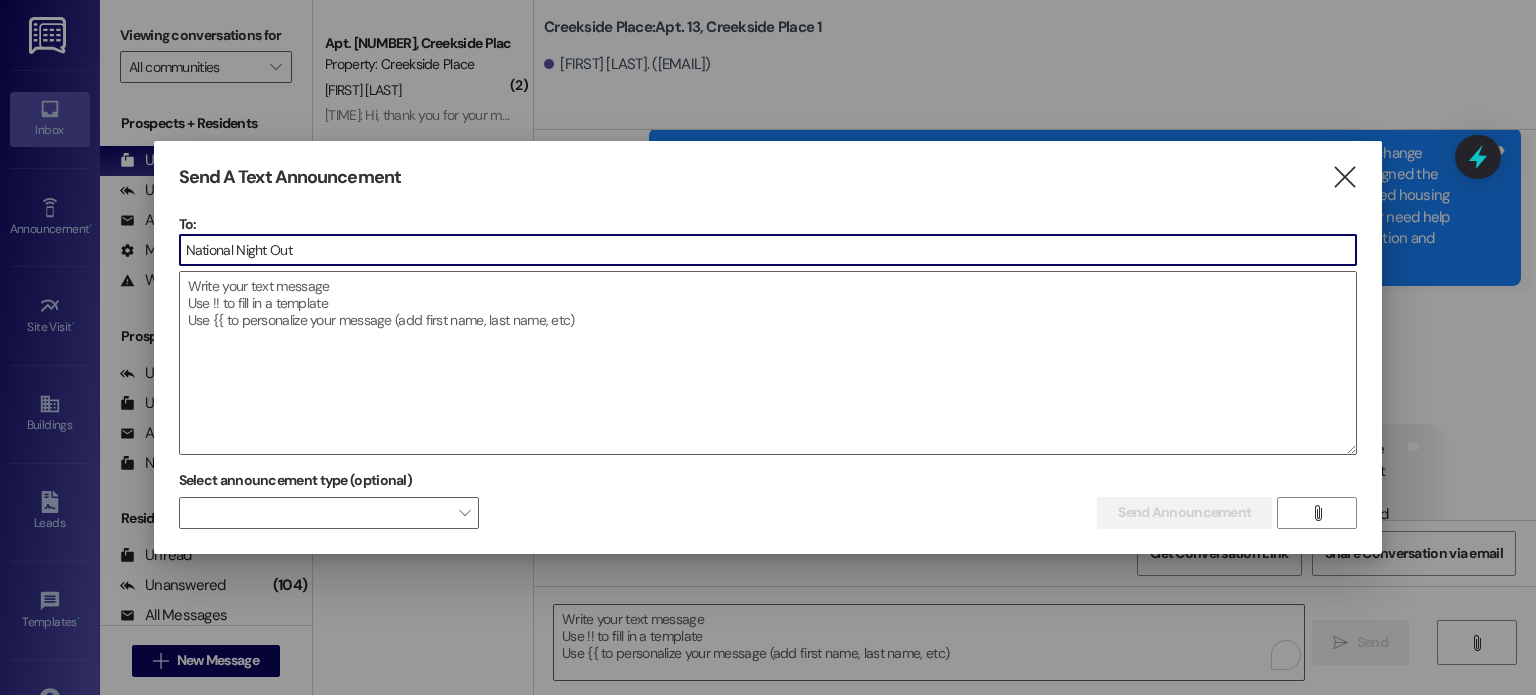 click on "National Night Out" at bounding box center [768, 250] 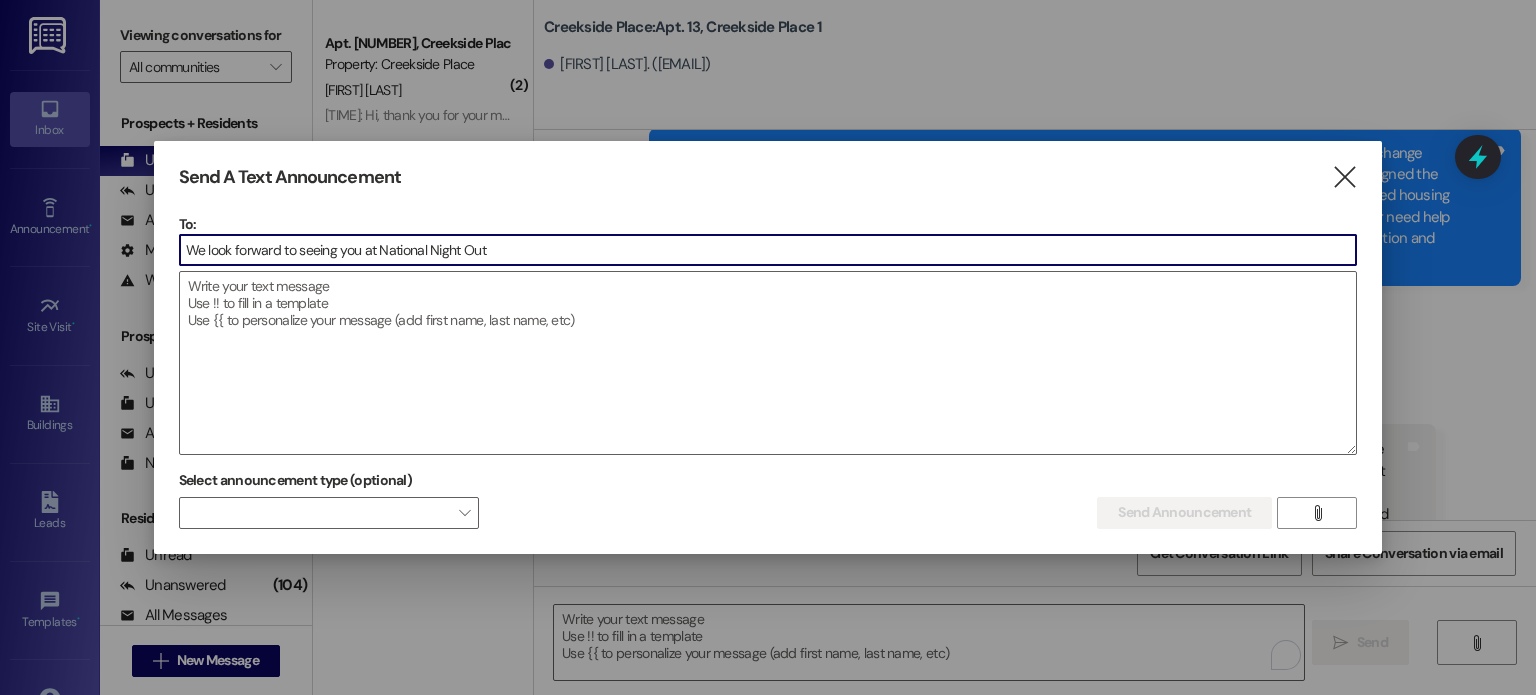 click on "We look forward to seeing you at National Night Out" at bounding box center [768, 250] 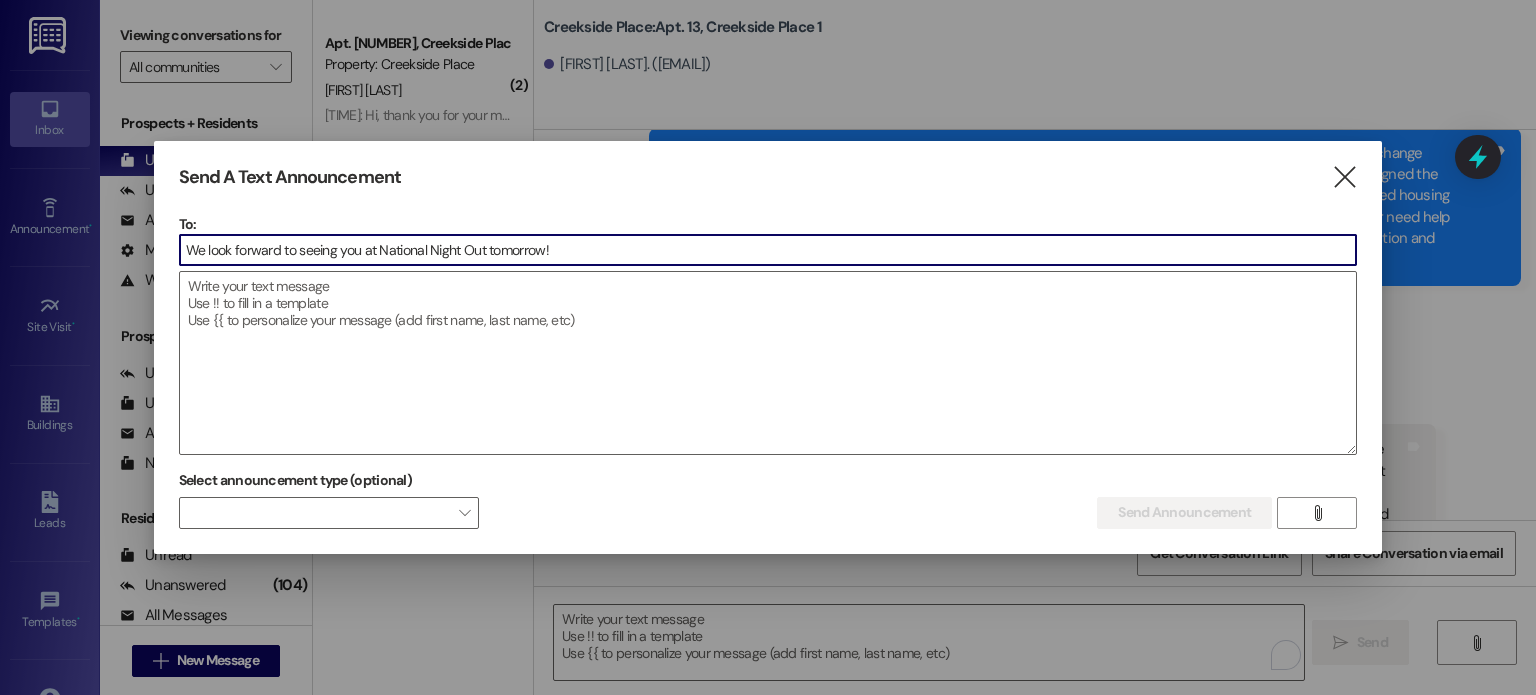 drag, startPoint x: 572, startPoint y: 251, endPoint x: 488, endPoint y: 249, distance: 84.0238 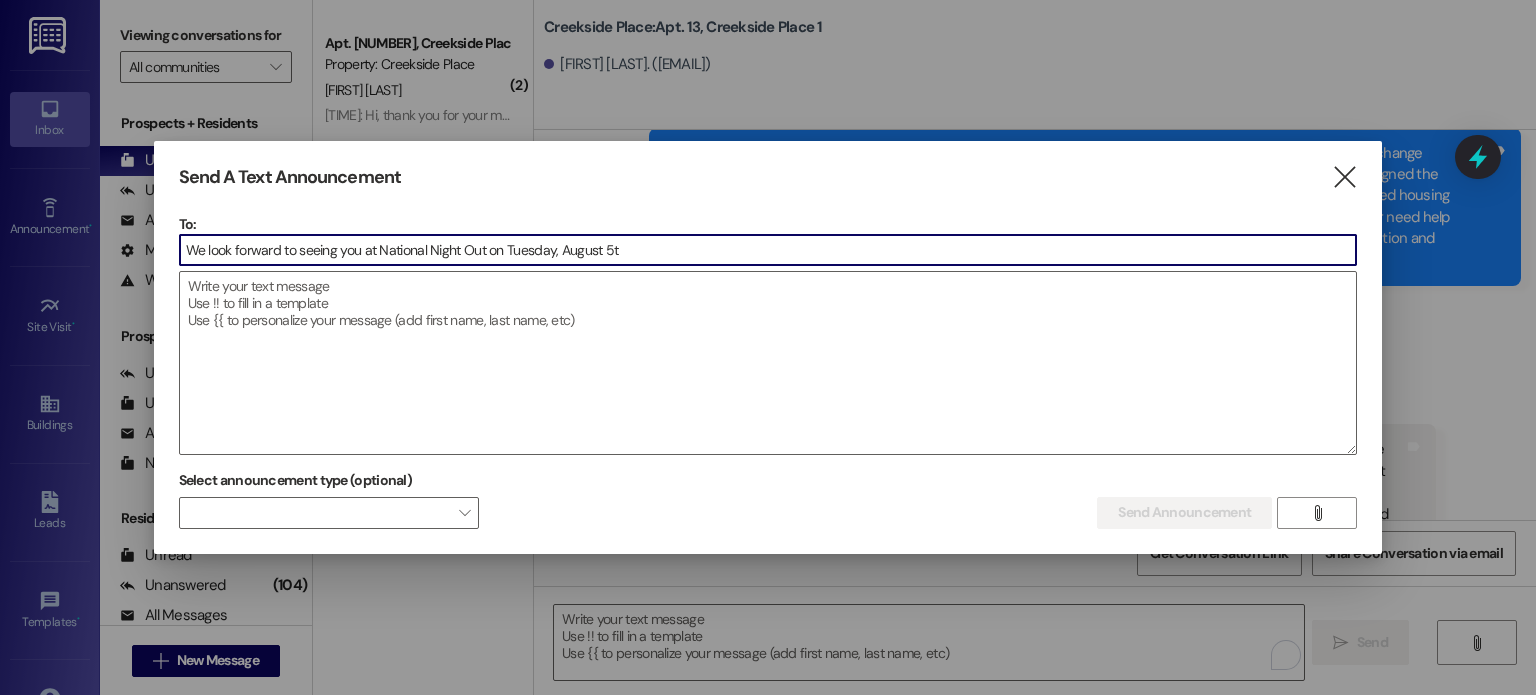type on "We look forward to seeing you at National Night Out on [DAY], [MONTH] [DAY]" 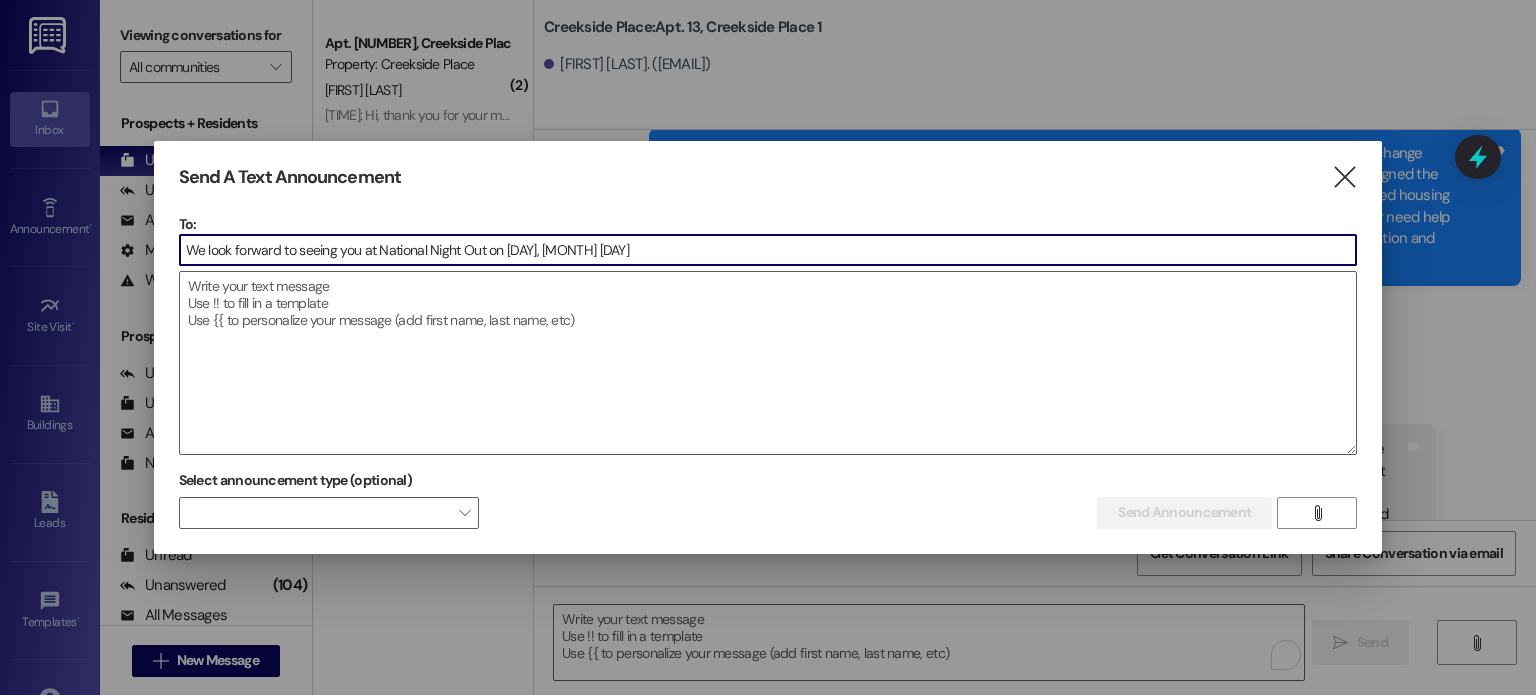 drag, startPoint x: 647, startPoint y: 259, endPoint x: 164, endPoint y: 231, distance: 483.8109 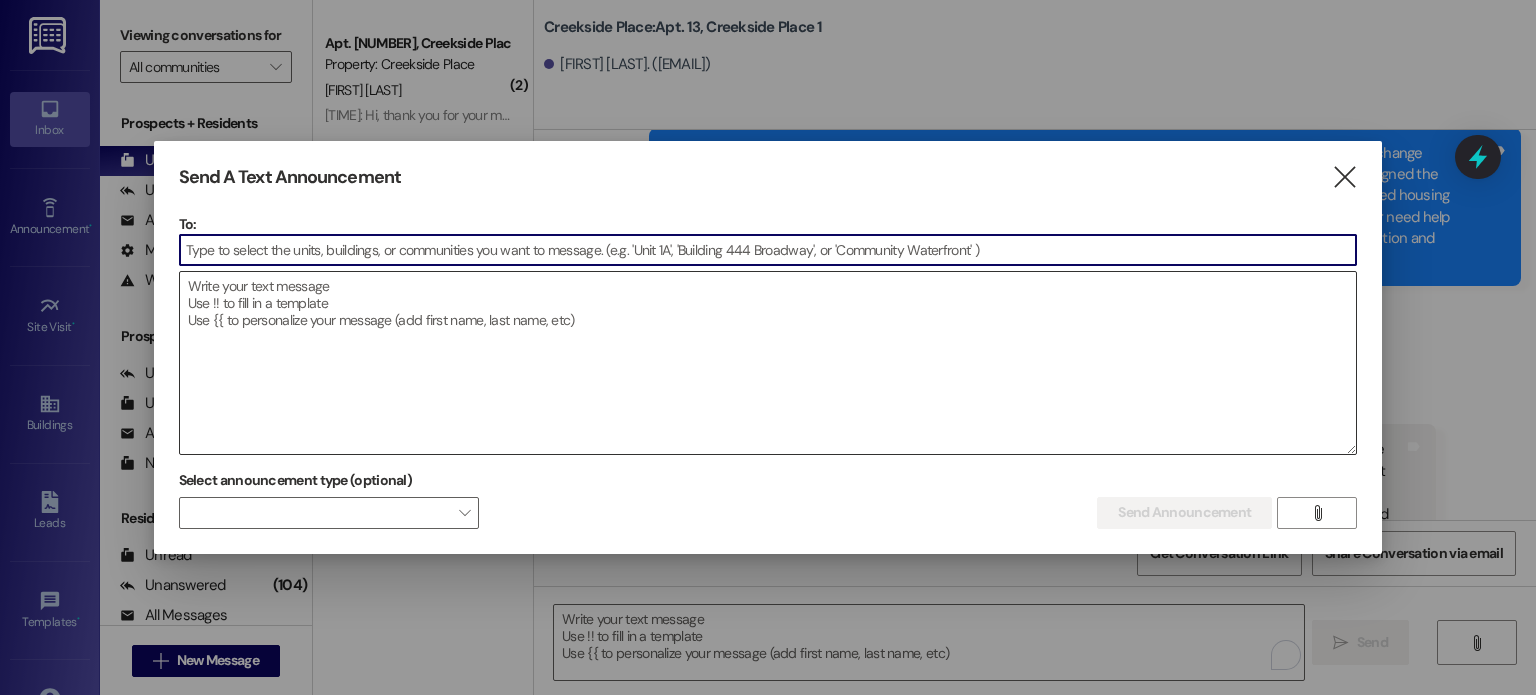 click at bounding box center (768, 363) 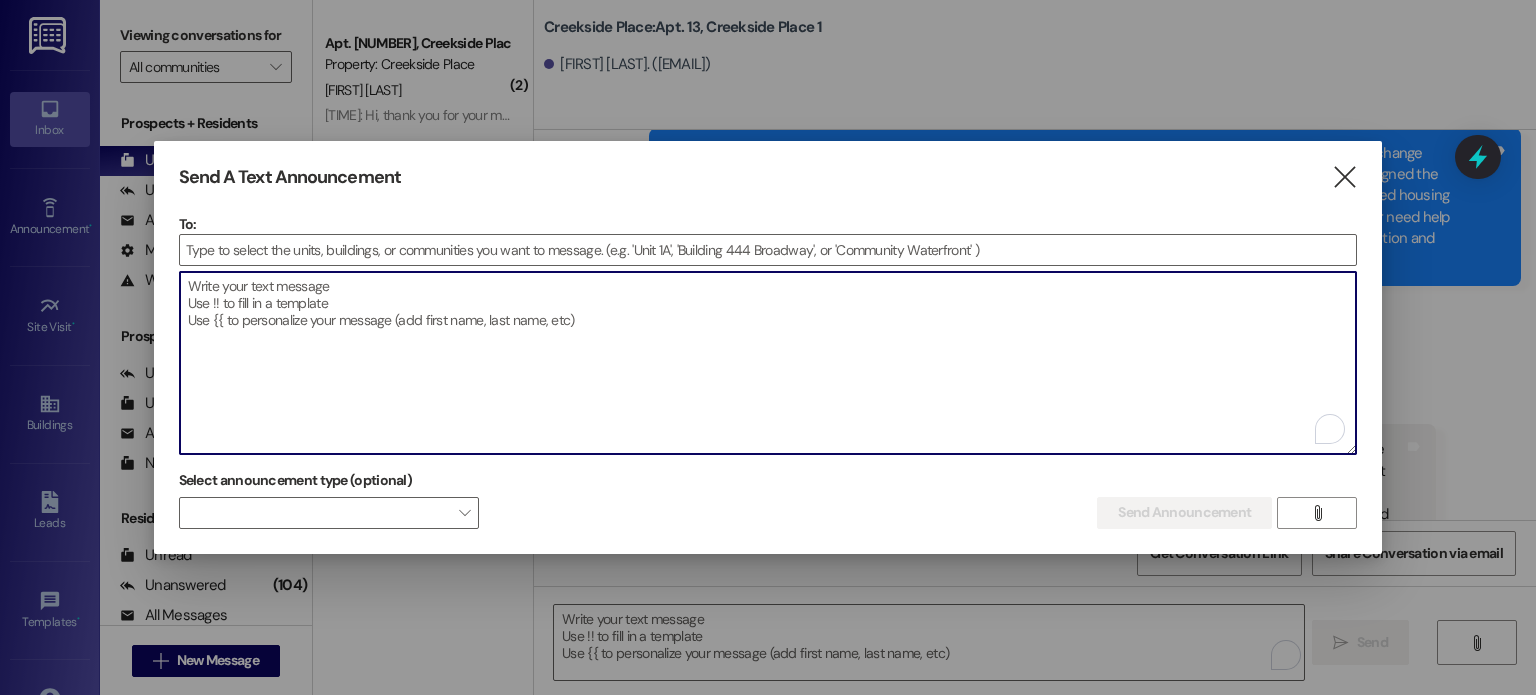 paste on "We look forward to seeing you at National Night Out on [DAY], [MONTH] [DAY]" 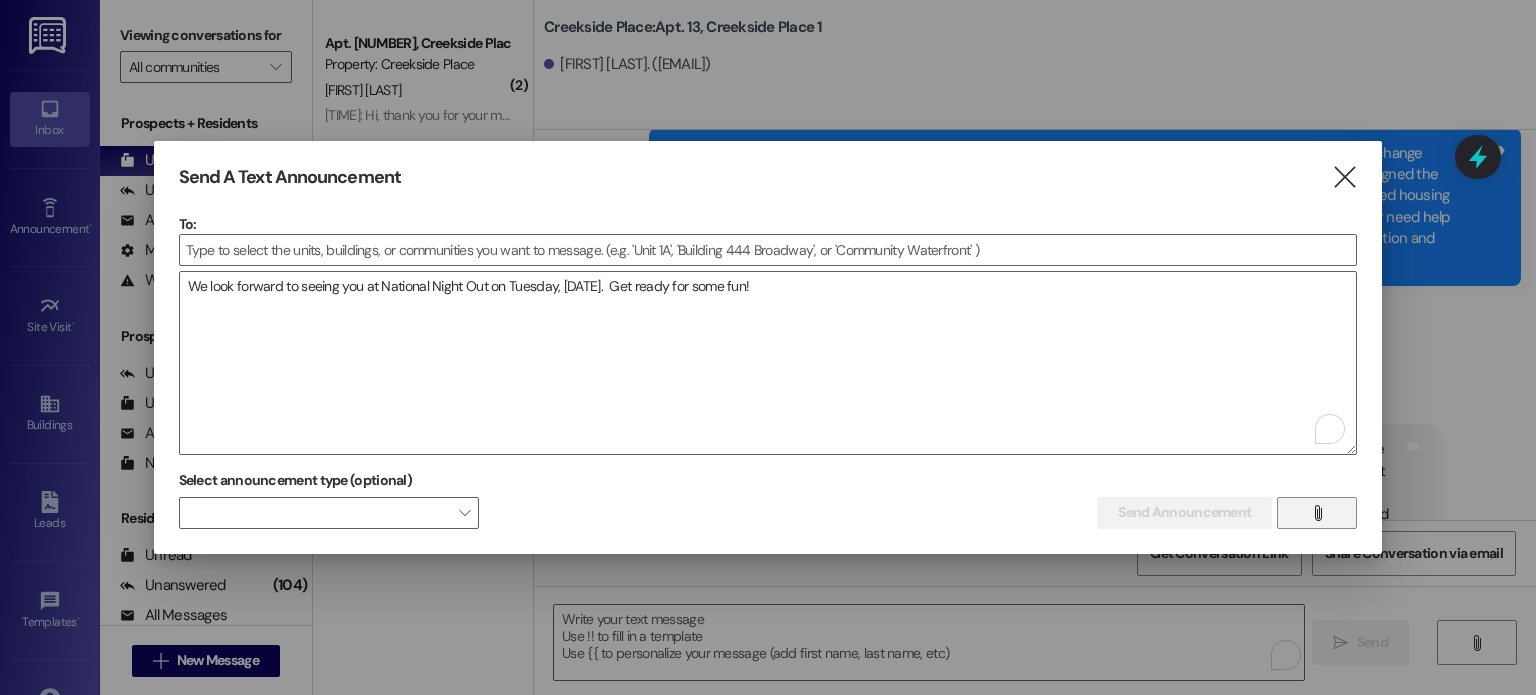 click on "" at bounding box center (1317, 513) 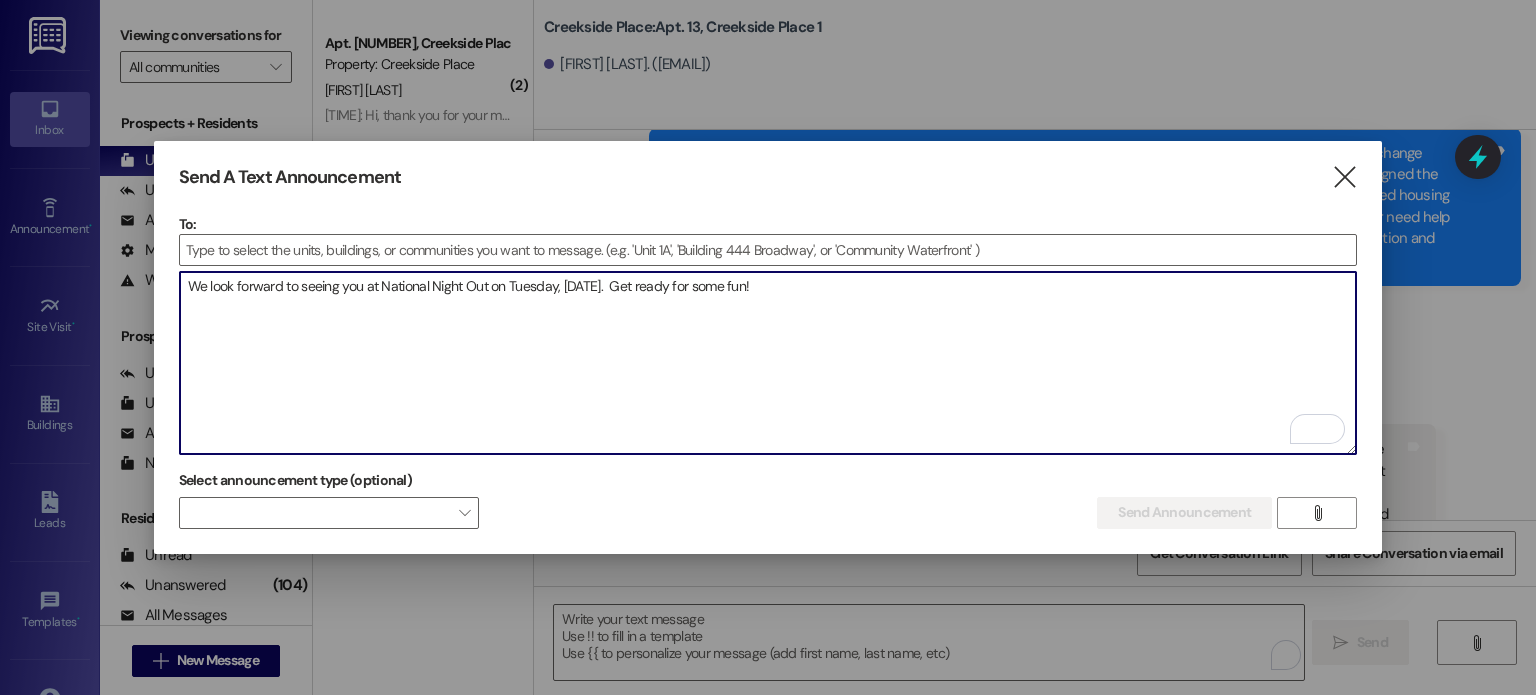 drag, startPoint x: 770, startPoint y: 291, endPoint x: 634, endPoint y: 296, distance: 136.09187 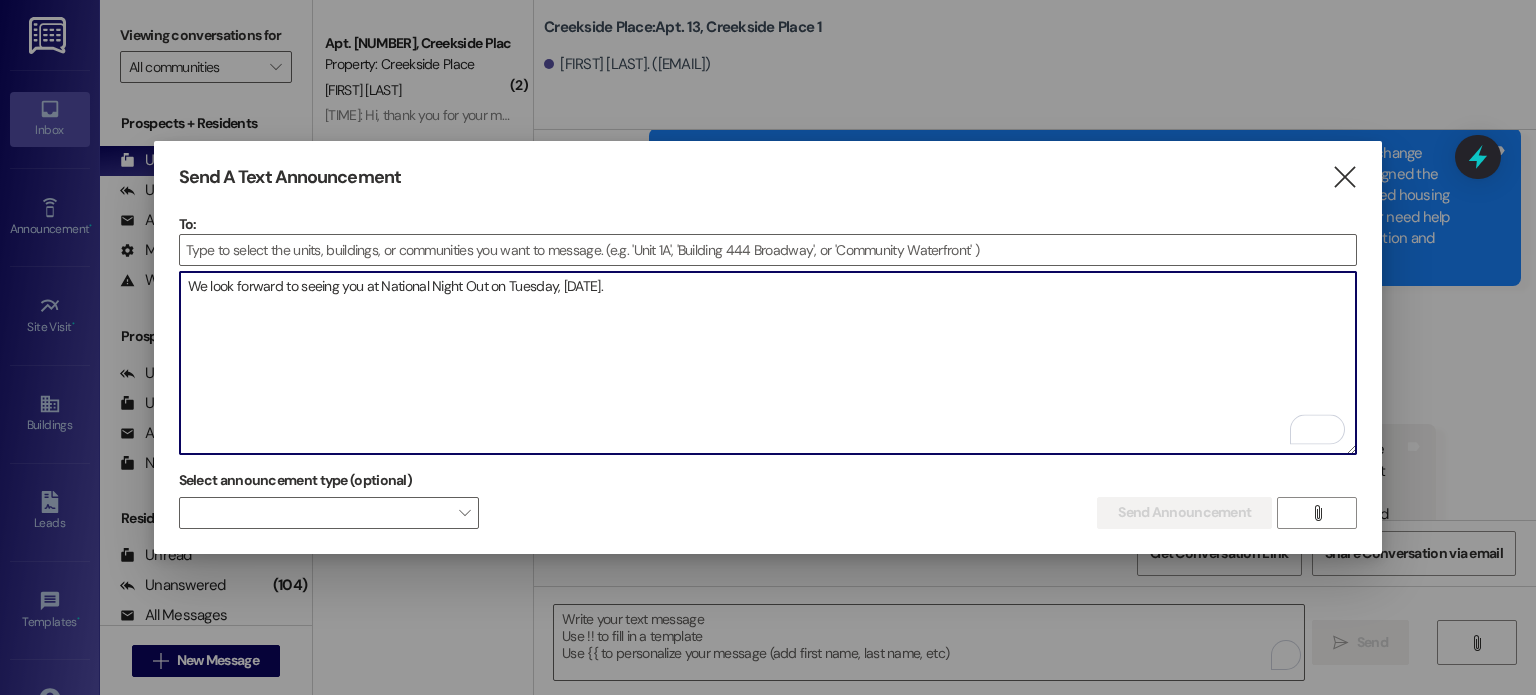 type on "We look forward to seeing you at National Night Out on Tuesday, [DATE]." 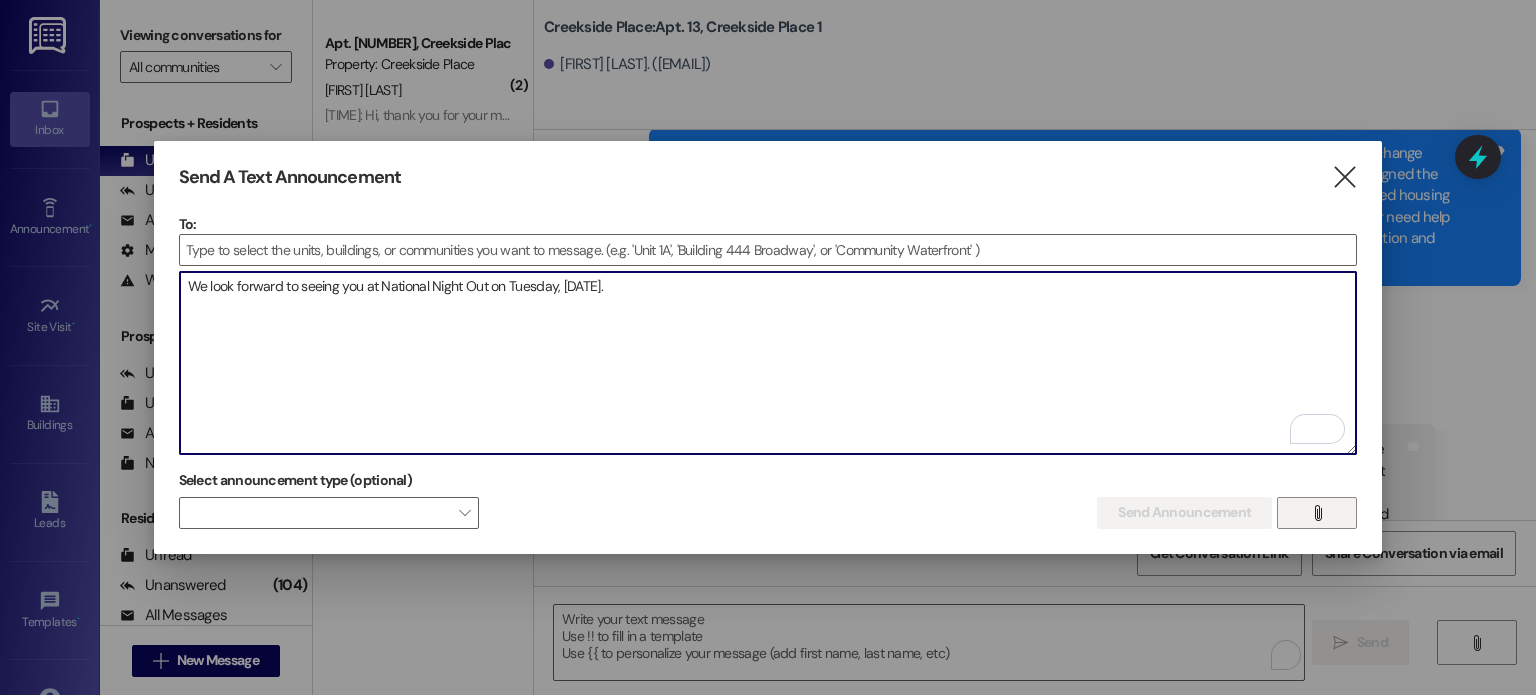 click on "" at bounding box center (1317, 513) 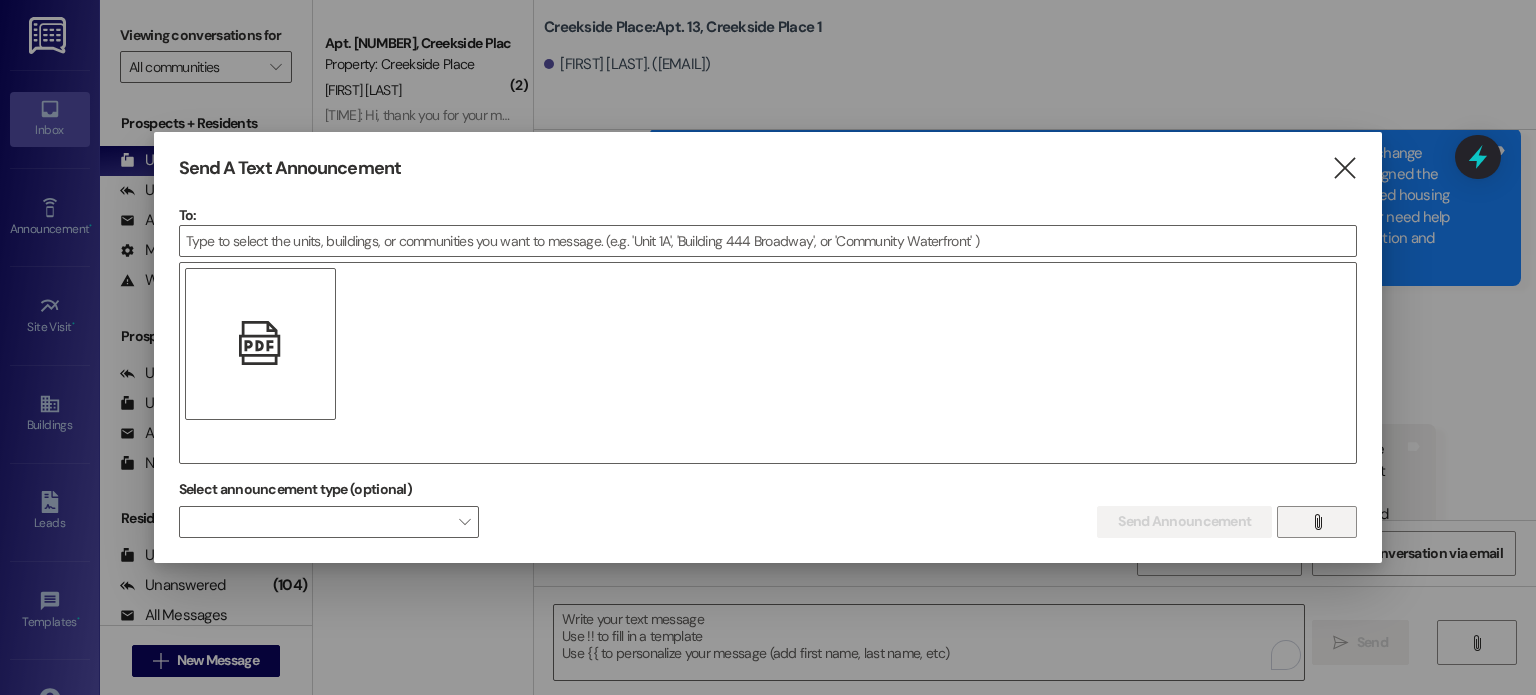 click on "" at bounding box center [768, 363] 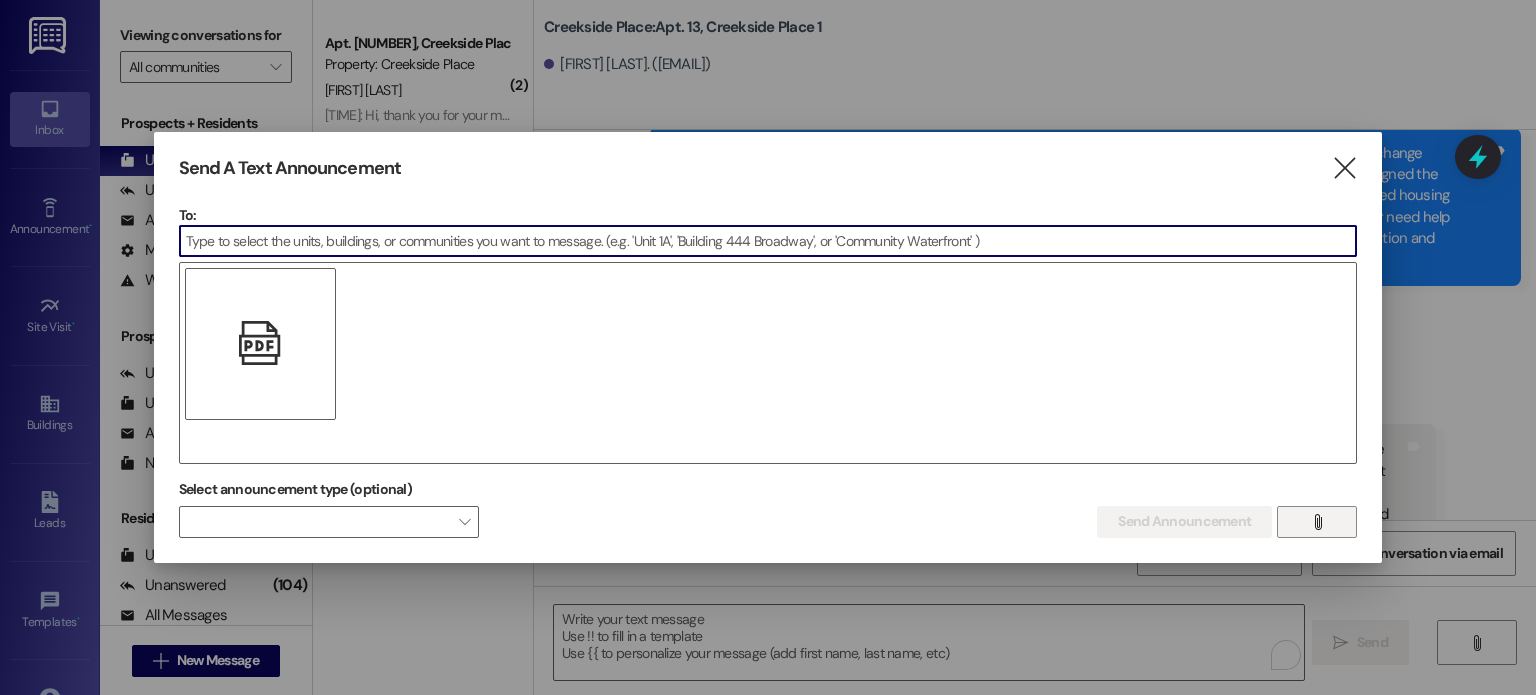click at bounding box center (768, 241) 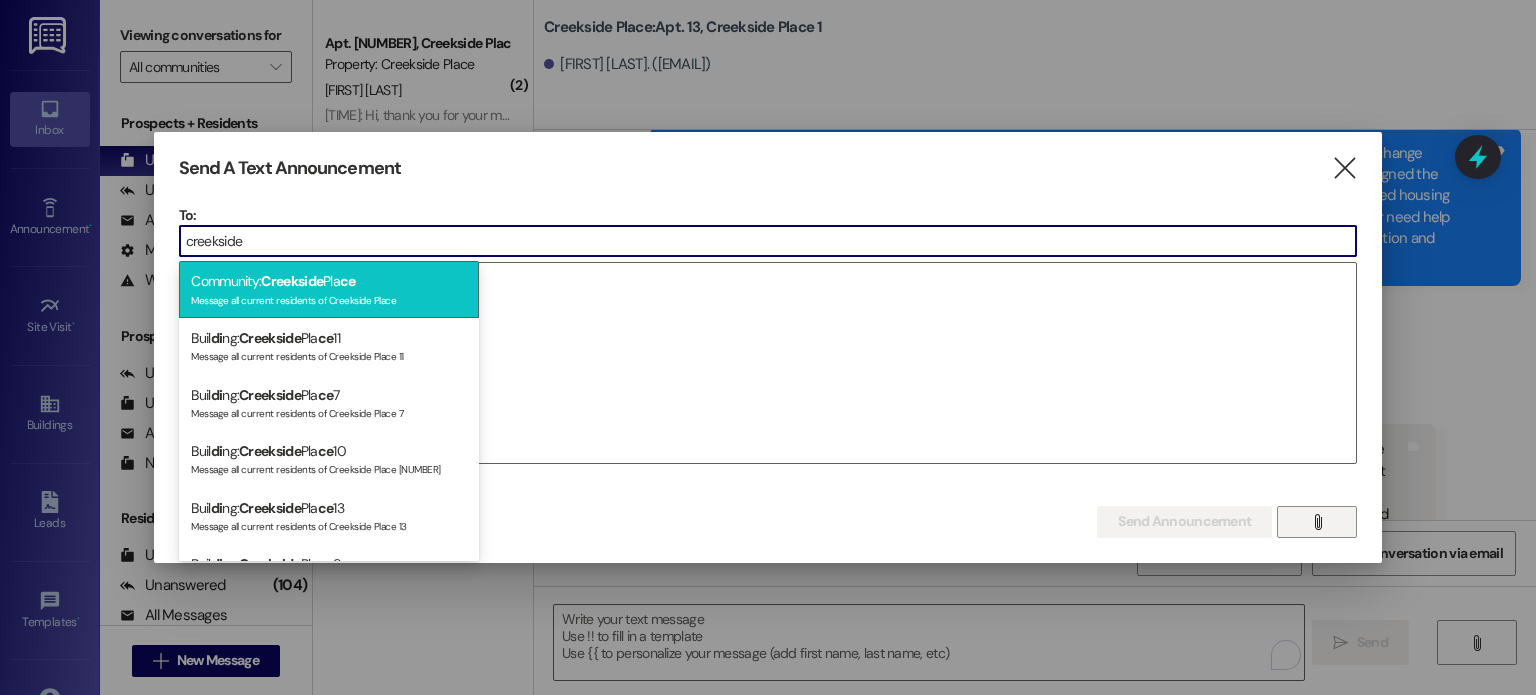 type on "creekside" 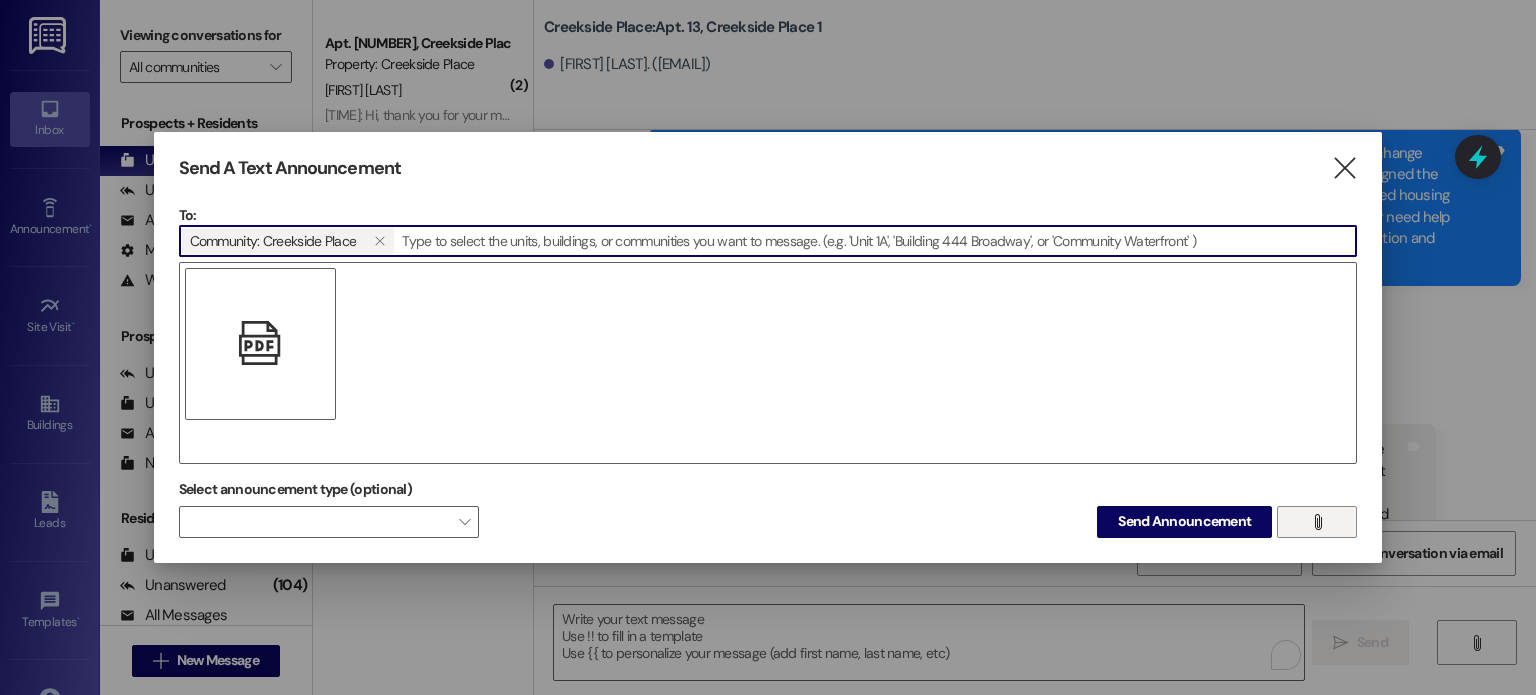 click on "" at bounding box center [260, 343] 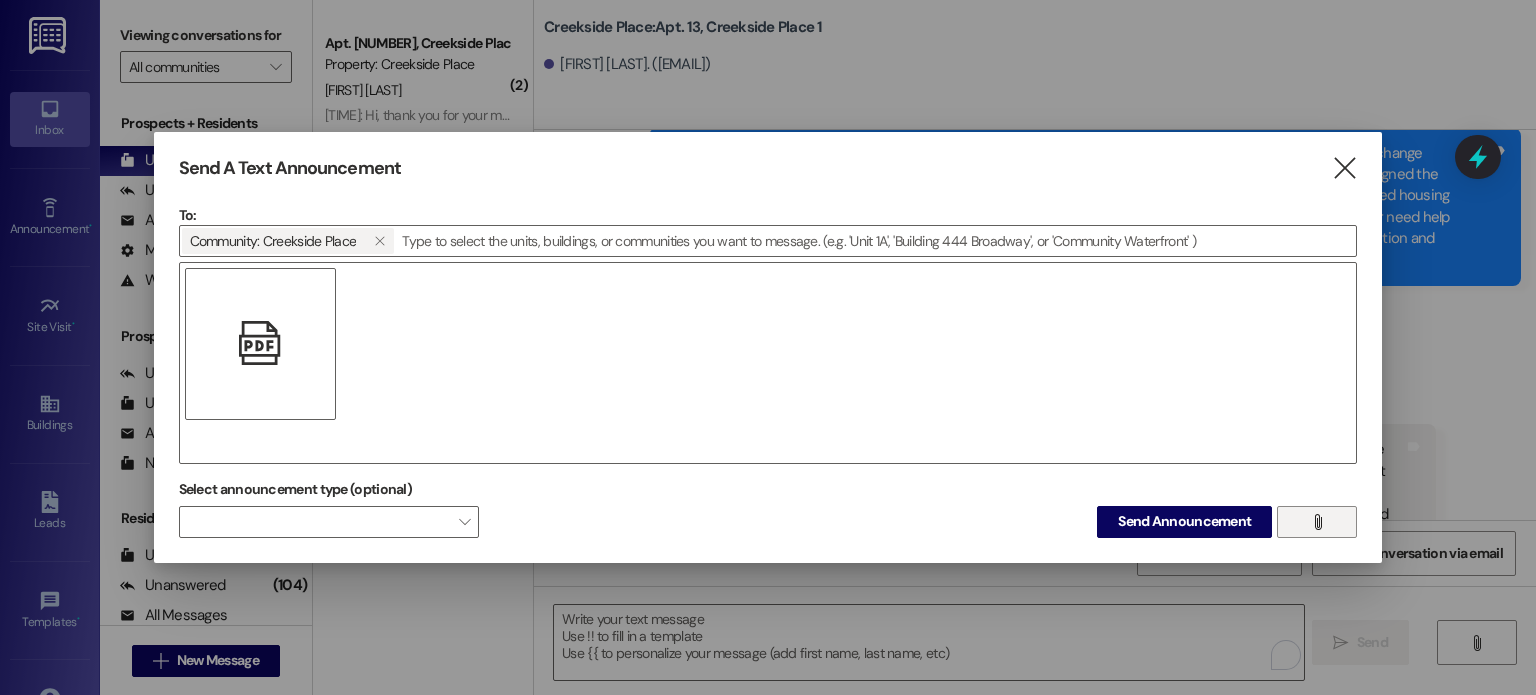 click on "" at bounding box center [260, 343] 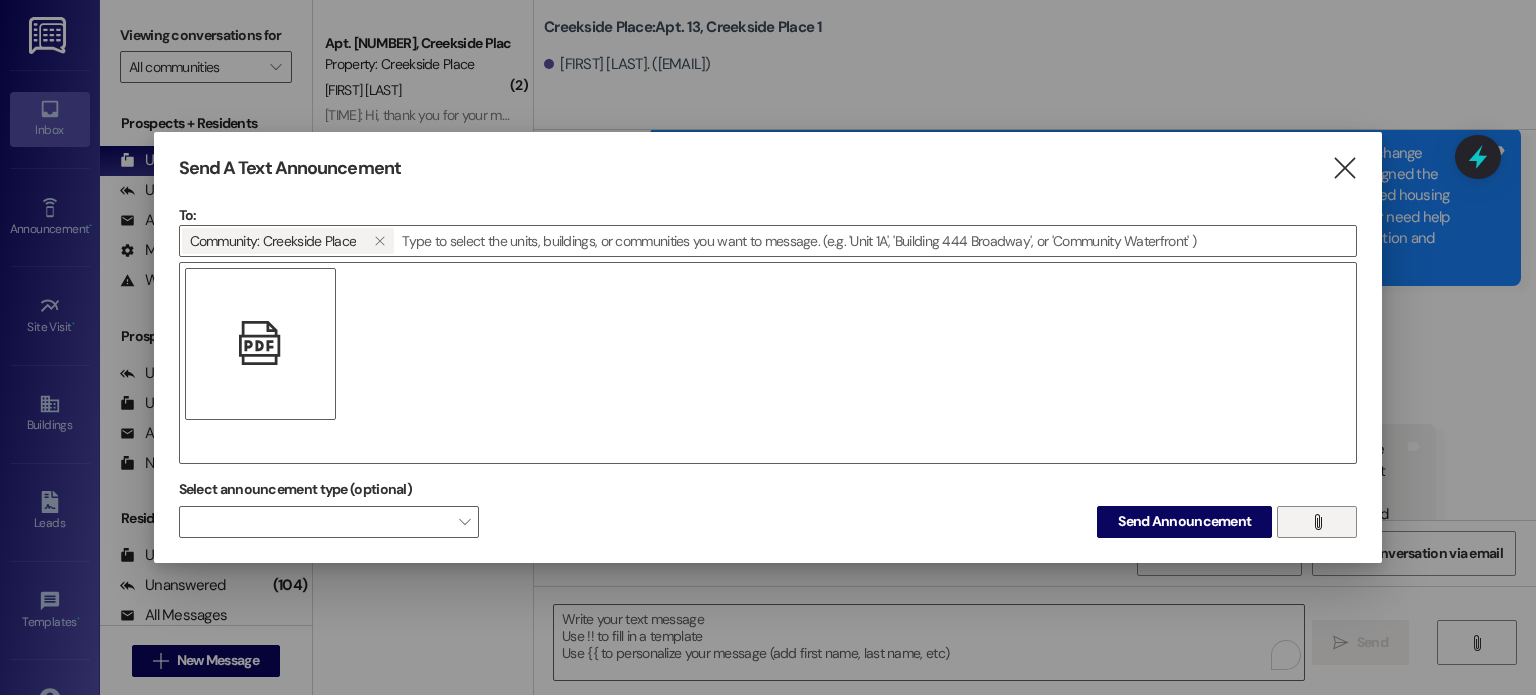 click on "" at bounding box center [768, 363] 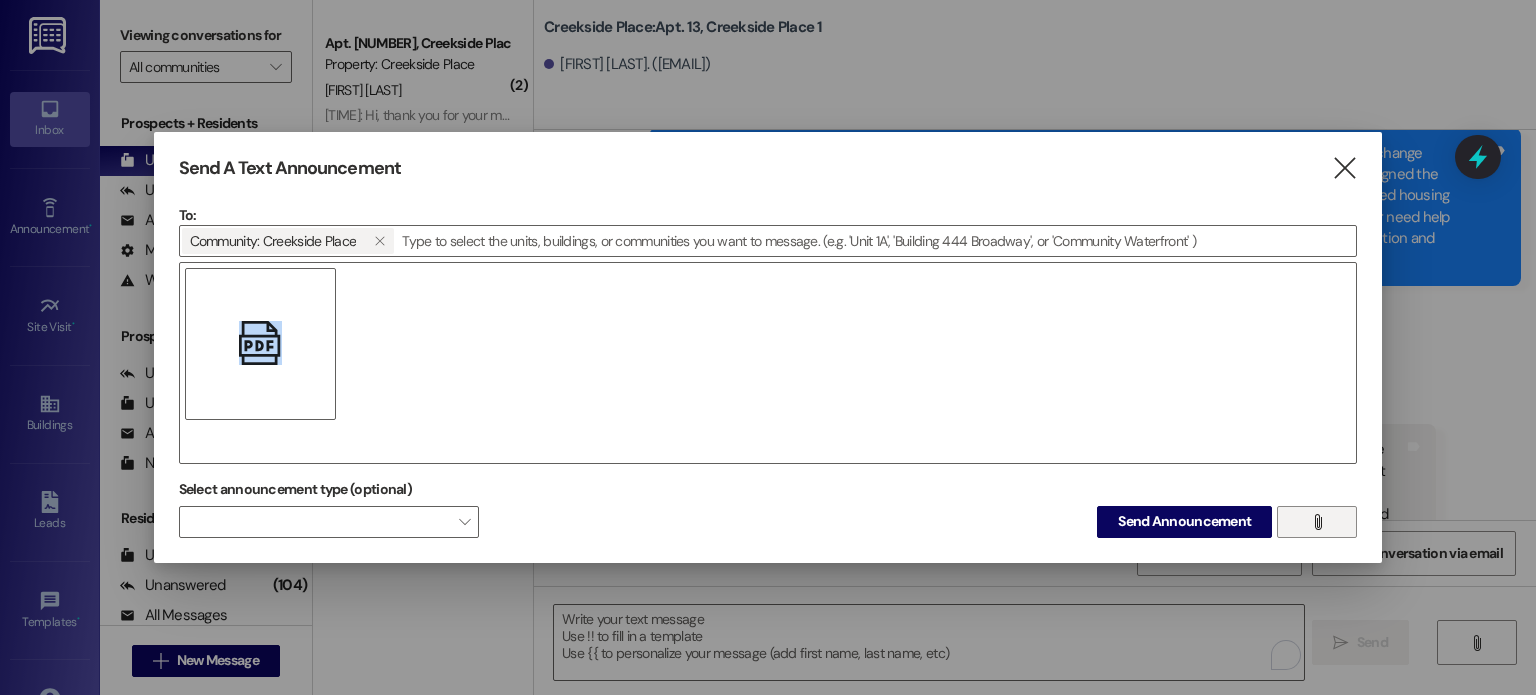click on "" at bounding box center [260, 343] 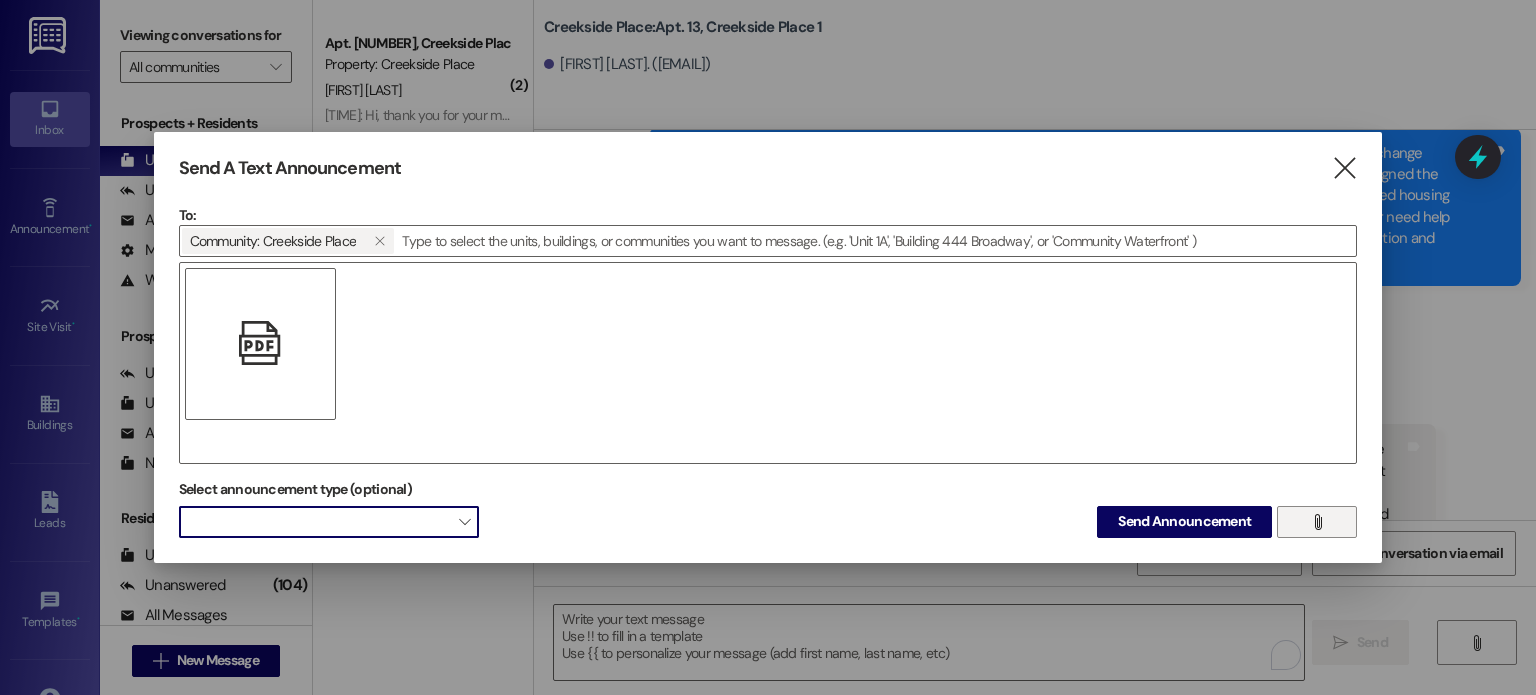 click on "" at bounding box center [464, 522] 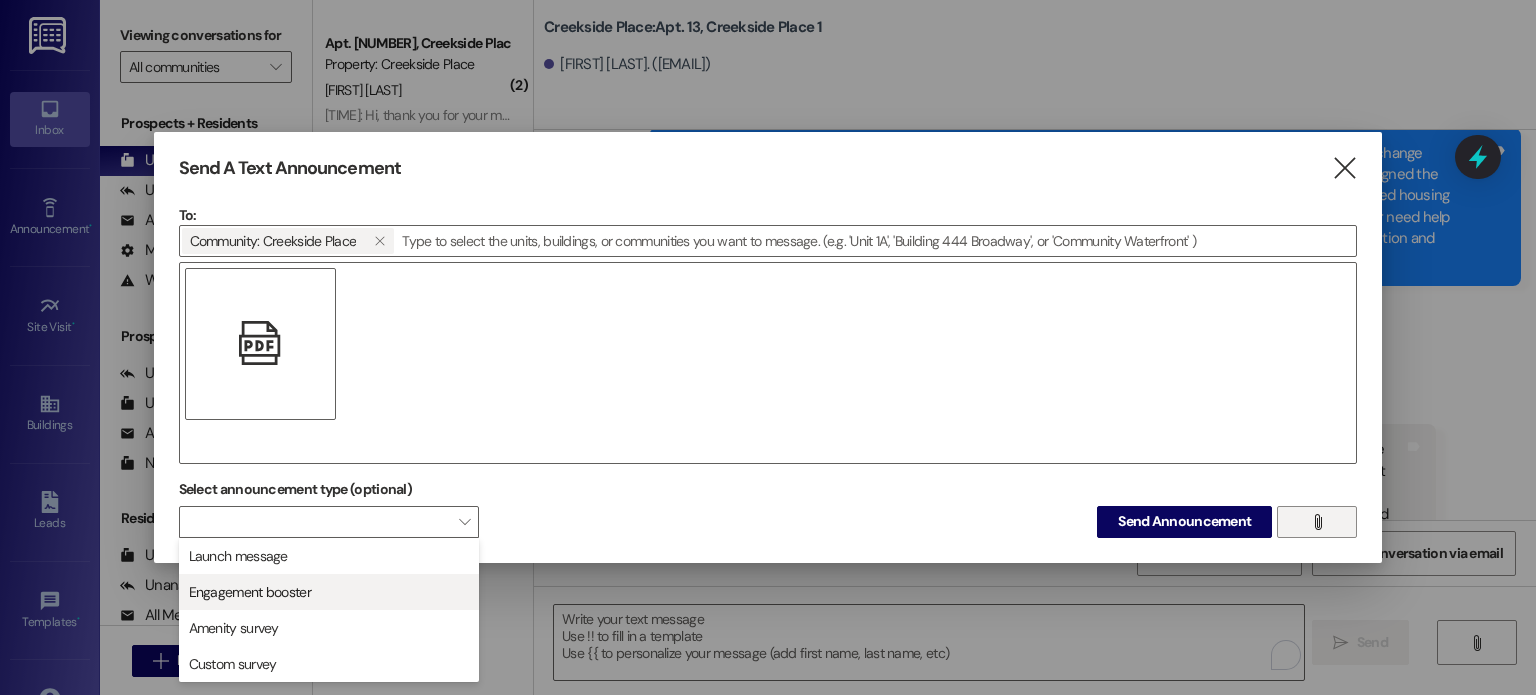 click on "Engagement booster" at bounding box center (329, 592) 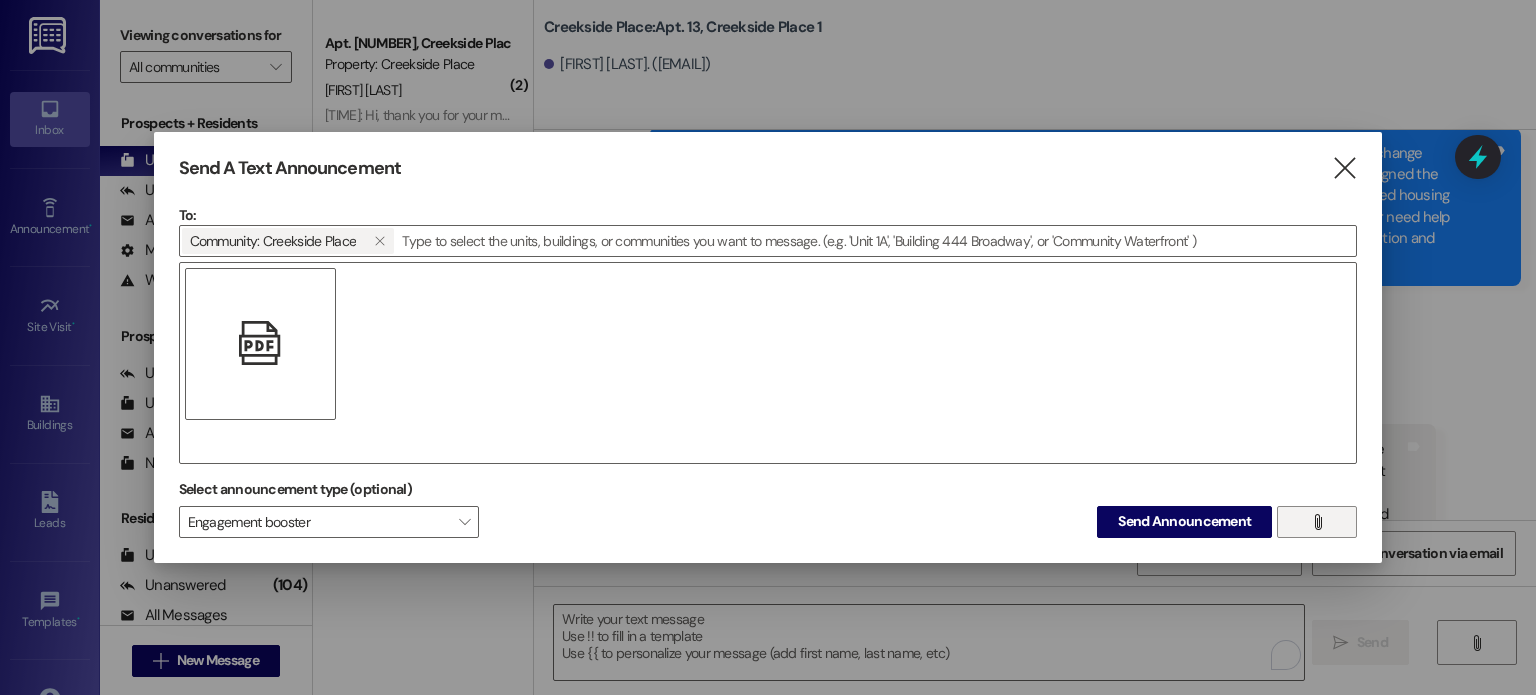 click on "" at bounding box center (261, 344) 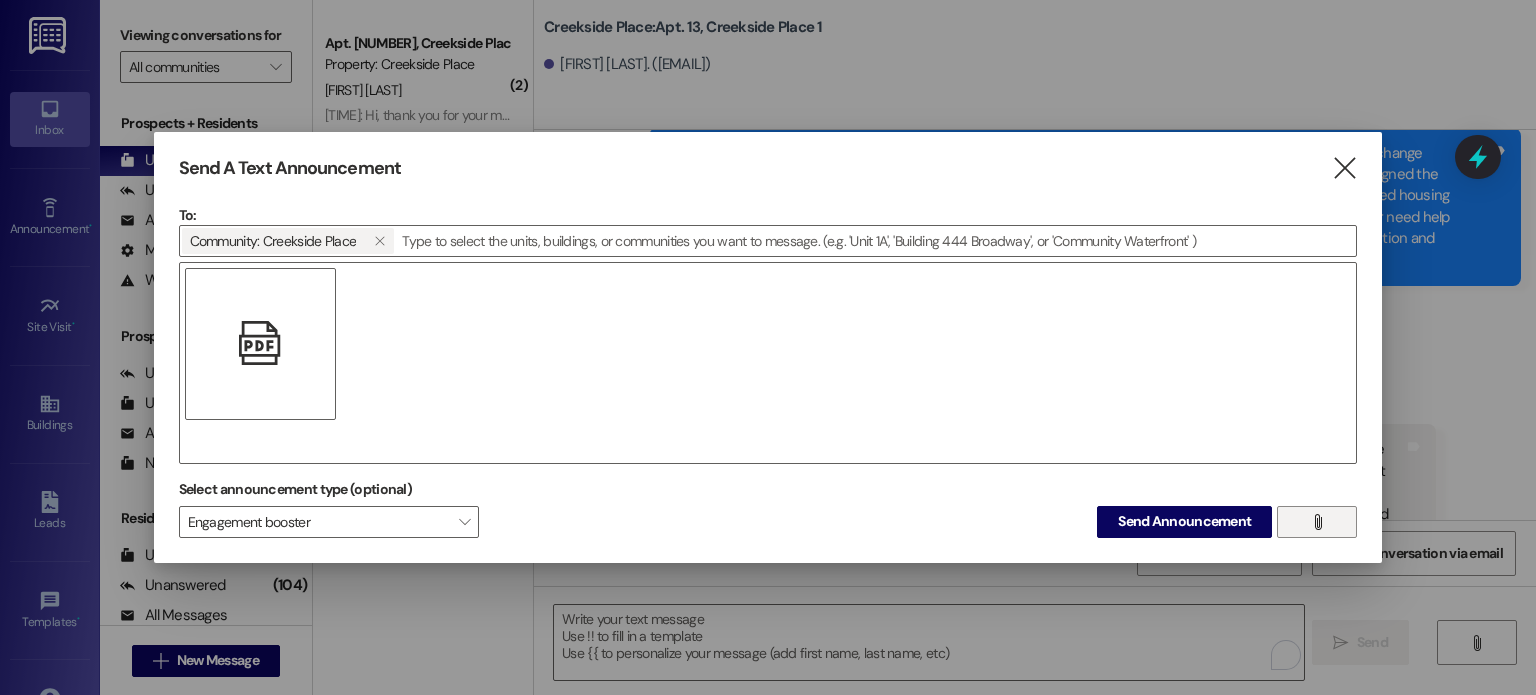 drag, startPoint x: 293, startPoint y: 358, endPoint x: 265, endPoint y: 367, distance: 29.410883 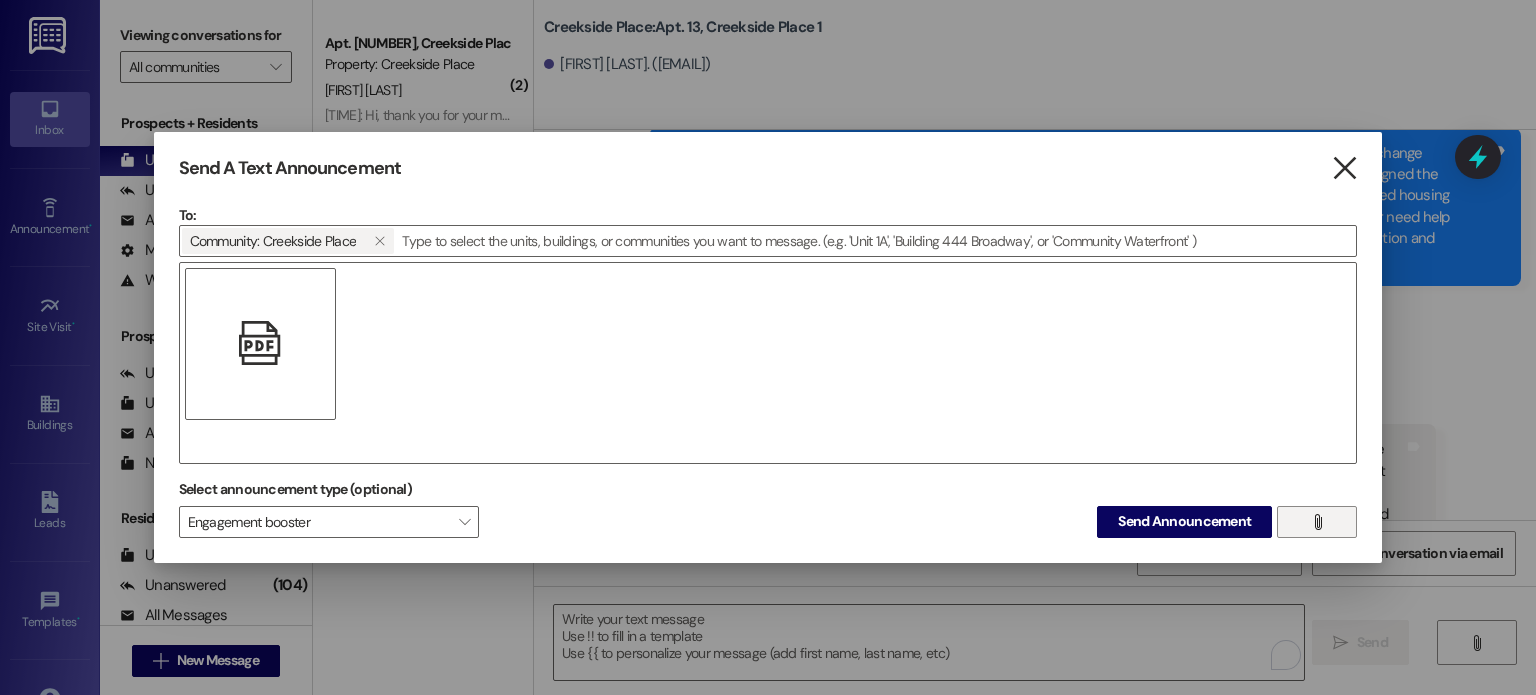 click on "" at bounding box center (1344, 168) 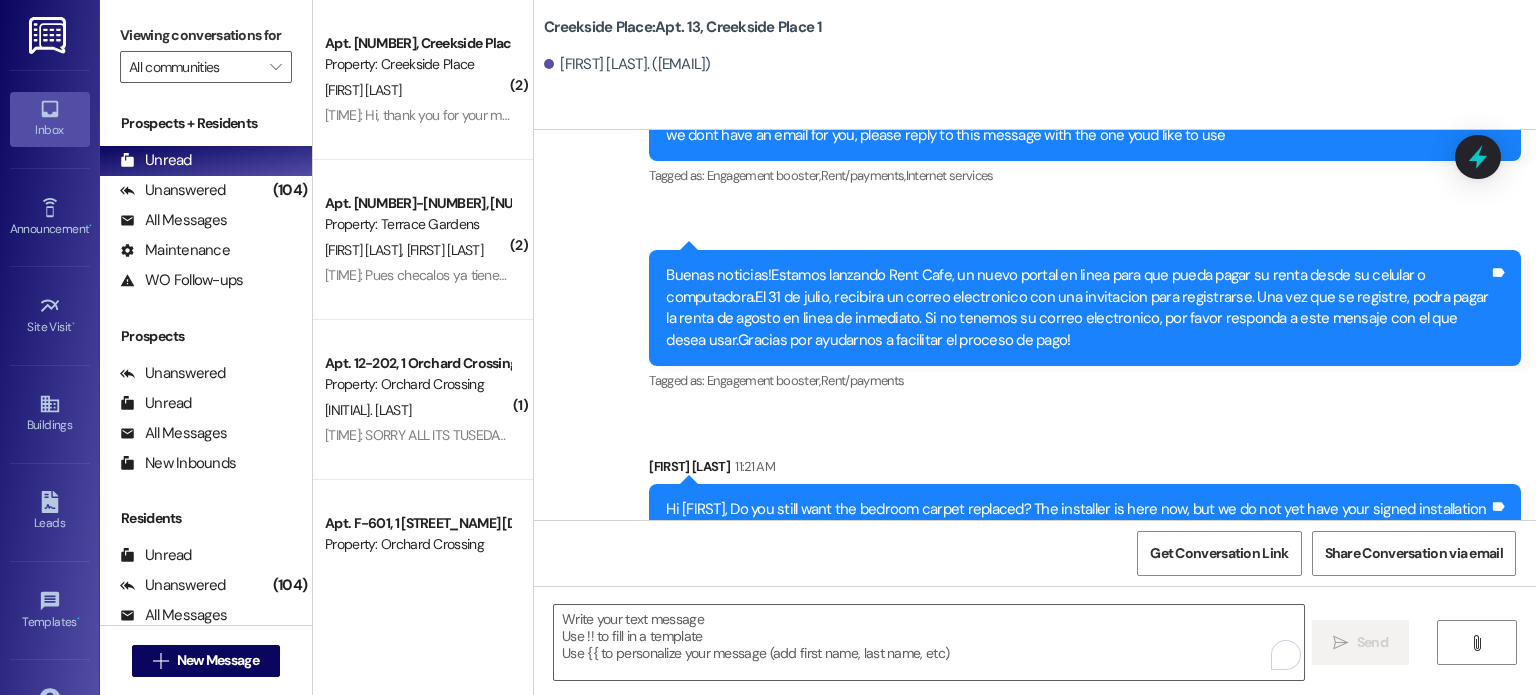 scroll, scrollTop: 22456, scrollLeft: 0, axis: vertical 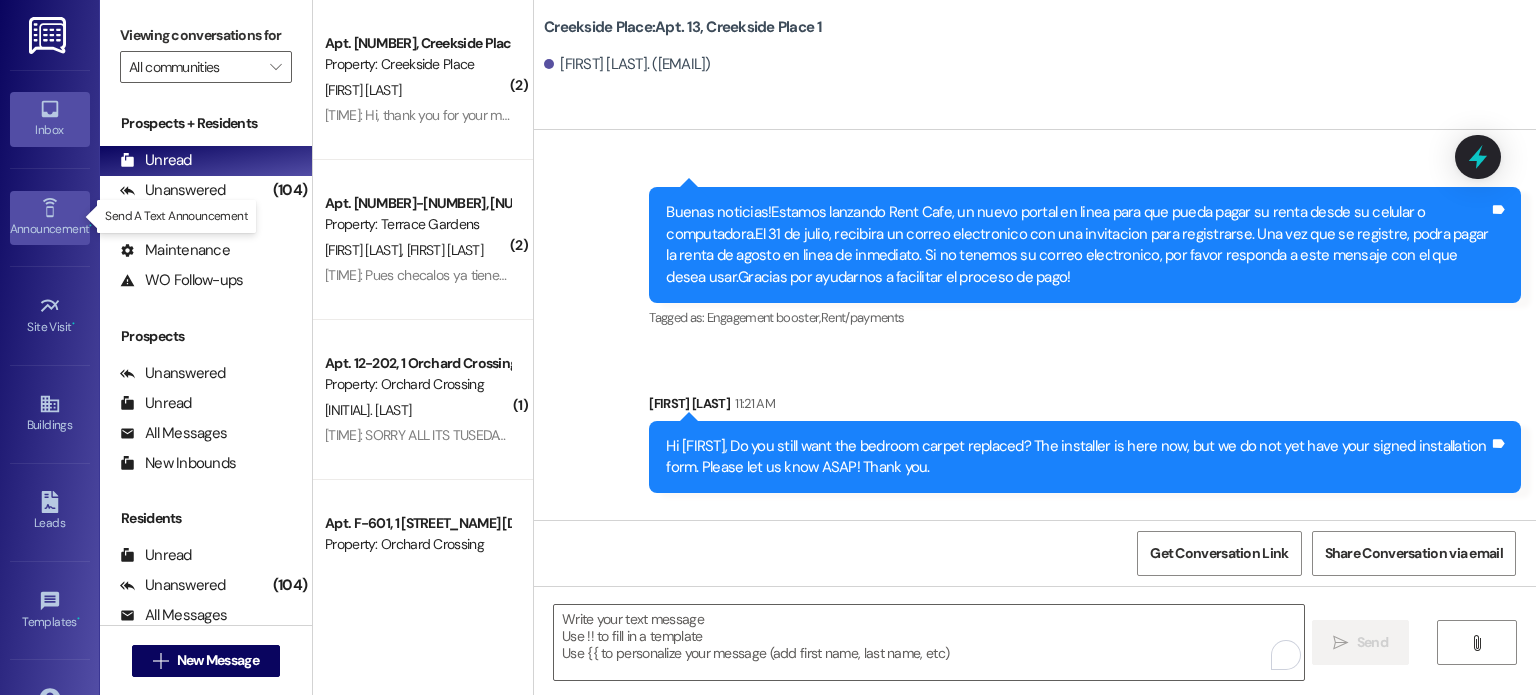 click on "Announcement   •" at bounding box center [50, 229] 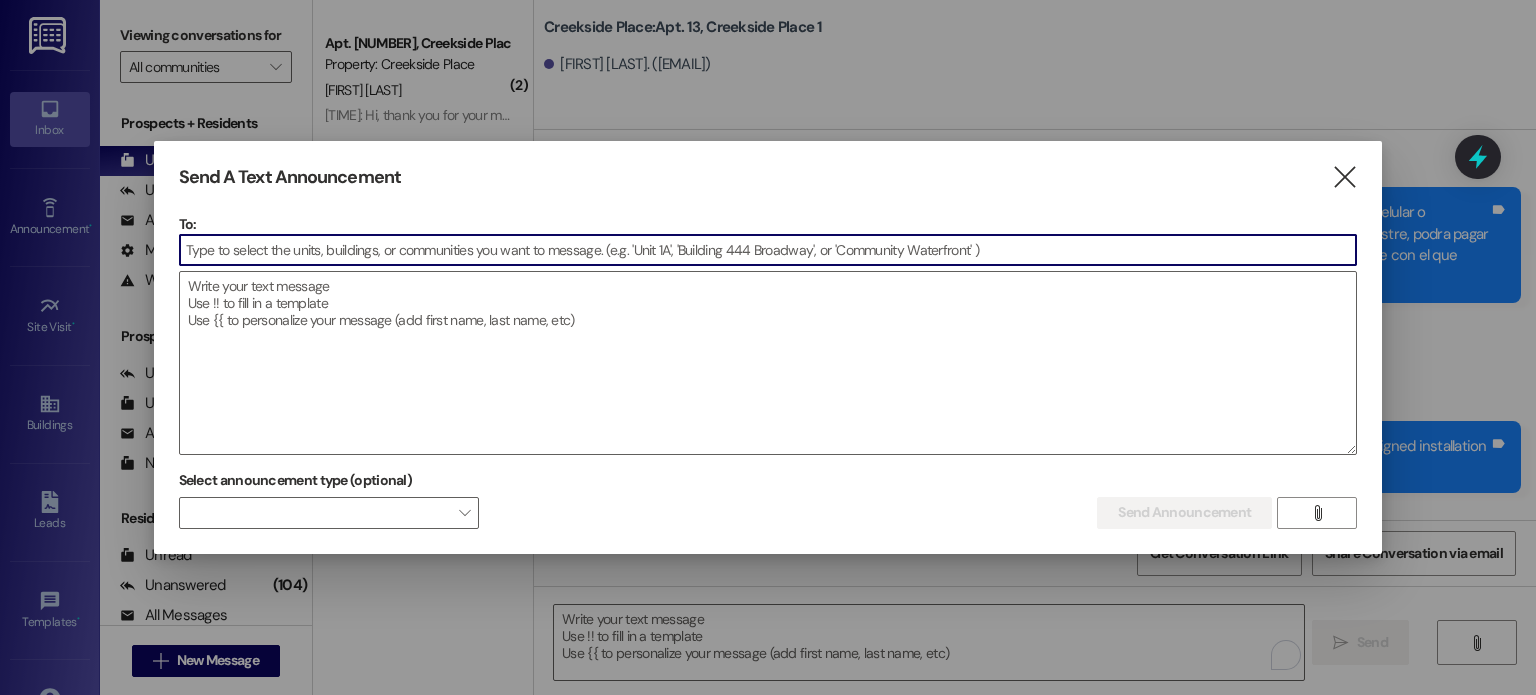 click at bounding box center [768, 250] 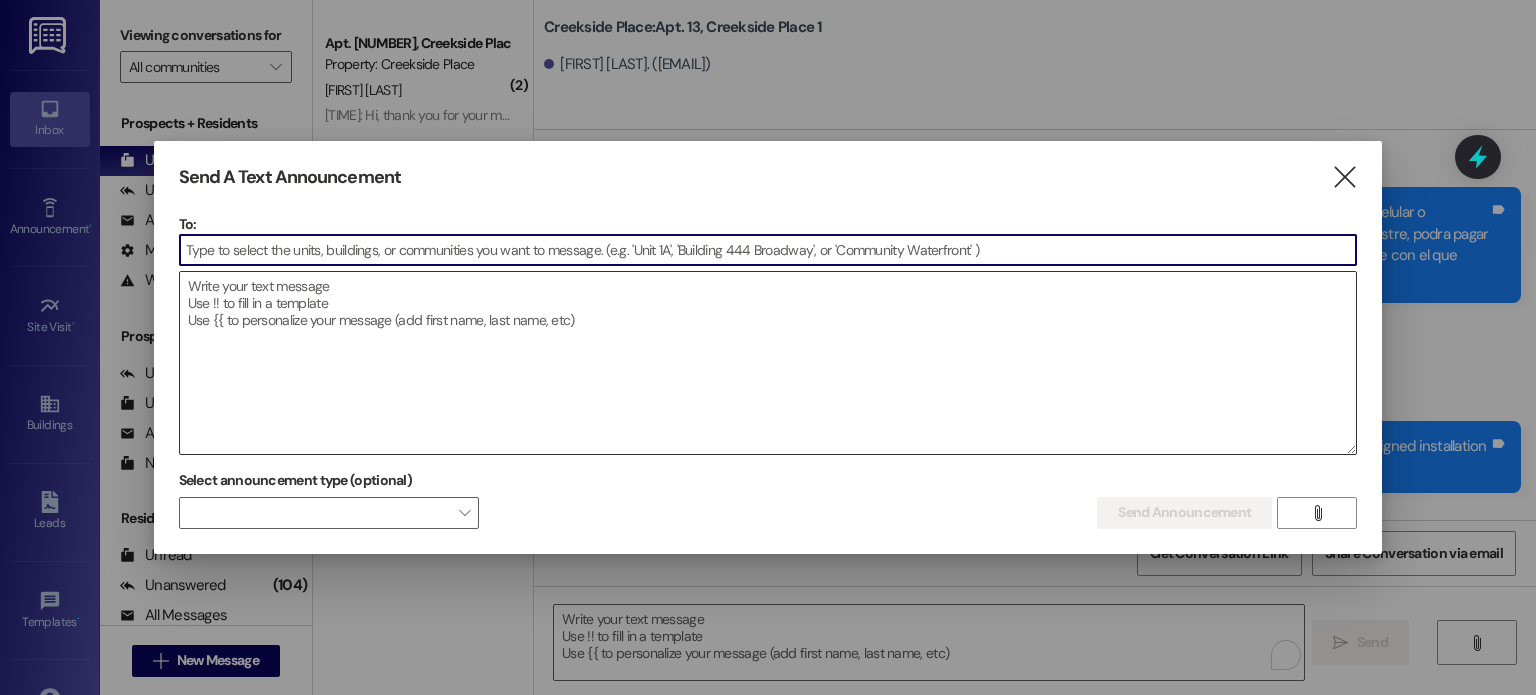 click at bounding box center [768, 363] 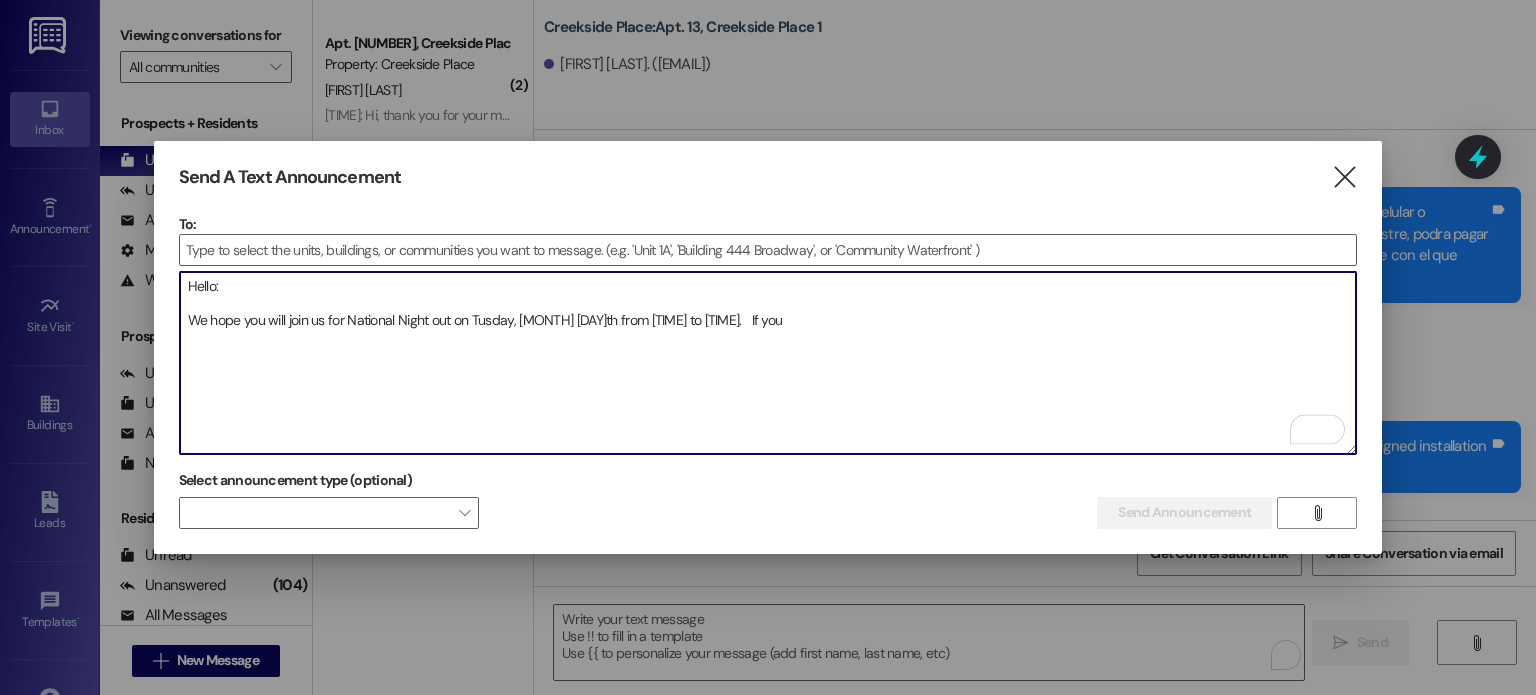 click on "Hello:
We hope you will join us for National Night out on Tusday, [MONTH] [DAY]th from [TIME] to [TIME].   If you" at bounding box center [768, 363] 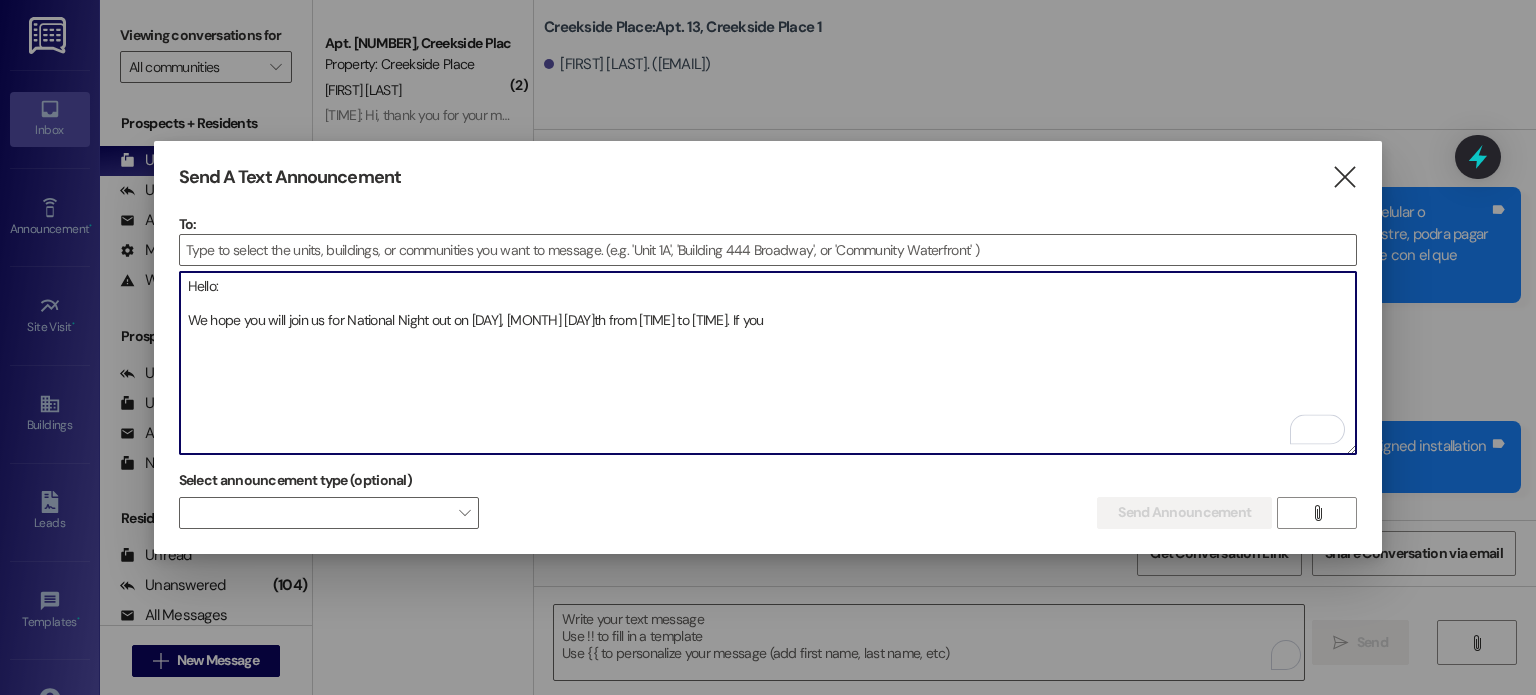 click on "Hello:
We hope you will join us for National Night out on [DAY], [MONTH] [DAY]th from [TIME] to [TIME]. If you" at bounding box center [768, 363] 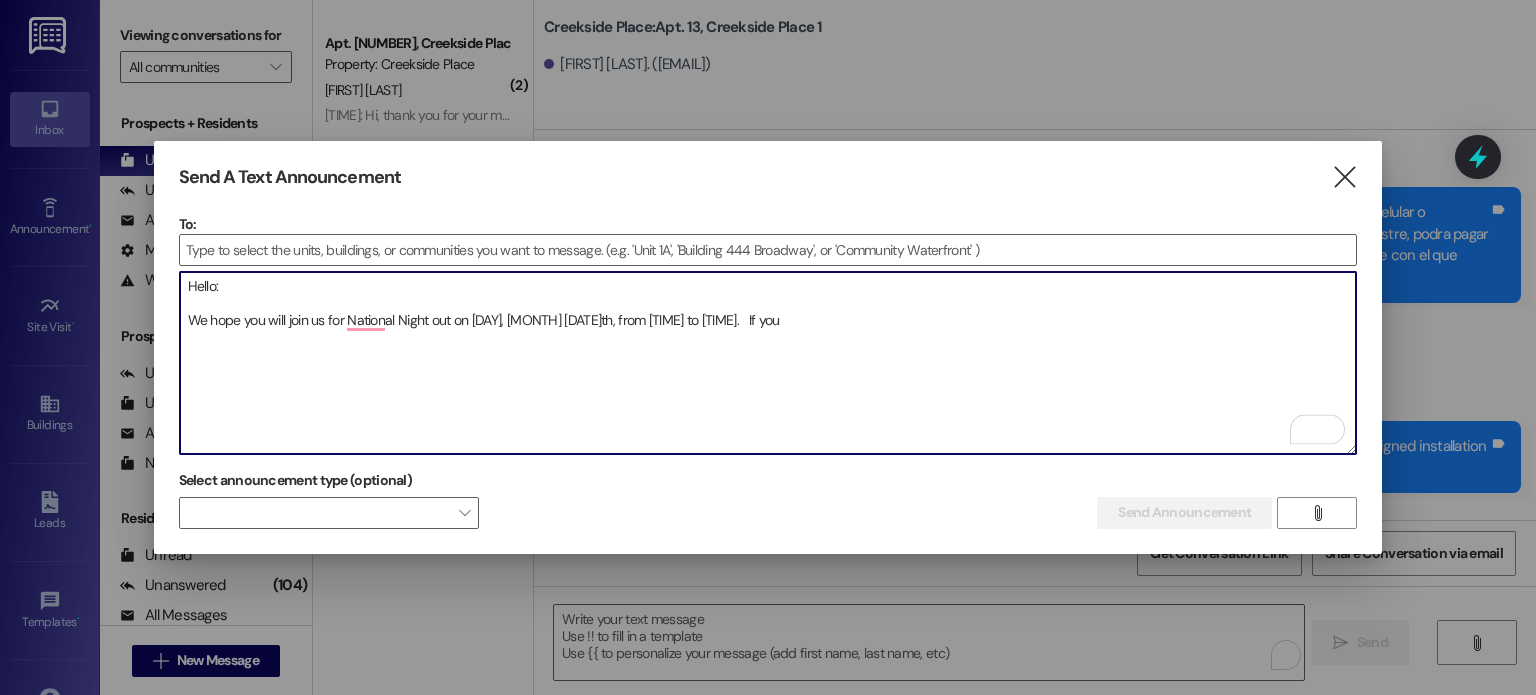 click on "Hello:
We hope you will join us for National Night out on [DAY], [MONTH] [DATE]th, from [TIME] to [TIME].   If you" at bounding box center [768, 363] 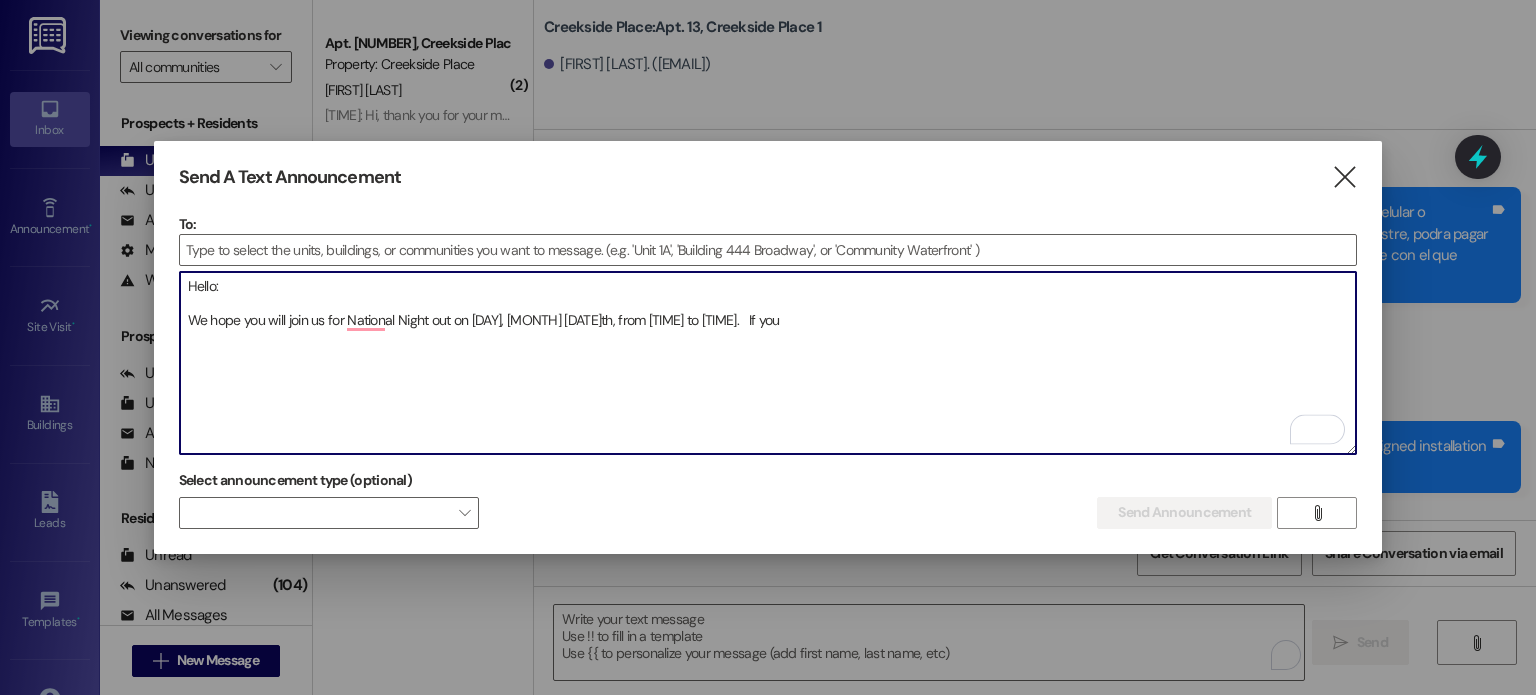 click on "Hello:
We hope you will join us for National Night out on [DAY], [MONTH] [DATE]th, from [TIME] to [TIME].   If you" at bounding box center [768, 363] 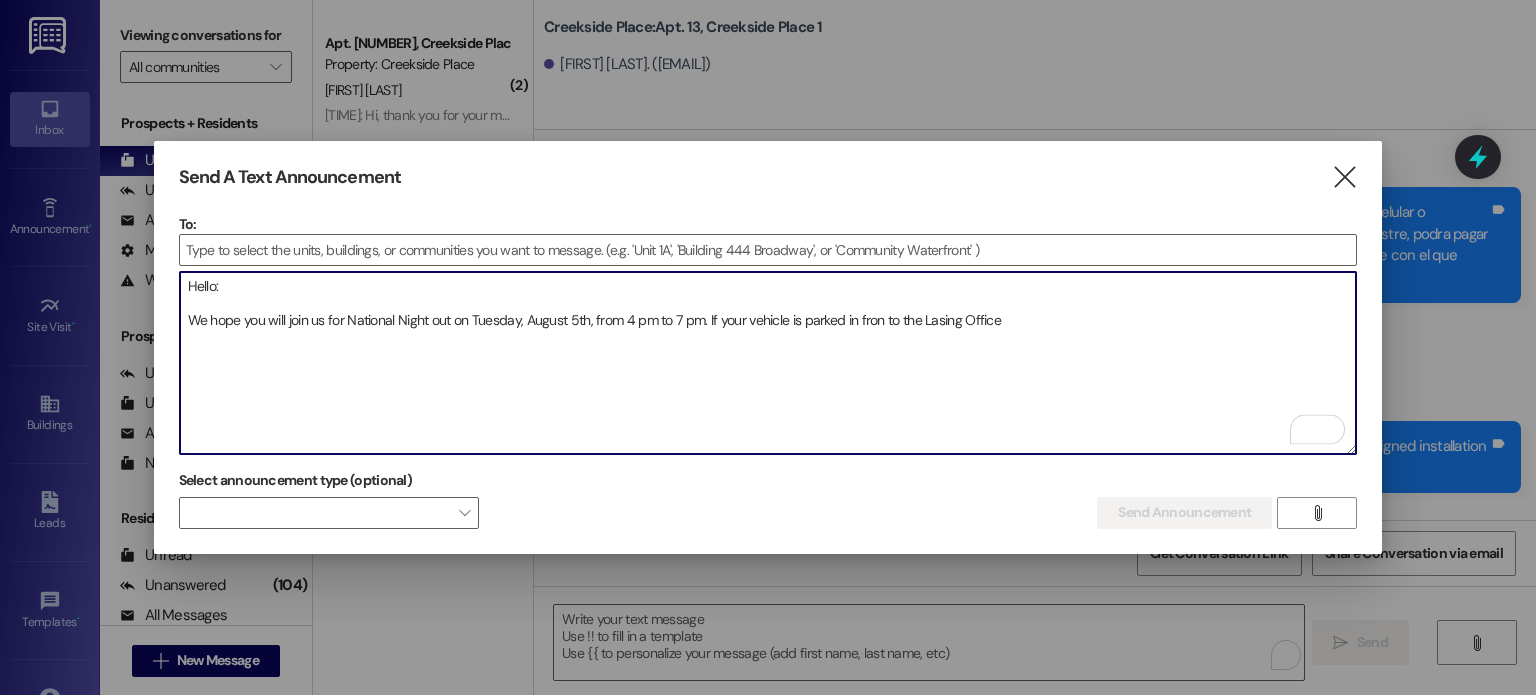 click on "Hello:
We hope you will join us for National Night out on Tuesday, August 5th, from 4 pm to 7 pm. If your vehicle is parked in fron to the Lasing Office" at bounding box center (768, 363) 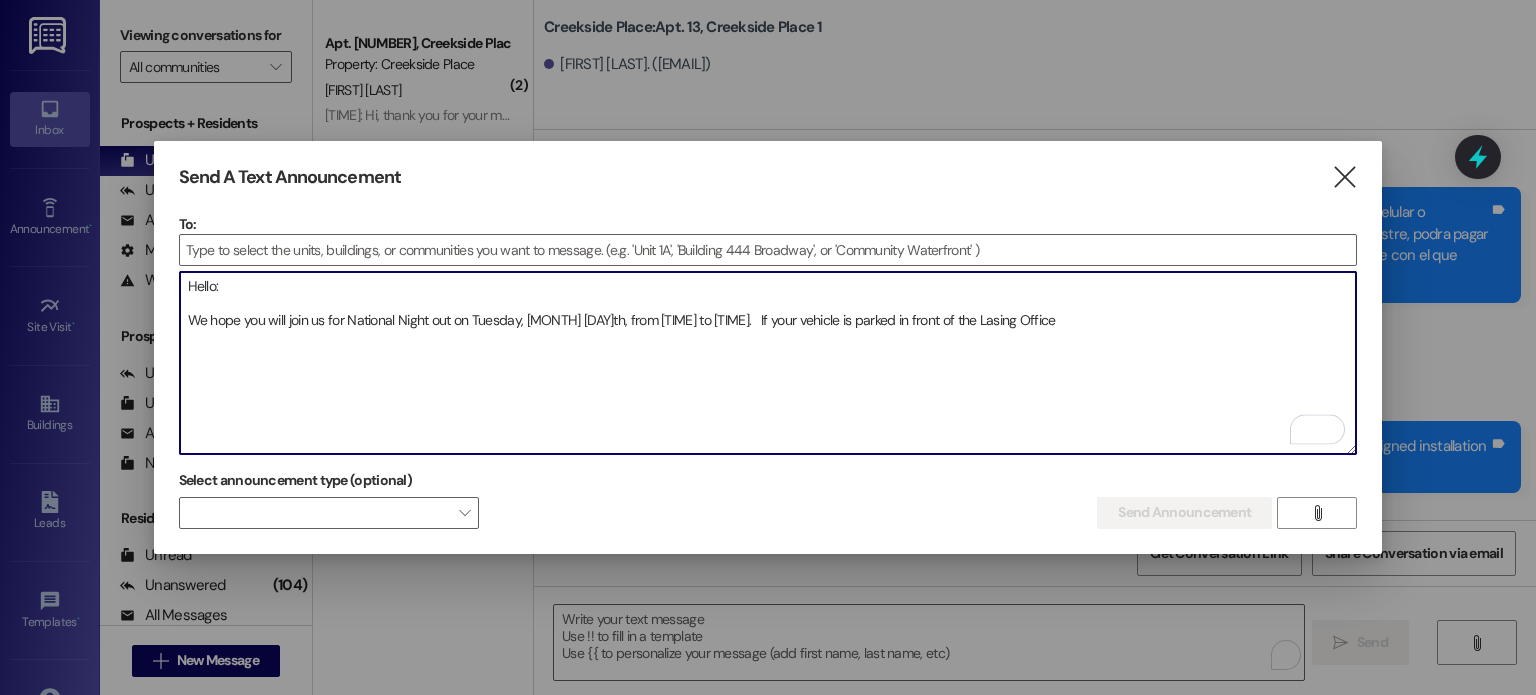 click on "Hello:
We hope you will join us for National Night out on Tuesday, [MONTH] [DAY]th, from [TIME] to [TIME].   If your vehicle is parked in front of the Lasing Office" at bounding box center (768, 363) 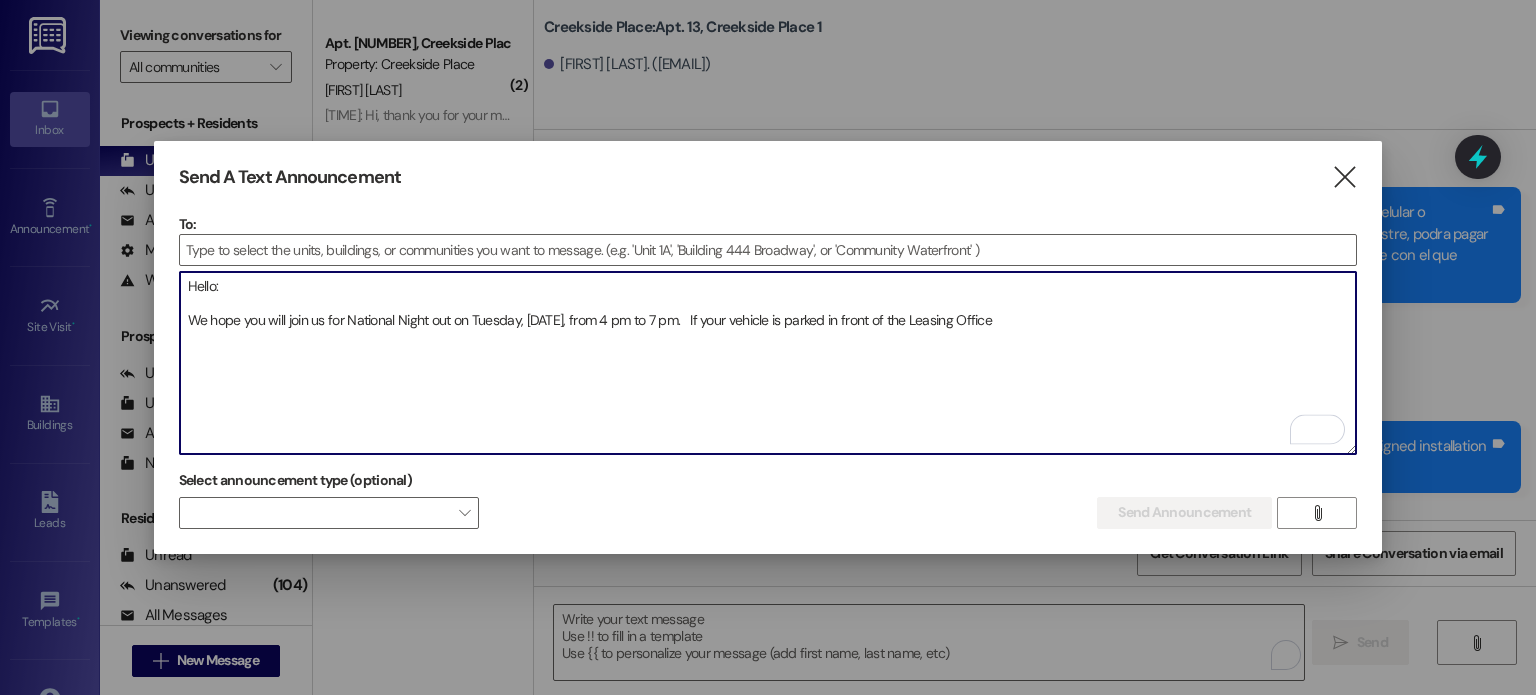 click on "Hello:
We hope you will join us for National Night out on Tuesday, [DATE], from 4 pm to 7 pm.   If your vehicle is parked in front of the Leasing Office" at bounding box center [768, 363] 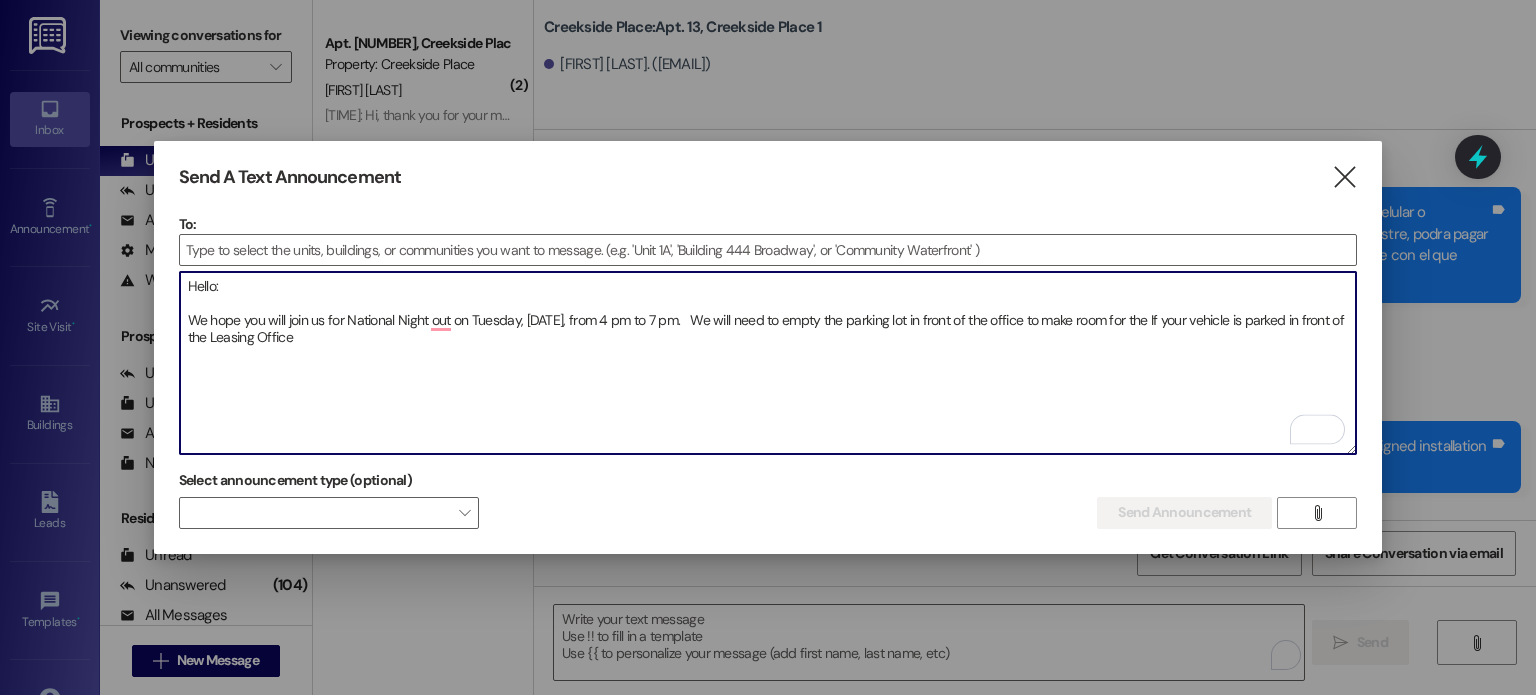 click on "Hello:
We hope you will join us for National Night out on Tuesday, [DATE], from 4 pm to 7 pm.   We will need to empty the parking lot in front of the office to make room for the If your vehicle is parked in front of the Leasing Office" at bounding box center (768, 363) 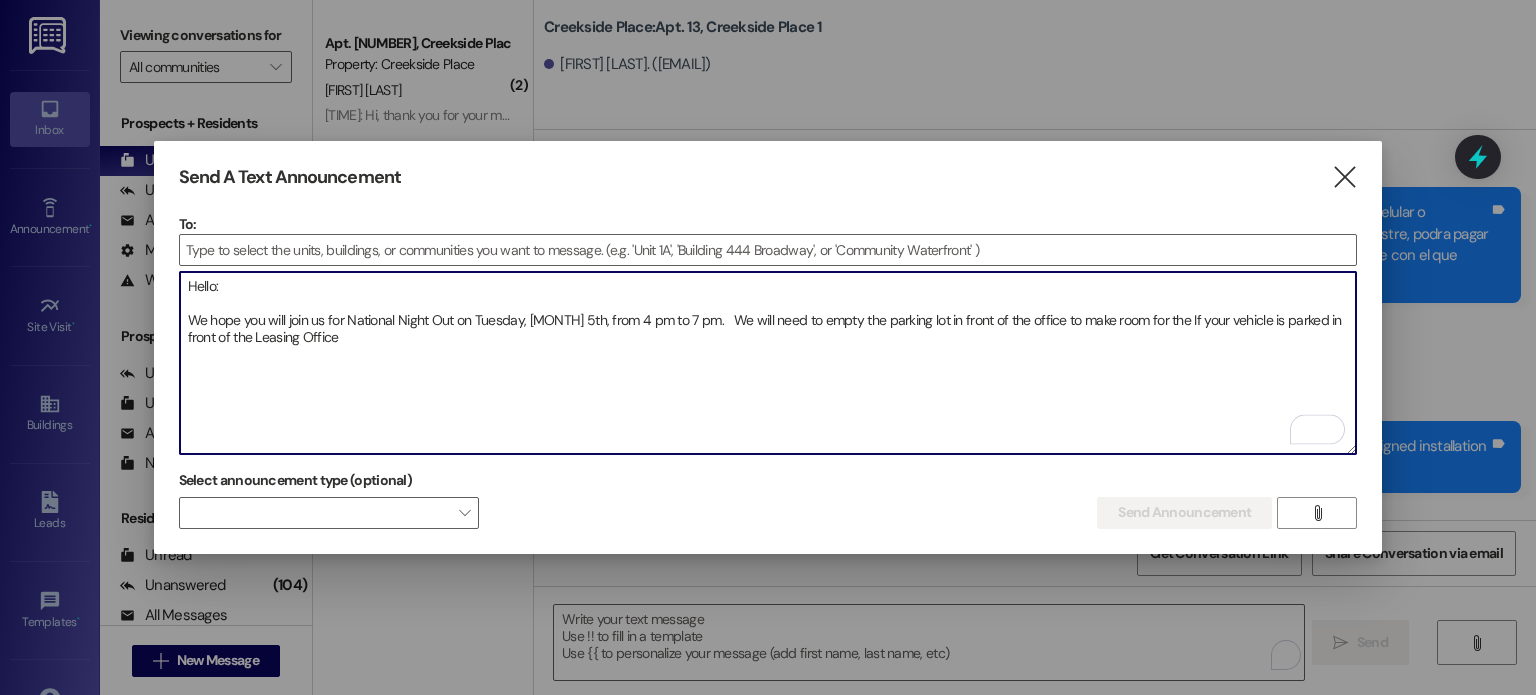 click on "Hello:
We hope you will join us for National Night Out on Tuesday, [MONTH] 5th, from 4 pm to 7 pm.   We will need to empty the parking lot in front of the office to make room for the If your vehicle is parked in front of the Leasing Office" at bounding box center (768, 363) 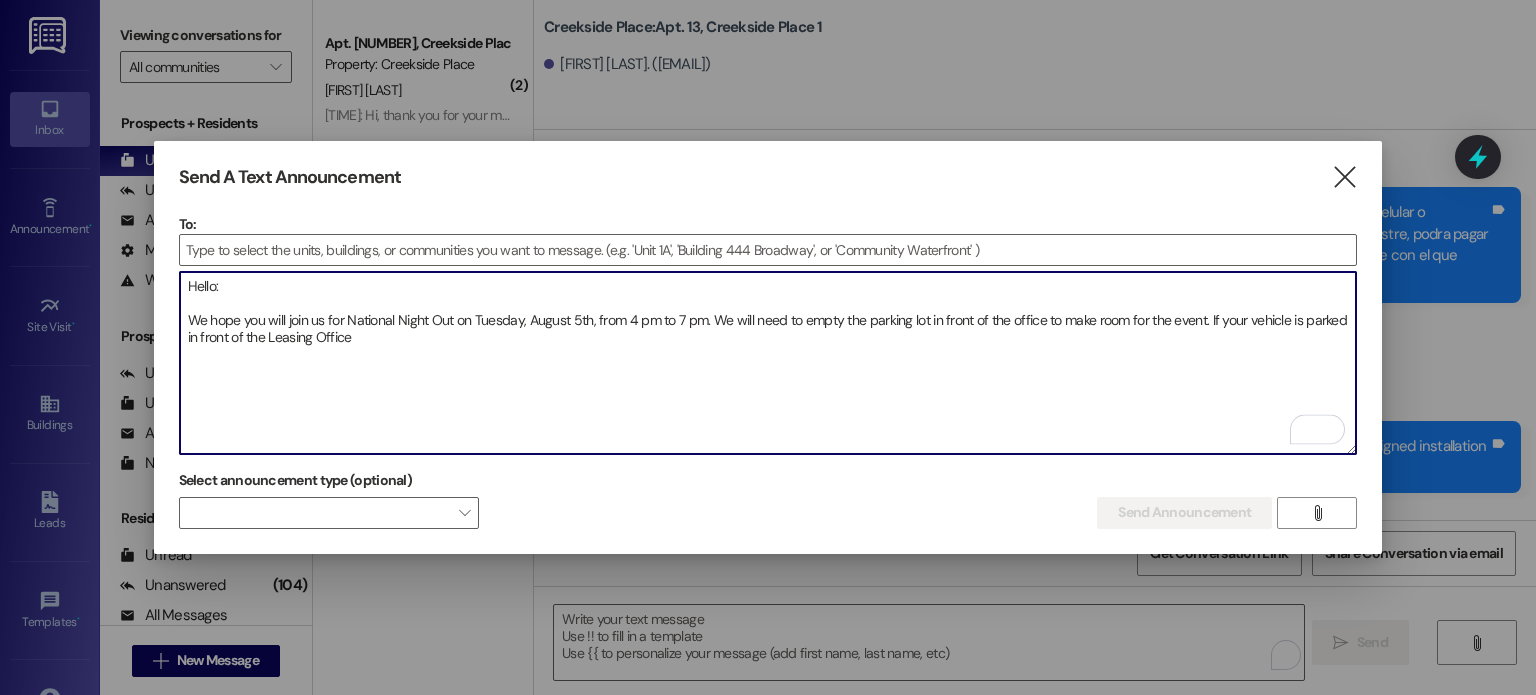 click on "Hello:
We hope you will join us for National Night Out on Tuesday, August 5th, from 4 pm to 7 pm. We will need to empty the parking lot in front of the office to make room for the event. If your vehicle is parked in front of the Leasing Office" at bounding box center [768, 363] 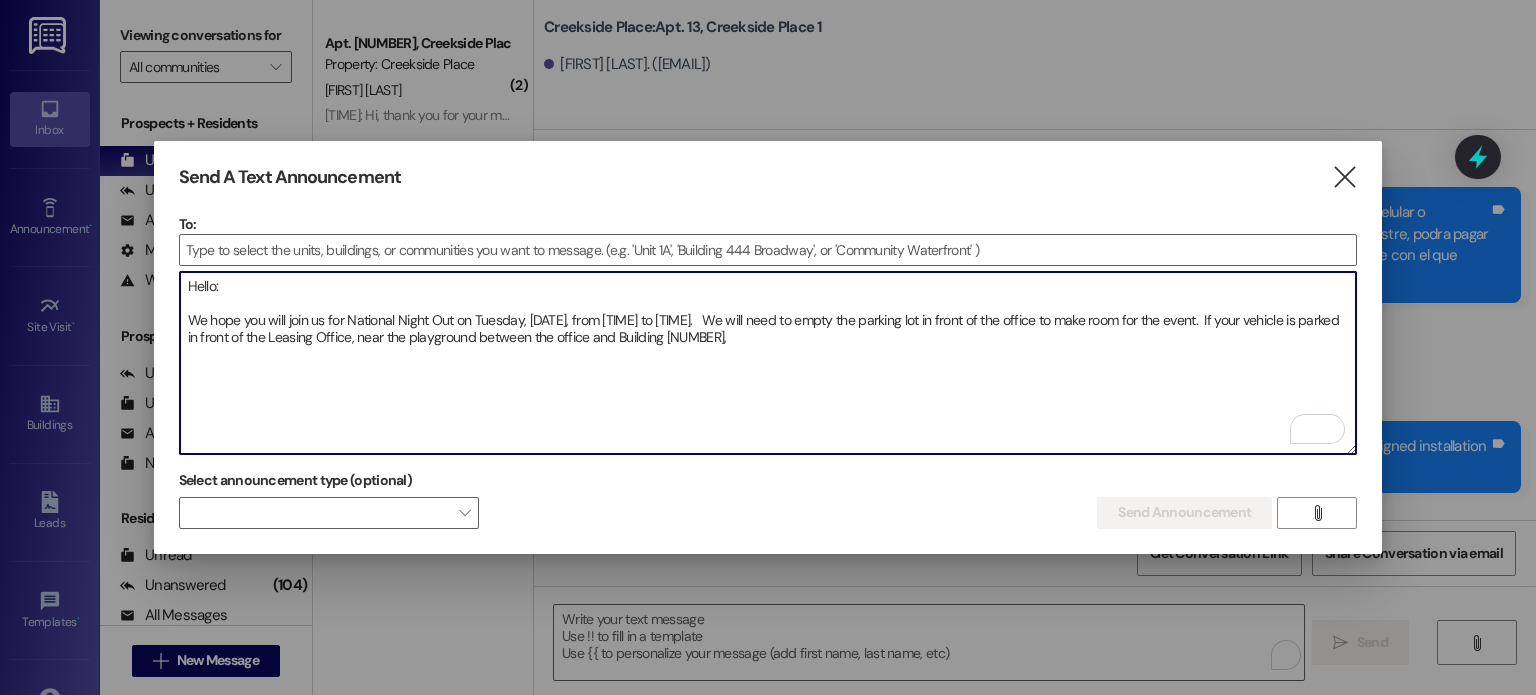 click on "Hello:
We hope you will join us for National Night Out on Tuesday, [DATE], from [TIME] to [TIME].   We will need to empty the parking lot in front of the office to make room for the event.  If your vehicle is parked in front of the Leasing Office, near the playground between the office and Building [NUMBER]," at bounding box center (768, 363) 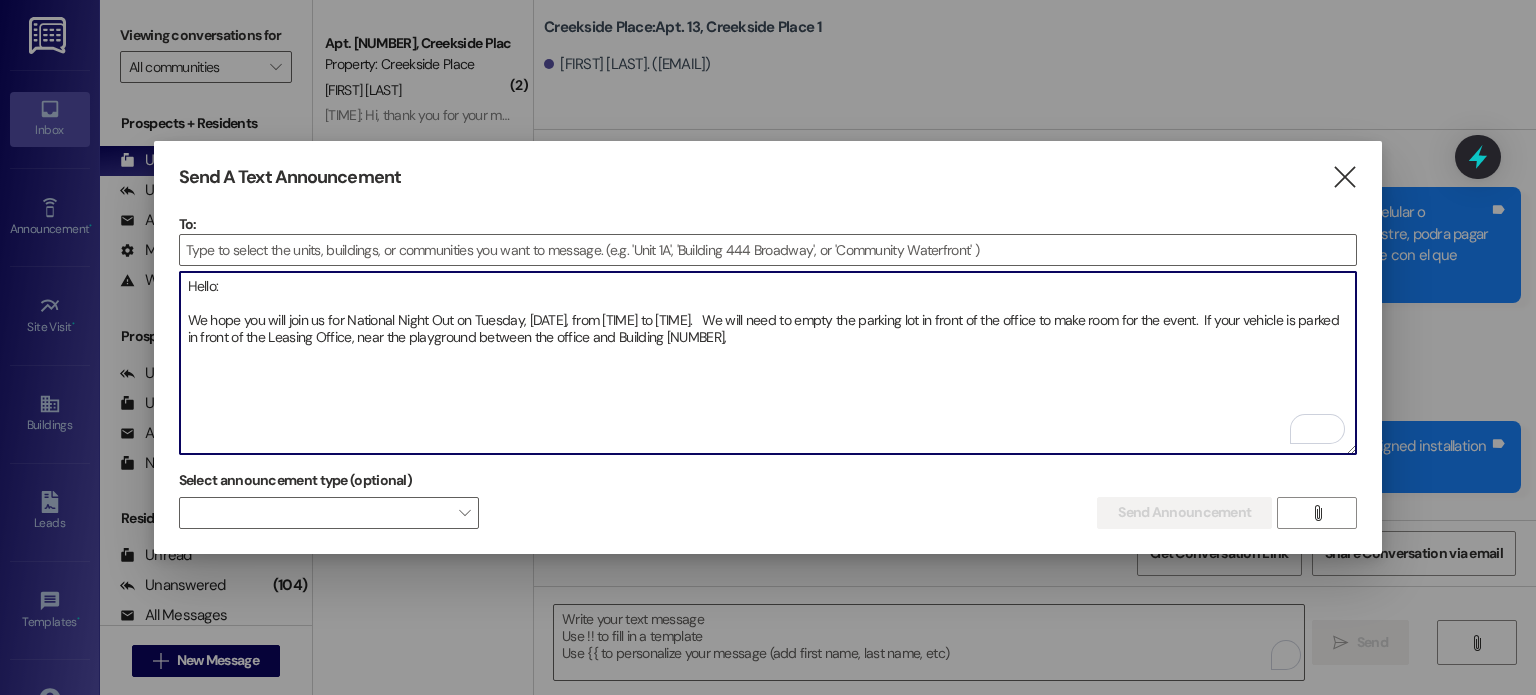 click on "Hello:
We hope you will join us for National Night Out on Tuesday, [DATE], from [TIME] to [TIME].   We will need to empty the parking lot in front of the office to make room for the event.  If your vehicle is parked in front of the Leasing Office, near the playground between the office and Building [NUMBER]," at bounding box center (768, 363) 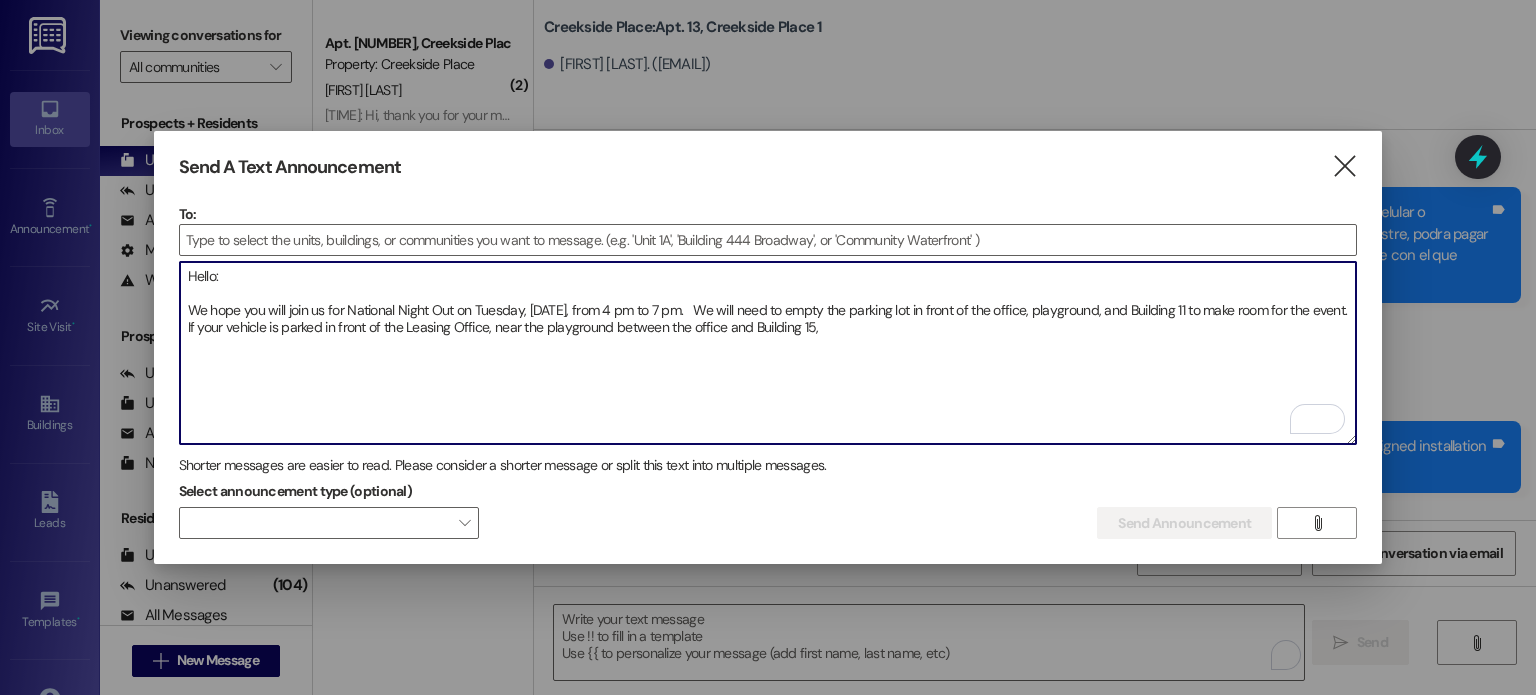 drag, startPoint x: 380, startPoint y: 319, endPoint x: 862, endPoint y: 315, distance: 482.0166 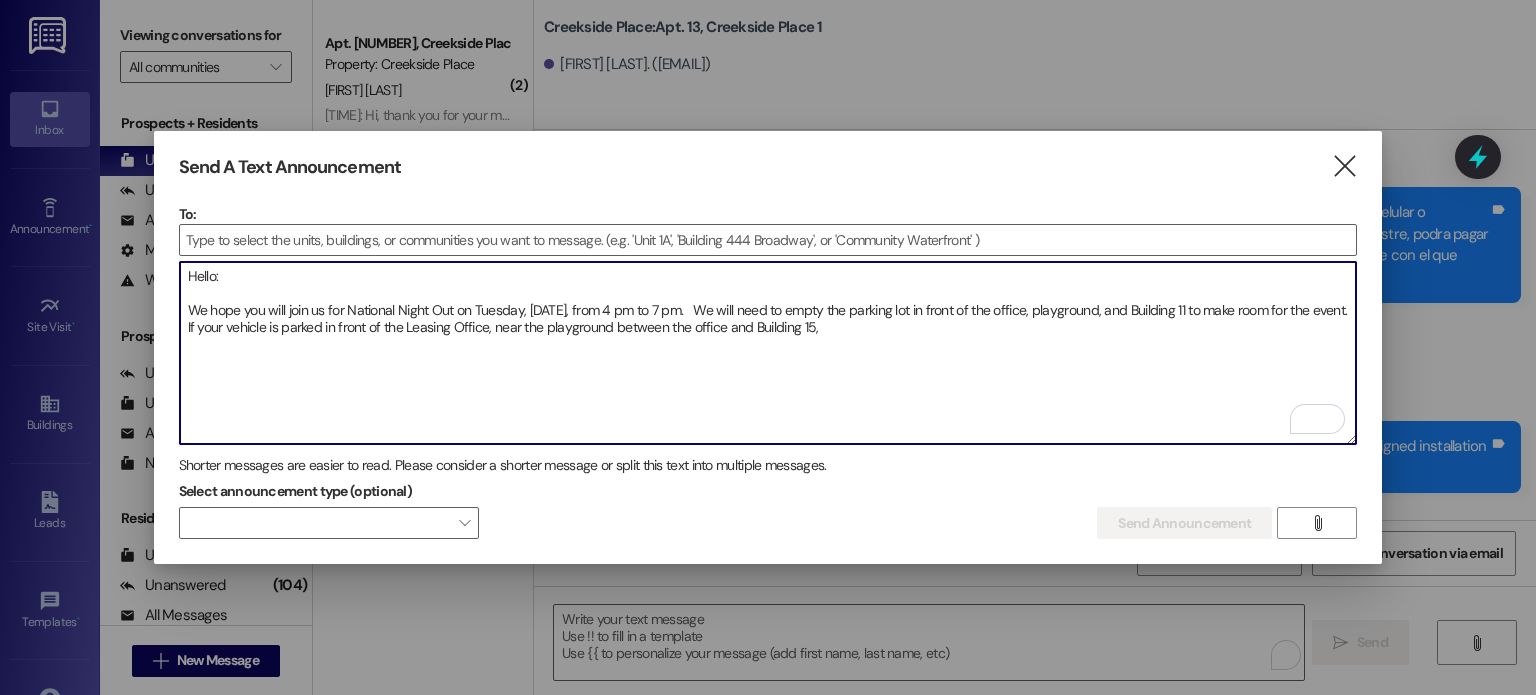 click on "Hello:
We hope you will join us for National Night Out on Tuesday, [DATE], from 4 pm to 7 pm.   We will need to empty the parking lot in front of the office, playground, and Building 11 to make room for the event.  If your vehicle is parked in front of the Leasing Office, near the playground between the office and Building 15," at bounding box center (768, 353) 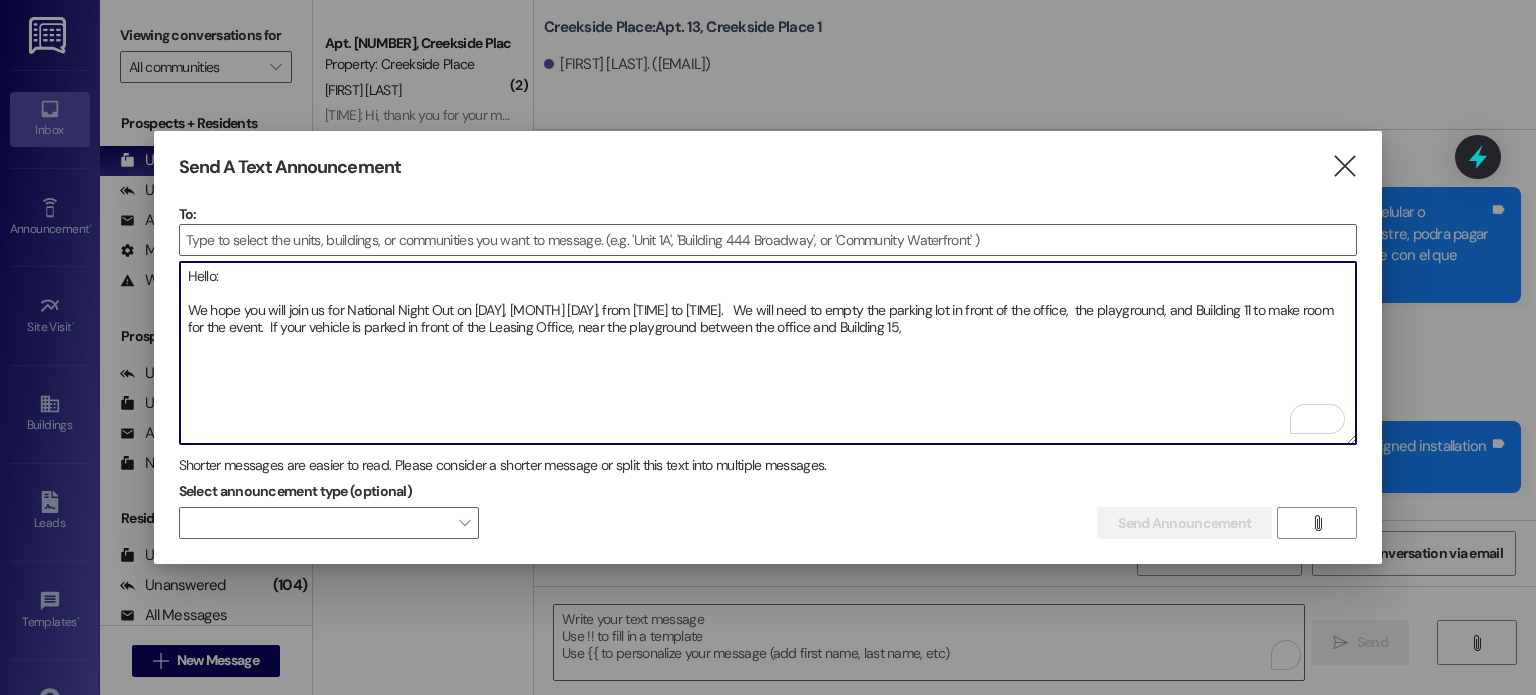 click on "Hello:
We hope you will join us for National Night Out on [DAY], [MONTH] [DAY], from [TIME] to [TIME].   We will need to empty the parking lot in front of the office,  the playground, and Building 11 to make room for the event.  If your vehicle is parked in front of the Leasing Office, near the playground between the office and Building 15," at bounding box center [768, 353] 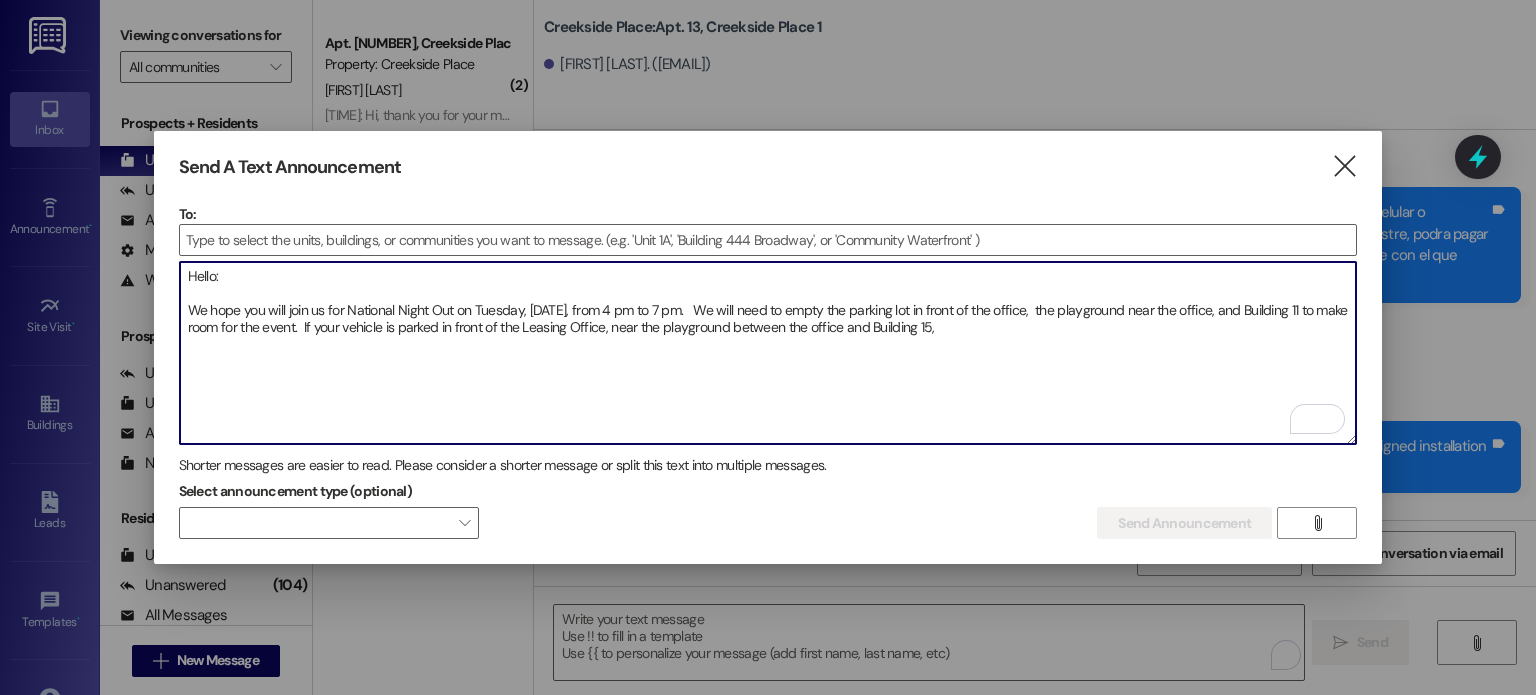 click on "Hello:
We hope you will join us for National Night Out on Tuesday, [DATE], from 4 pm to 7 pm.   We will need to empty the parking lot in front of the office,  the playground near the office, and Building 11 to make room for the event.  If your vehicle is parked in front of the Leasing Office, near the playground between the office and Building 15," at bounding box center [768, 353] 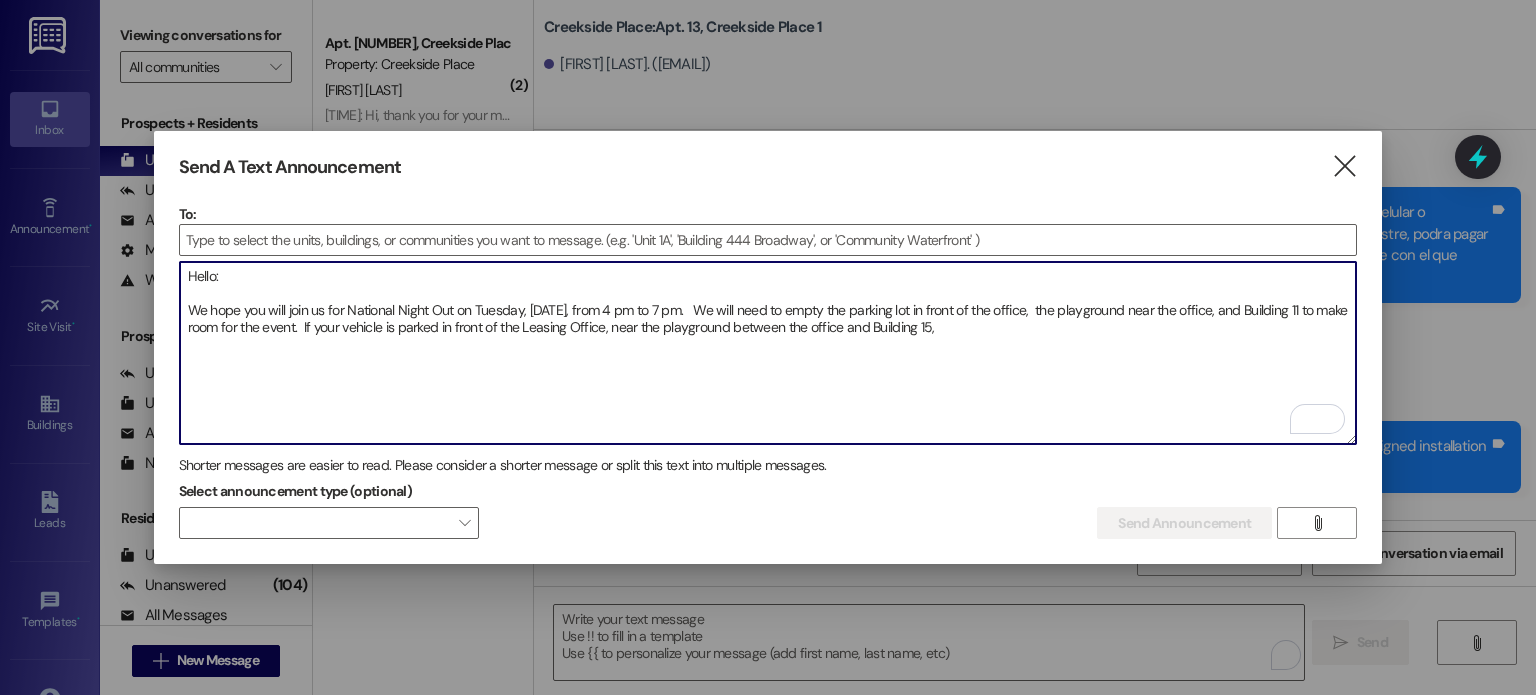 drag, startPoint x: 489, startPoint y: 323, endPoint x: 970, endPoint y: 328, distance: 481.026 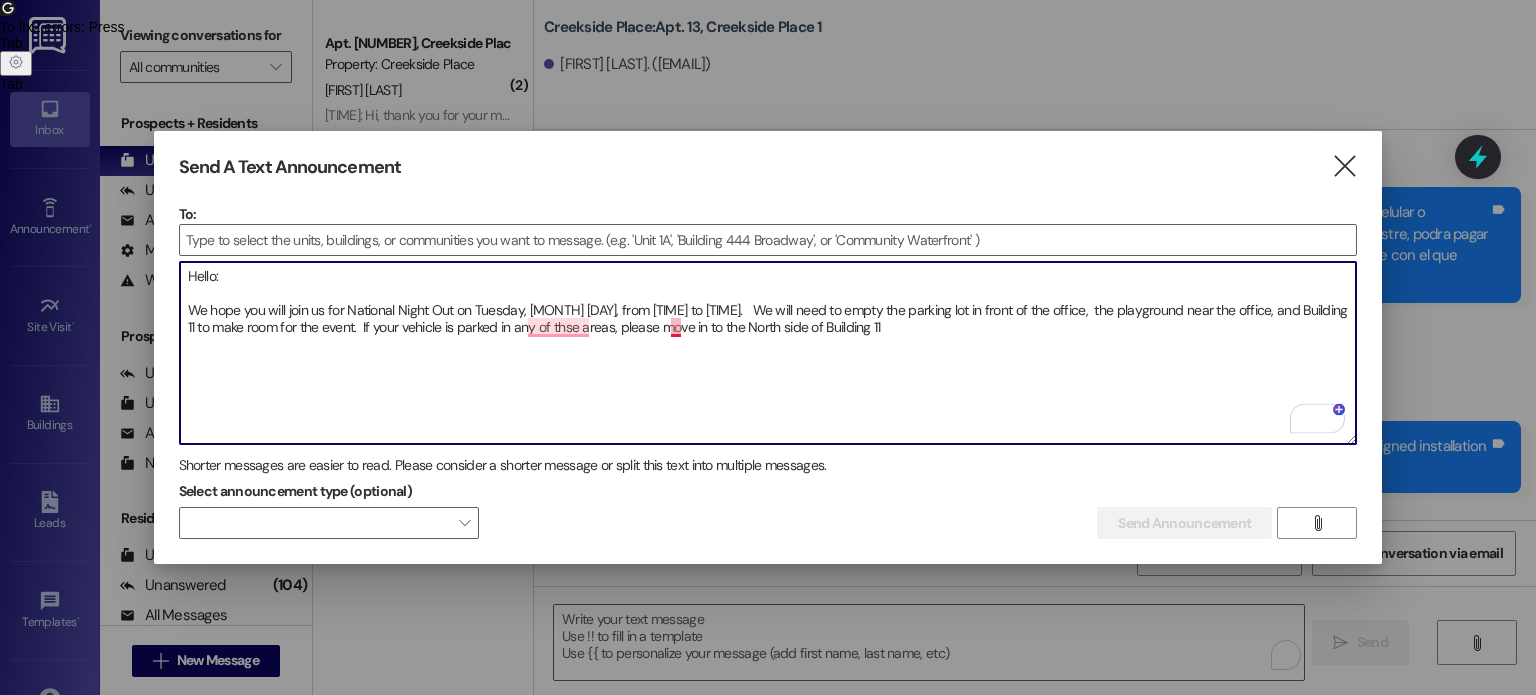 click on "Hello:
We hope you will join us for National Night Out on Tuesday, [MONTH] [DAY], from [TIME] to [TIME].   We will need to empty the parking lot in front of the office,  the playground near the office, and Building 11 to make room for the event.  If your vehicle is parked in any of thse areas, please move in to the North side of Building 11" at bounding box center [768, 353] 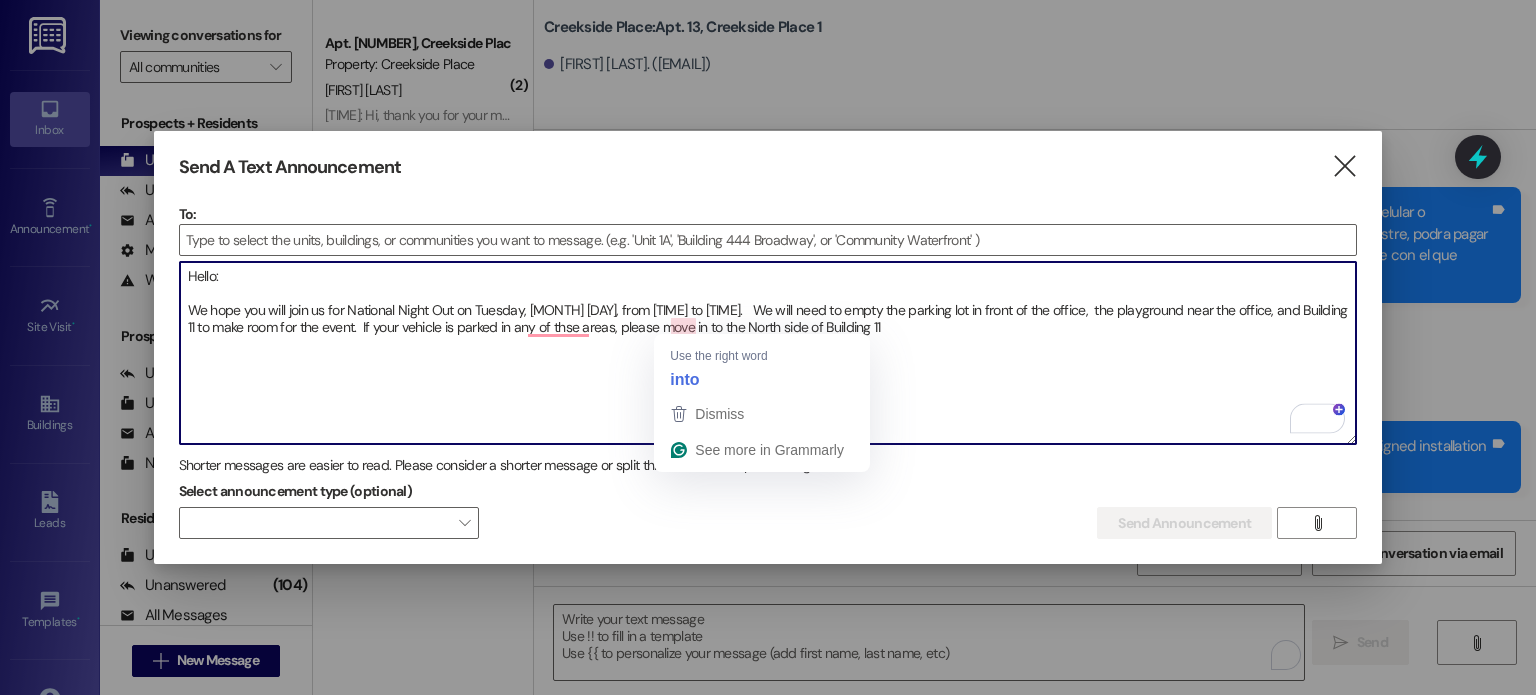 click on "Hello:
We hope you will join us for National Night Out on Tuesday, [MONTH] [DAY], from [TIME] to [TIME].   We will need to empty the parking lot in front of the office,  the playground near the office, and Building 11 to make room for the event.  If your vehicle is parked in any of thse areas, please move in to the North side of Building 11" at bounding box center (768, 353) 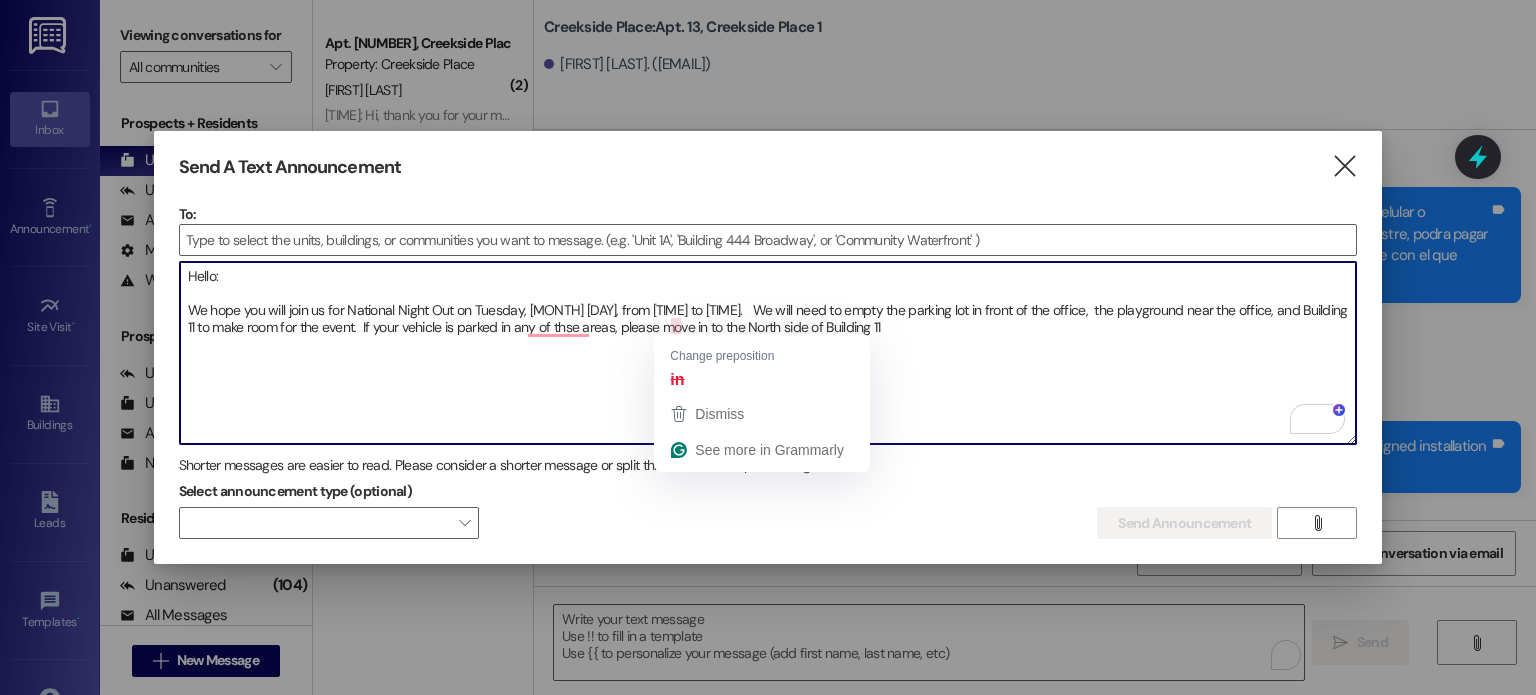 click on "Hello:
We hope you will join us for National Night Out on Tuesday, [MONTH] [DAY], from [TIME] to [TIME].   We will need to empty the parking lot in front of the office,  the playground near the office, and Building 11 to make room for the event.  If your vehicle is parked in any of thse areas, please move in to the North side of Building 11" at bounding box center (768, 353) 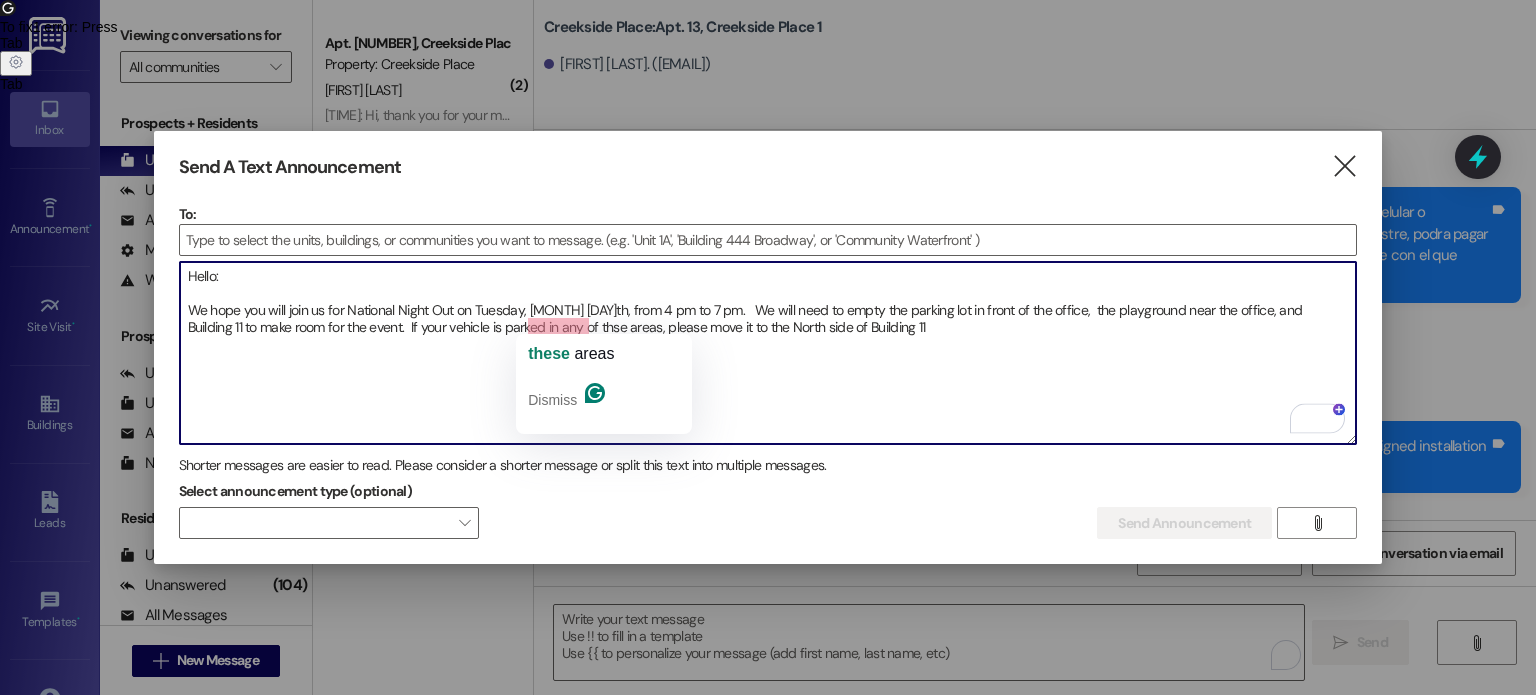 click on "Hello:
We hope you will join us for National Night Out on Tuesday, [MONTH] [DAY]th, from 4 pm to 7 pm.   We will need to empty the parking lot in front of the office,  the playground near the office, and Building 11 to make room for the event.  If your vehicle is parked in any of thse areas, please move it to the North side of Building 11" at bounding box center [768, 353] 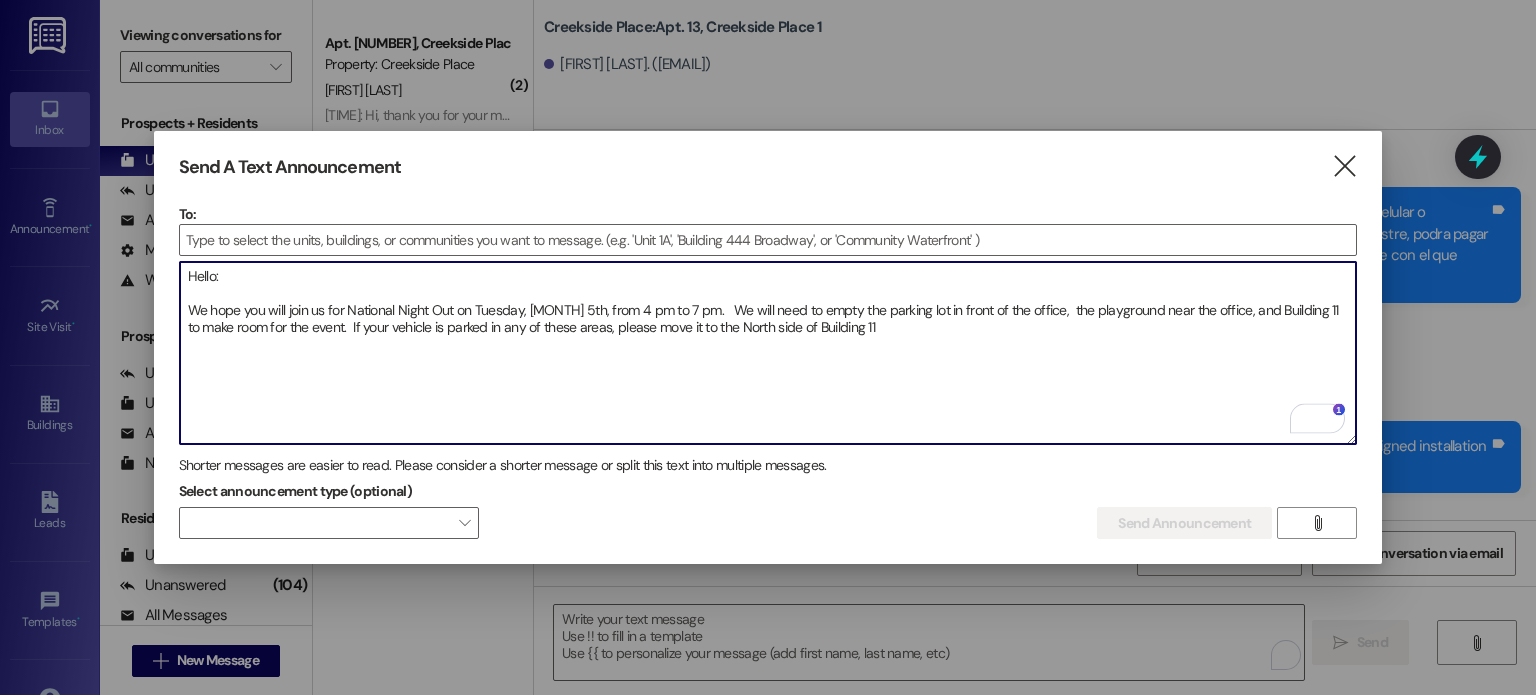 click on "Hello:
We hope you will join us for National Night Out on Tuesday, [MONTH] 5th, from 4 pm to 7 pm.   We will need to empty the parking lot in front of the office,  the playground near the office, and Building 11 to make room for the event.  If your vehicle is parked in any of these areas, please move it to the North side of Building 11" at bounding box center [768, 353] 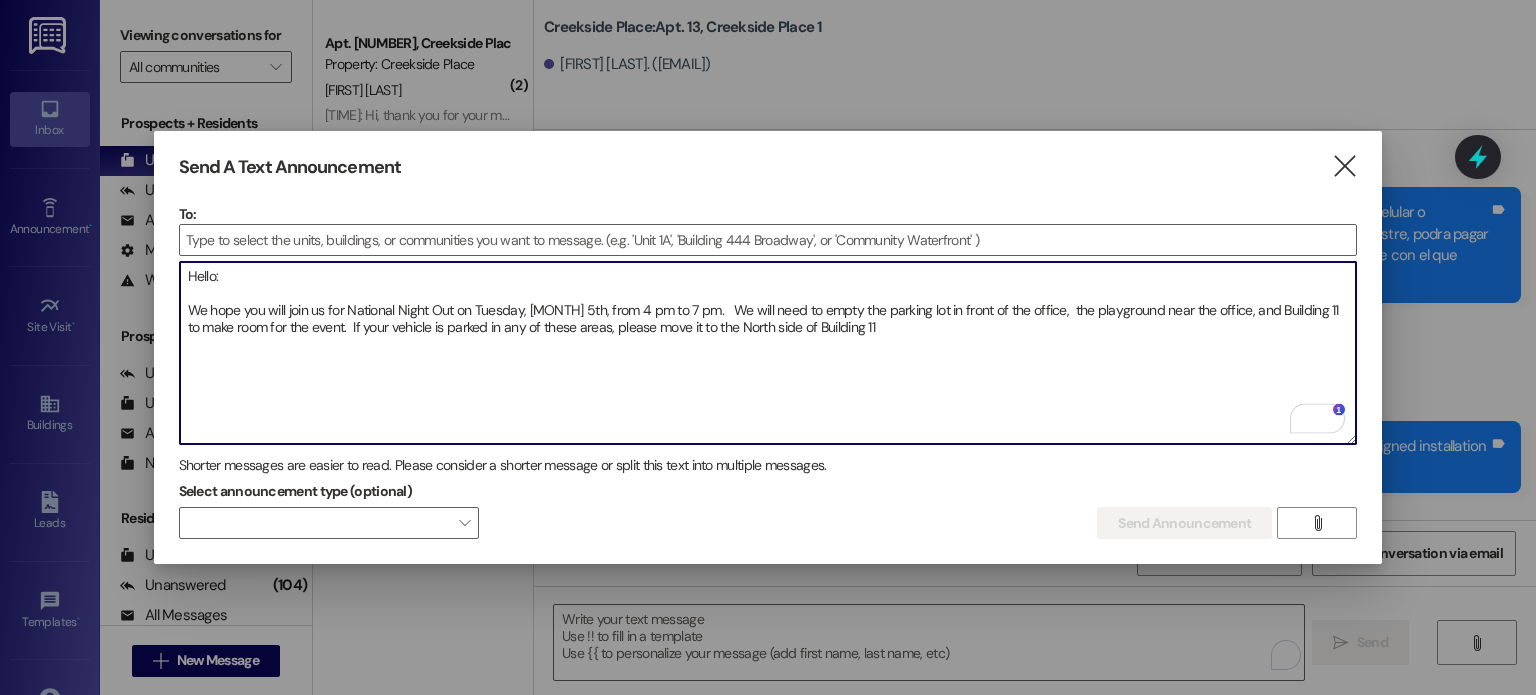 click on "Hello:
We hope you will join us for National Night Out on Tuesday, [MONTH] 5th, from 4 pm to 7 pm.   We will need to empty the parking lot in front of the office,  the playground near the office, and Building 11 to make room for the event.  If your vehicle is parked in any of these areas, please move it to the North side of Building 11" at bounding box center [768, 353] 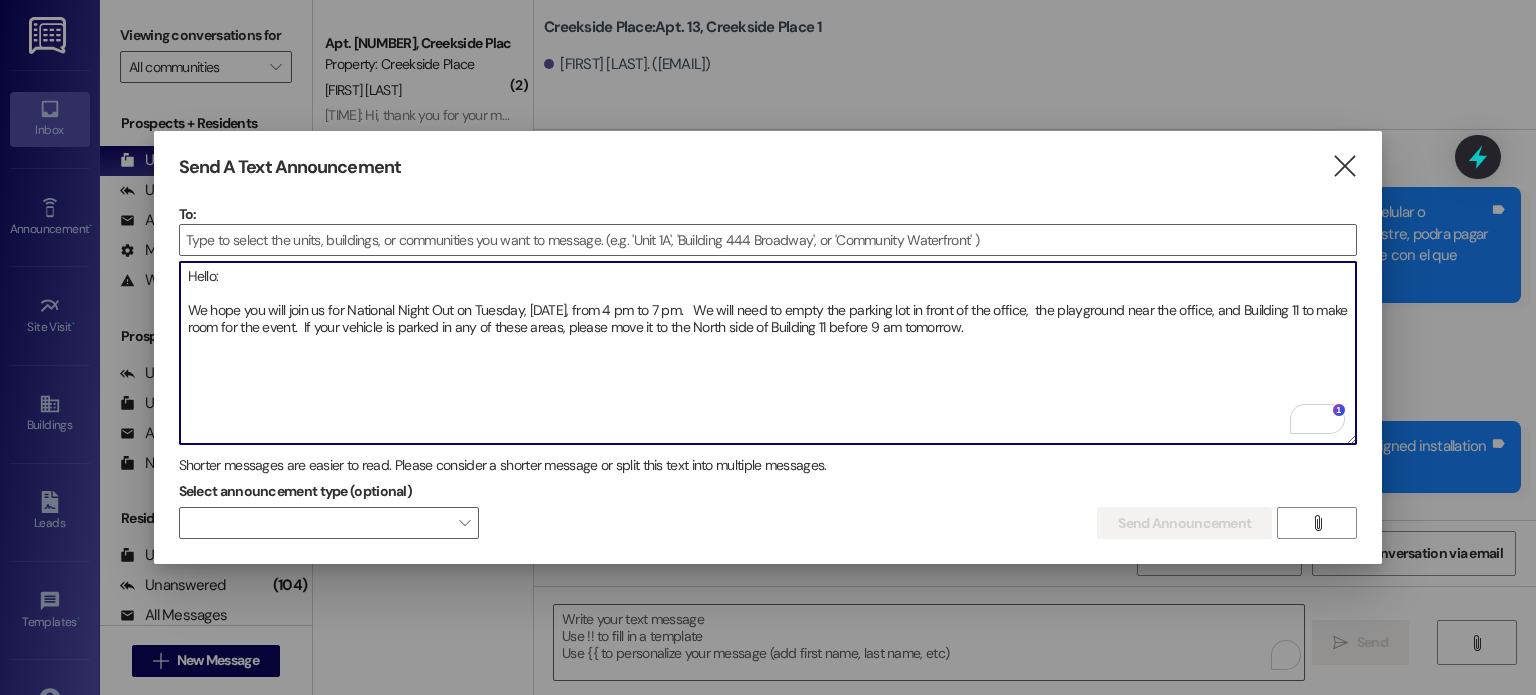 click on "Hello:
We hope you will join us for National Night Out on Tuesday, [DATE], from 4 pm to 7 pm.   We will need to empty the parking lot in front of the office,  the playground near the office, and Building 11 to make room for the event.  If your vehicle is parked in any of these areas, please move it to the North side of Building 11 before 9 am tomorrow." at bounding box center [768, 353] 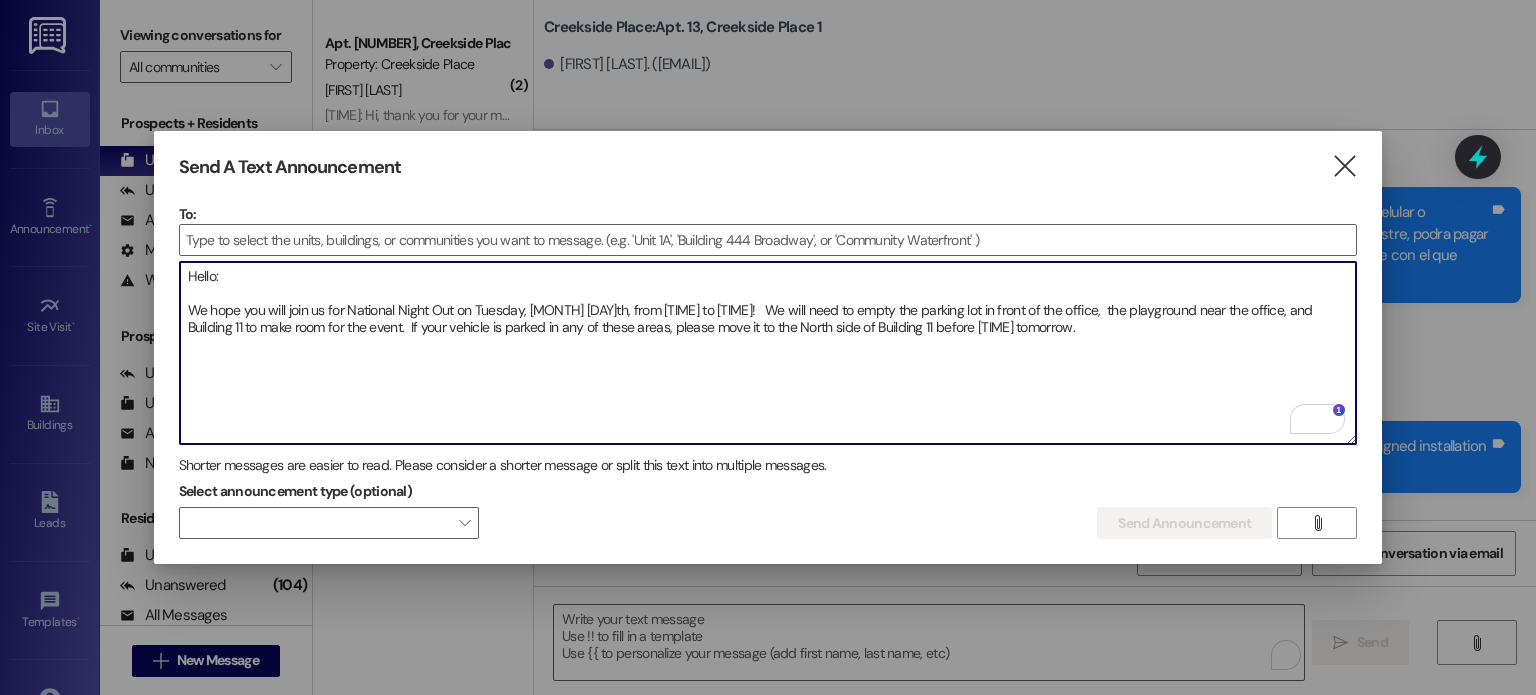 drag, startPoint x: 936, startPoint y: 307, endPoint x: 1323, endPoint y: 299, distance: 387.08267 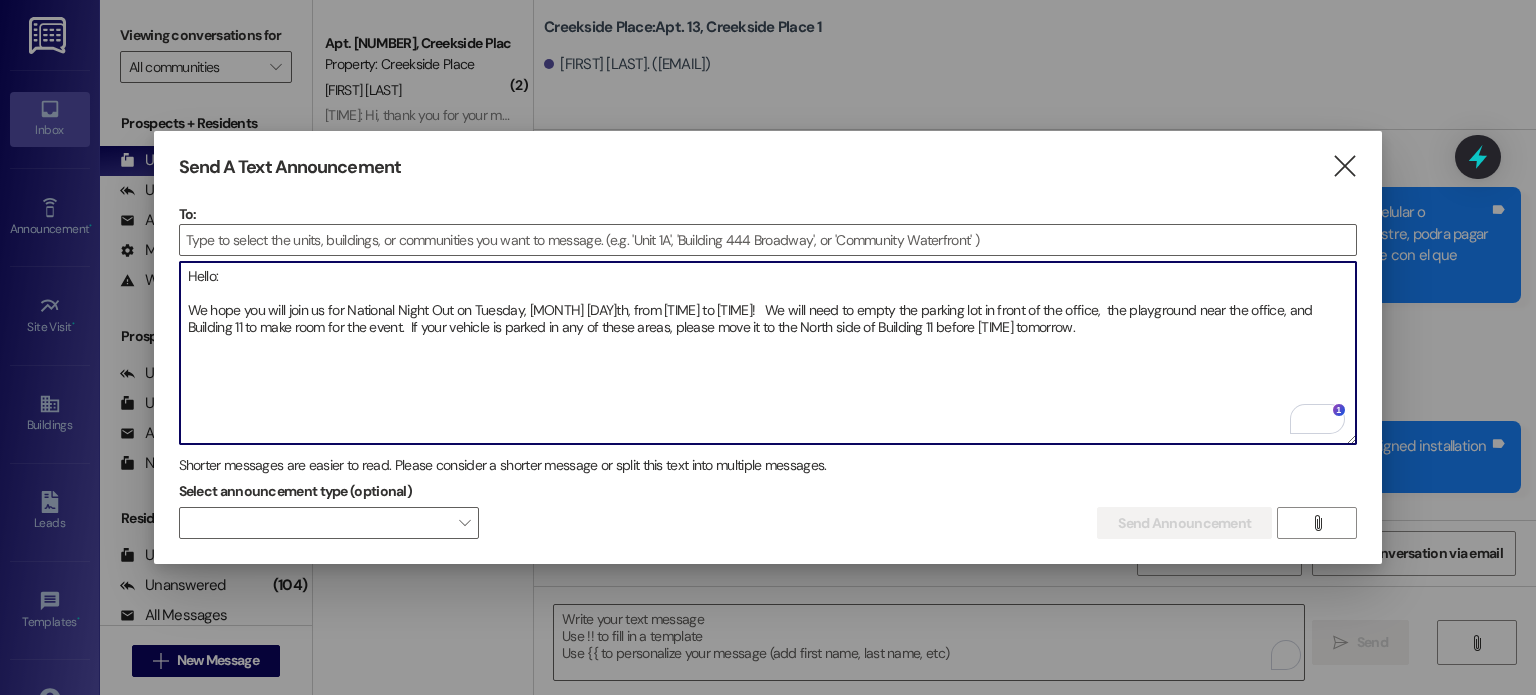 click on "Hello:
We hope you will join us for National Night Out on Tuesday, [MONTH] [DAY]th, from [TIME] to [TIME]!   We will need to empty the parking lot in front of the office,  the playground near the office, and Building 11 to make room for the event.  If your vehicle is parked in any of these areas, please move it to the North side of Building 11 before [TIME] tomorrow." at bounding box center [768, 353] 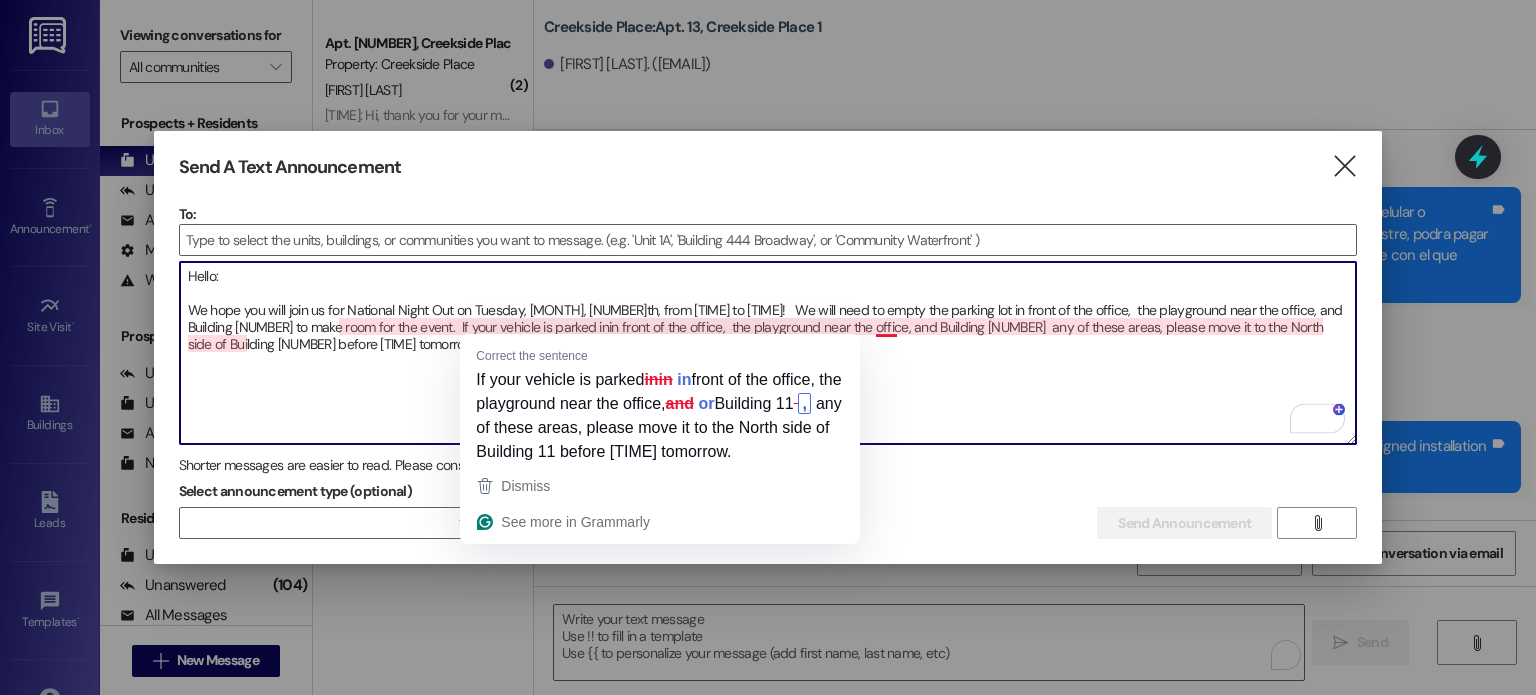 click on "Hello:
We hope you will join us for National Night Out on Tuesday, [MONTH], [NUMBER]th, from [TIME] to [TIME]!   We will need to empty the parking lot in front of the office,  the playground near the office, and Building [NUMBER] to make room for the event.  If your vehicle is parked inin front of the office,  the playground near the office, and Building [NUMBER]  any of these areas, please move it to the North side of Building [NUMBER] before [TIME] tomorrow." at bounding box center (768, 353) 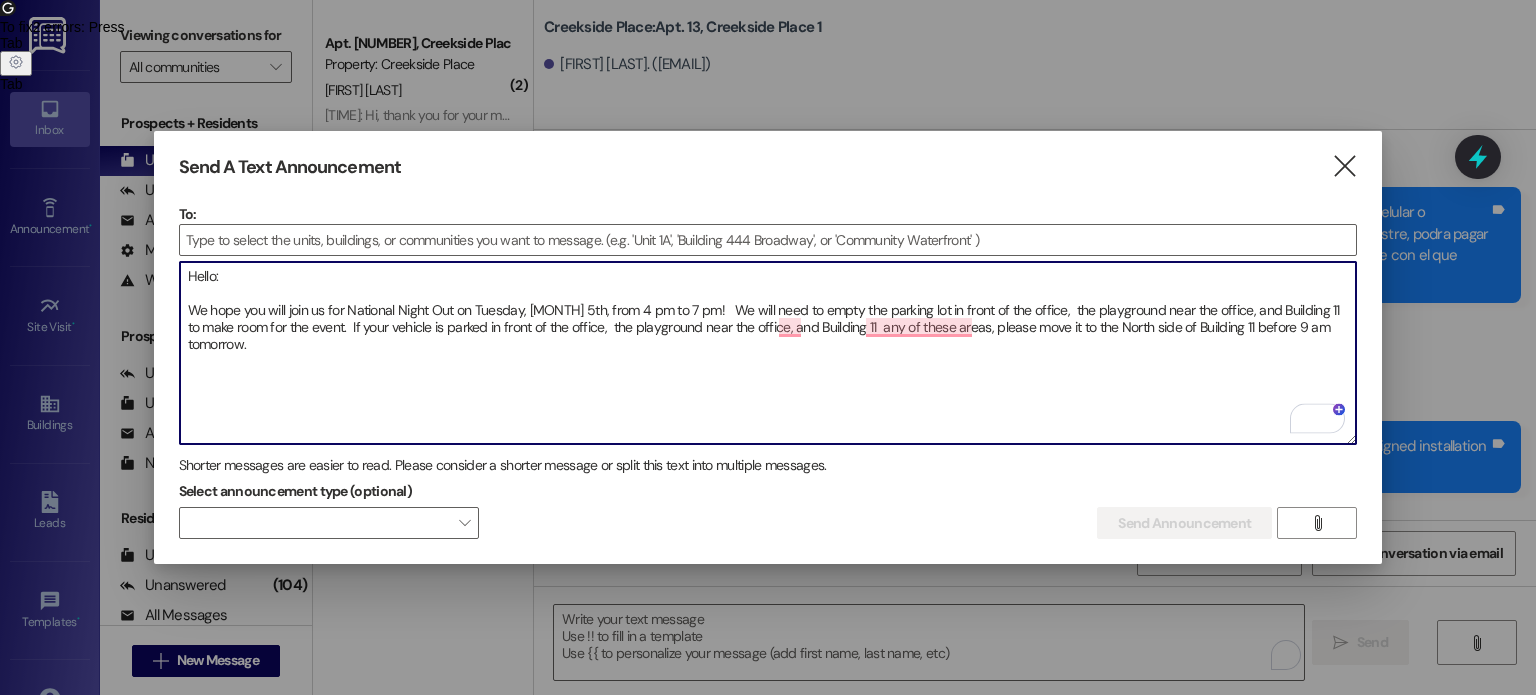 click on "Hello:
We hope you will join us for National Night Out on Tuesday, [MONTH] 5th, from 4 pm to 7 pm!   We will need to empty the parking lot in front of the office,  the playground near the office, and Building 11 to make room for the event.  If your vehicle is parked in front of the office,  the playground near the office, and Building 11  any of these areas, please move it to the North side of Building 11 before 9 am tomorrow." at bounding box center (768, 353) 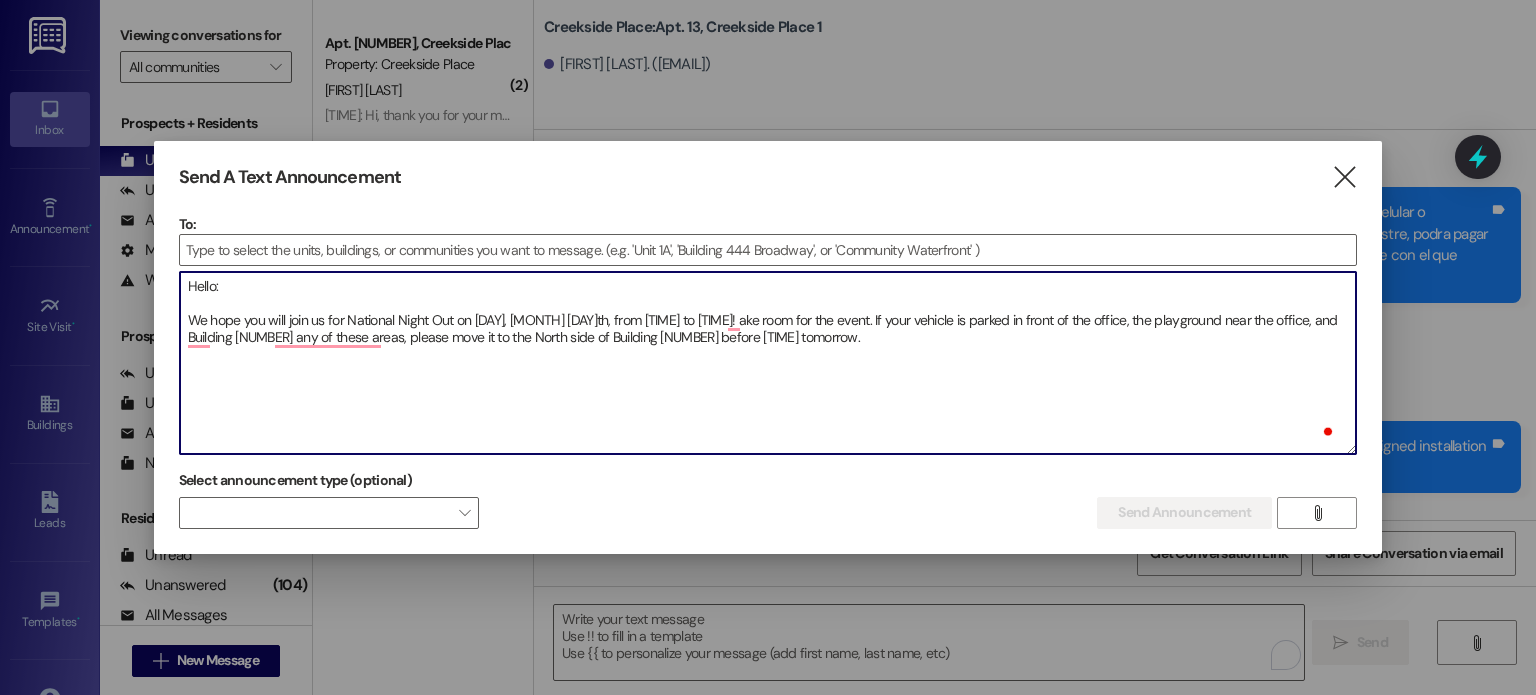 type on "Hello:
We hope you will join us for National Night Out on Tuesday, [DATE], from 4 pm to 7 pm!   ke room for the event.  If your vehicle is parked in front of the office,  the playground near the office, and Building 11  any of these areas, please move it to the North side of Building 11 before 9 am tomorrow." 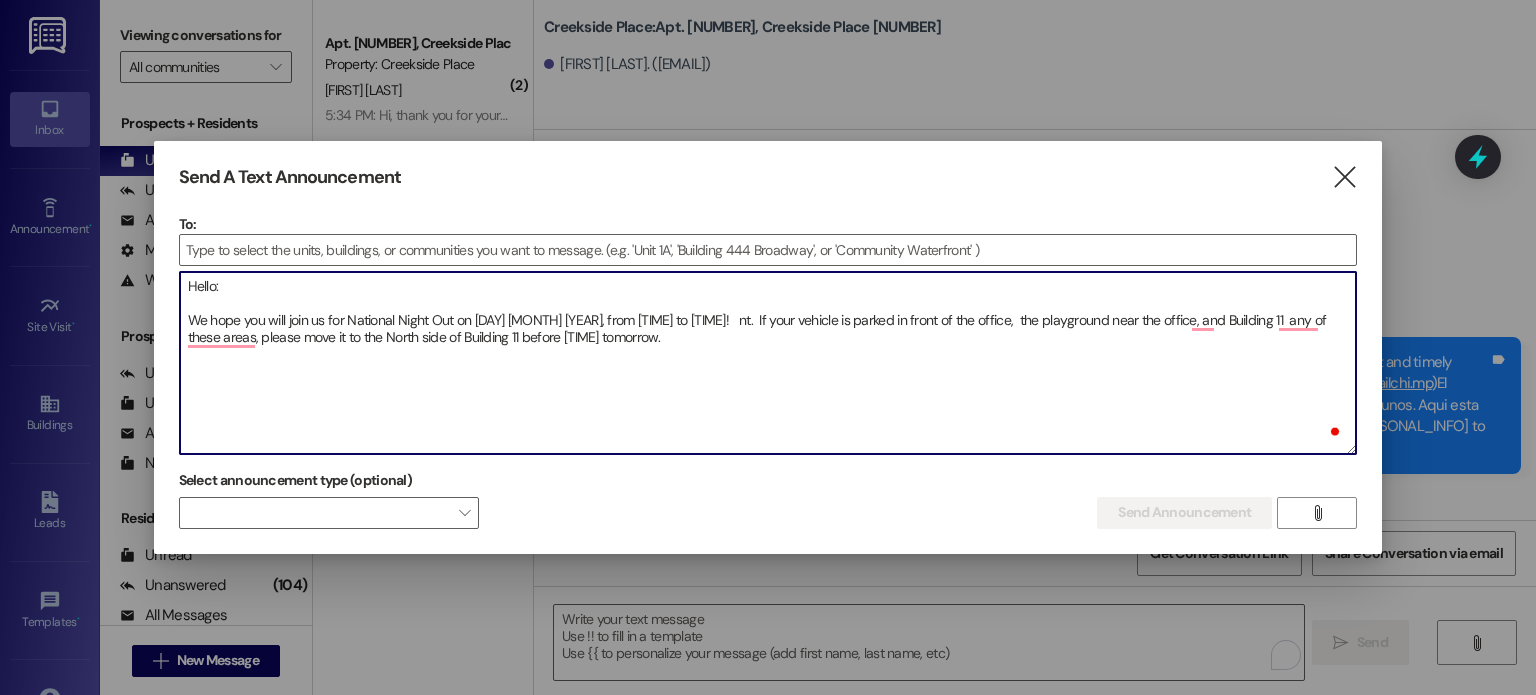 scroll, scrollTop: 0, scrollLeft: 0, axis: both 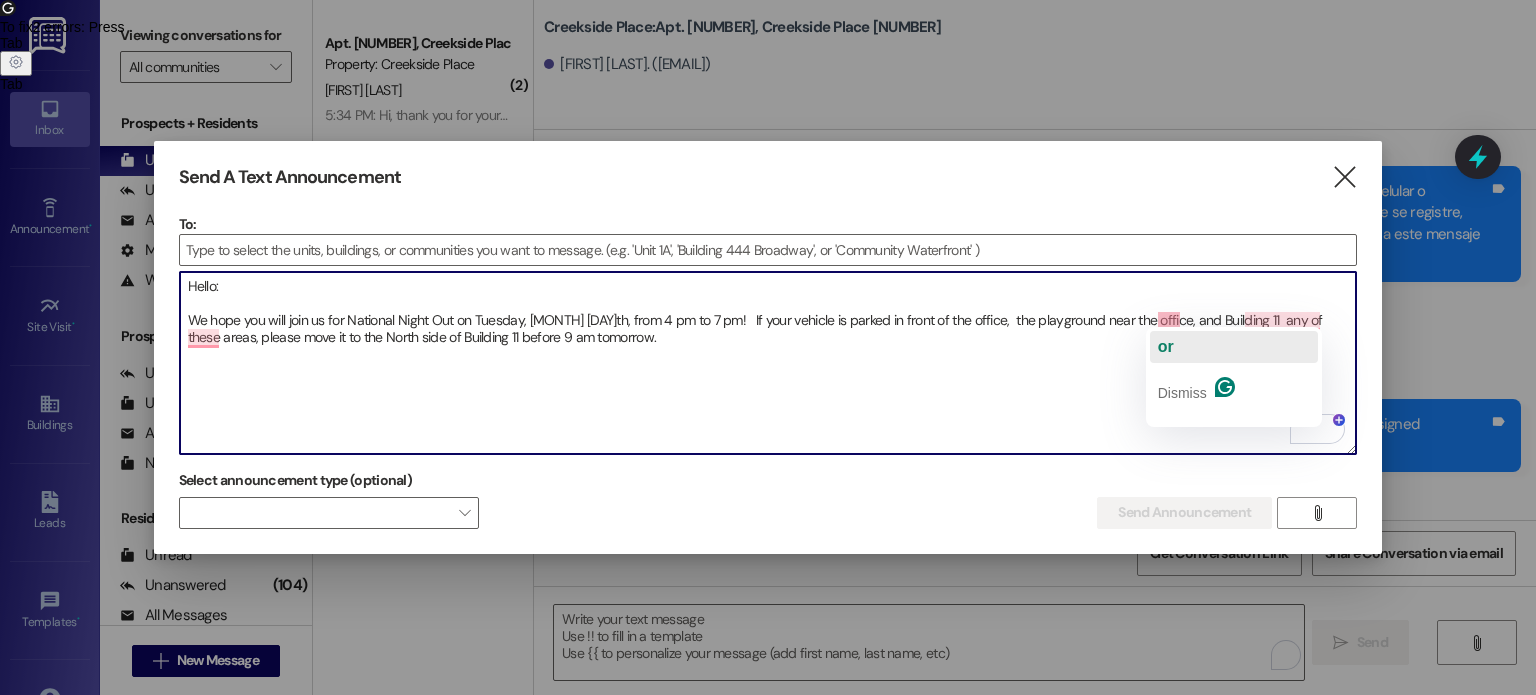 click on "or" 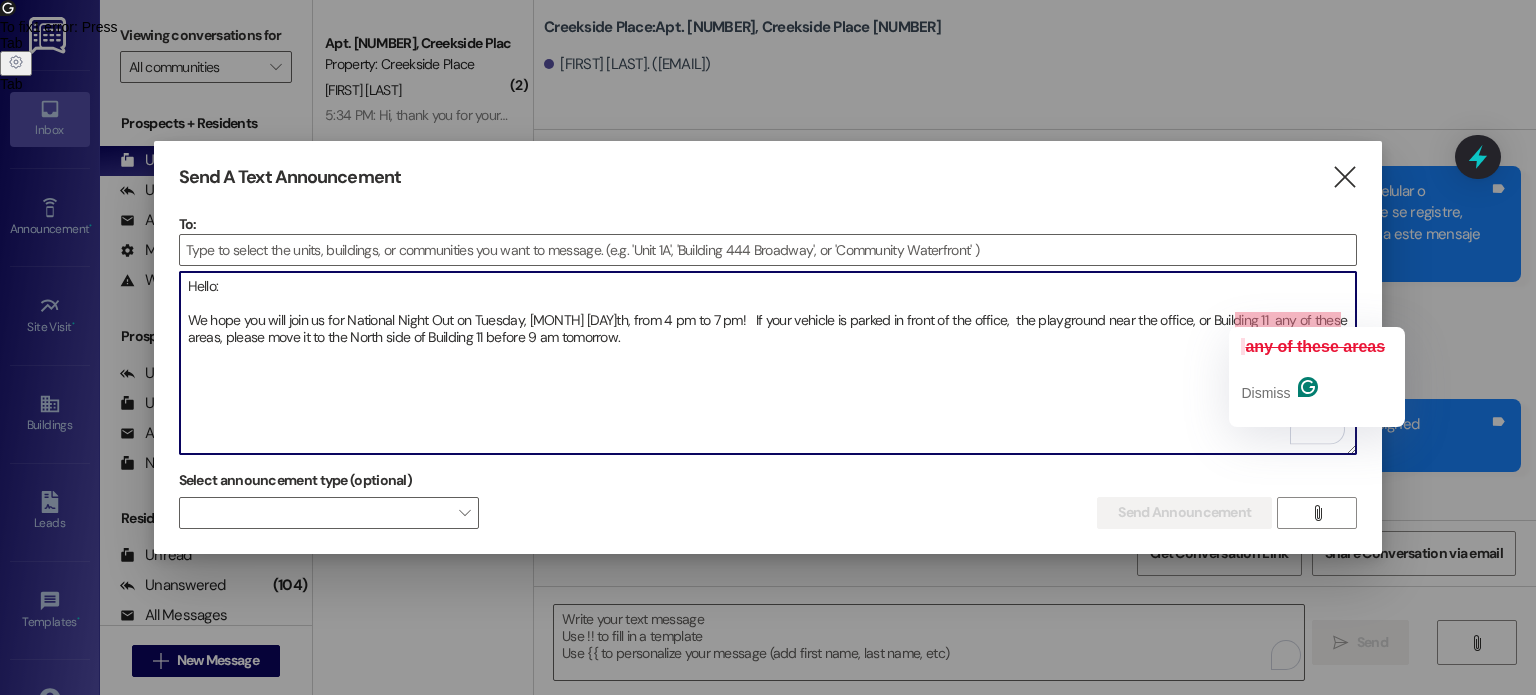 click on "Hello:
We hope you will join us for National Night Out on Tuesday, [MONTH] [DAY]th, from 4 pm to 7 pm!   If your vehicle is parked in front of the office,  the playground near the office, or Building 11  any of these areas, please move it to the North side of Building 11 before 9 am tomorrow." at bounding box center (768, 363) 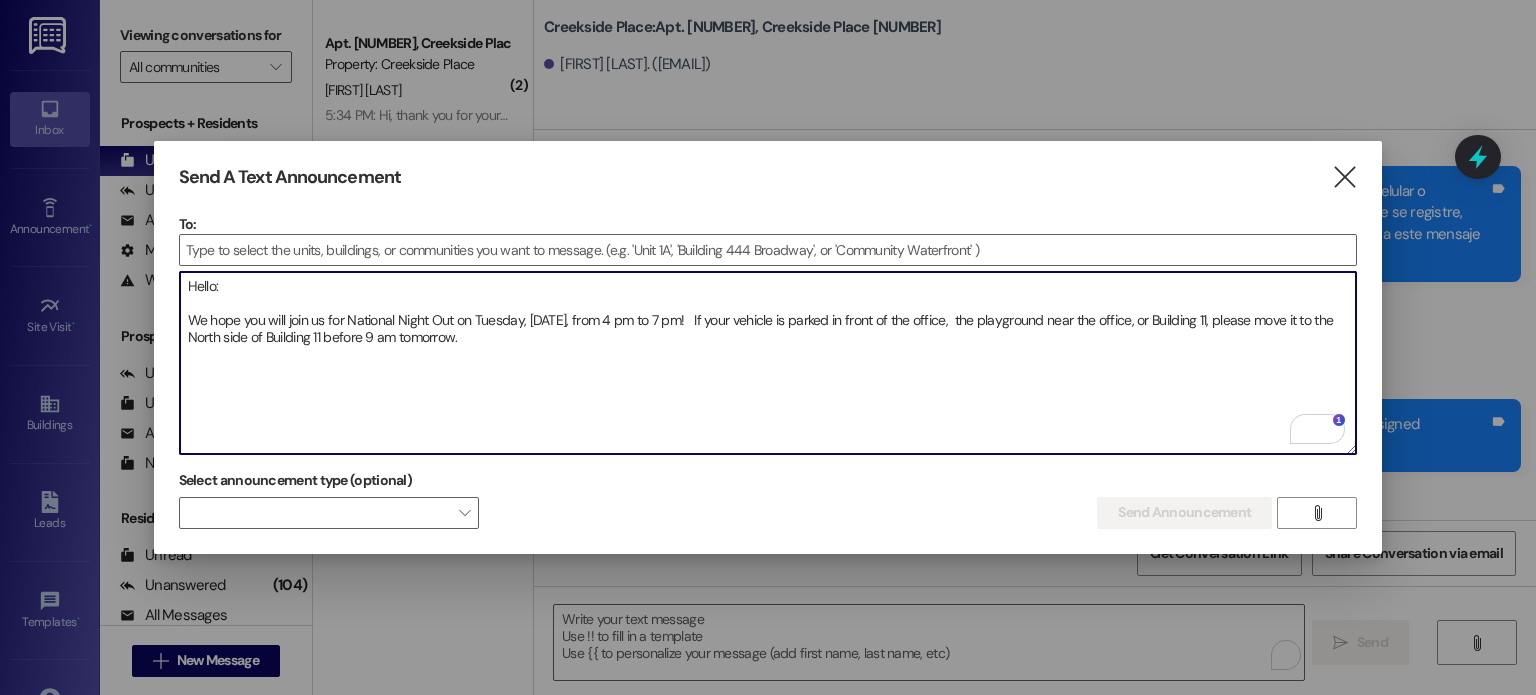 click on "Hello:
We hope you will join us for National Night Out on Tuesday, [DATE], from 4 pm to 7 pm!   If your vehicle is parked in front of the office,  the playground near the office, or Building 11, please move it to the North side of Building 11 before 9 am tomorrow." at bounding box center [768, 363] 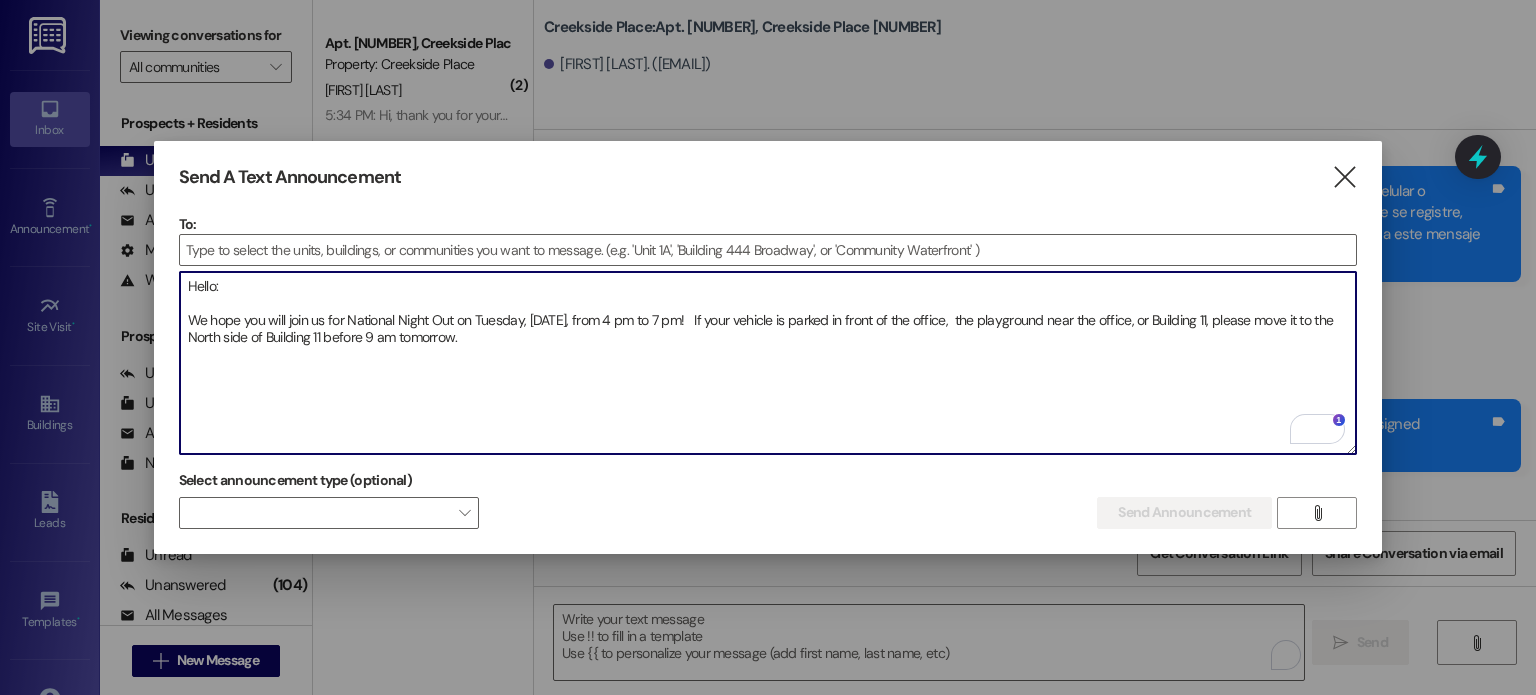 click on "Hello:
We hope you will join us for National Night Out on Tuesday, [DATE], from 4 pm to 7 pm!   If your vehicle is parked in front of the office,  the playground near the office, or Building 11, please move it to the North side of Building 11 before 9 am tomorrow." at bounding box center (768, 363) 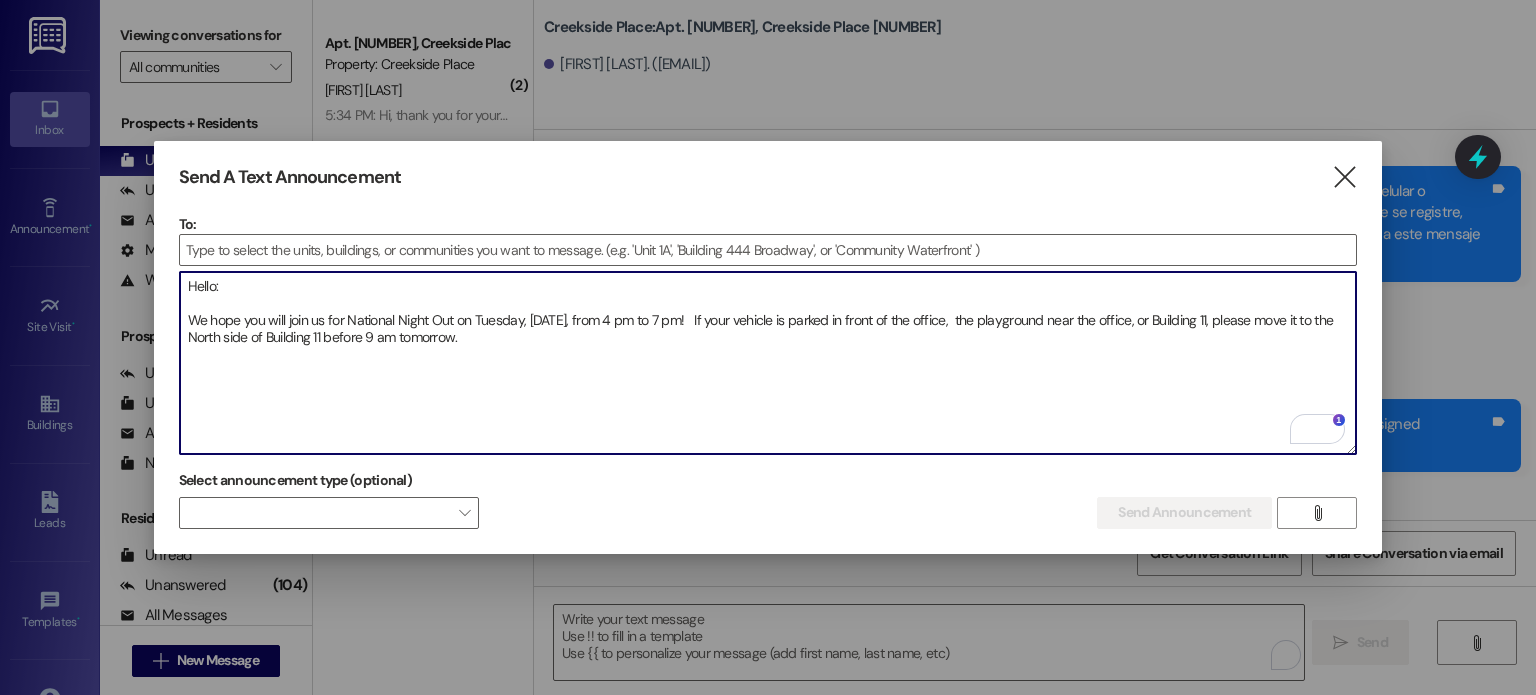 click on "Hello:
We hope you will join us for National Night Out on Tuesday, [DATE], from 4 pm to 7 pm!   If your vehicle is parked in front of the office,  the playground near the office, or Building 11, please move it to the North side of Building 11 before 9 am tomorrow." at bounding box center (768, 363) 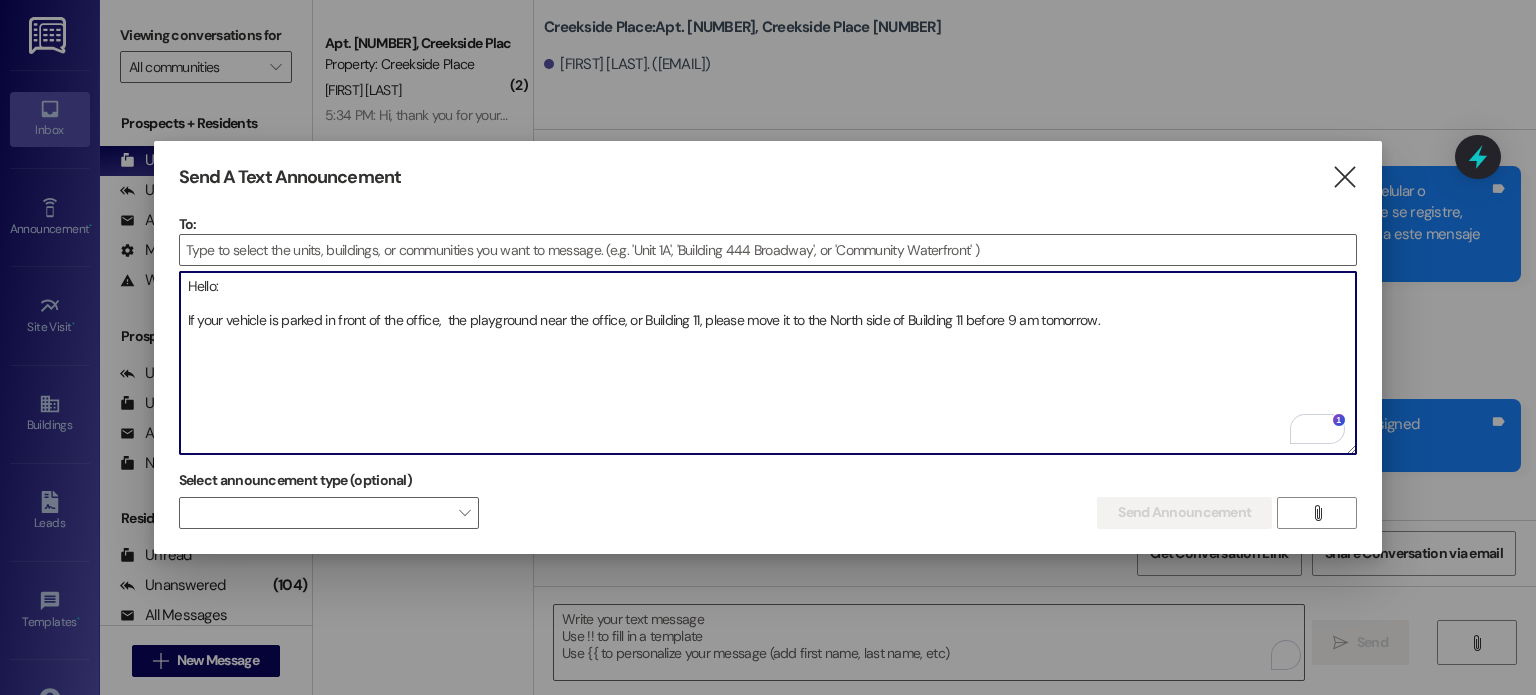 click on "Hello:
If your vehicle is parked in front of the office,  the playground near the office, or Building 11, please move it to the North side of Building 11 before 9 am tomorrow." at bounding box center [768, 363] 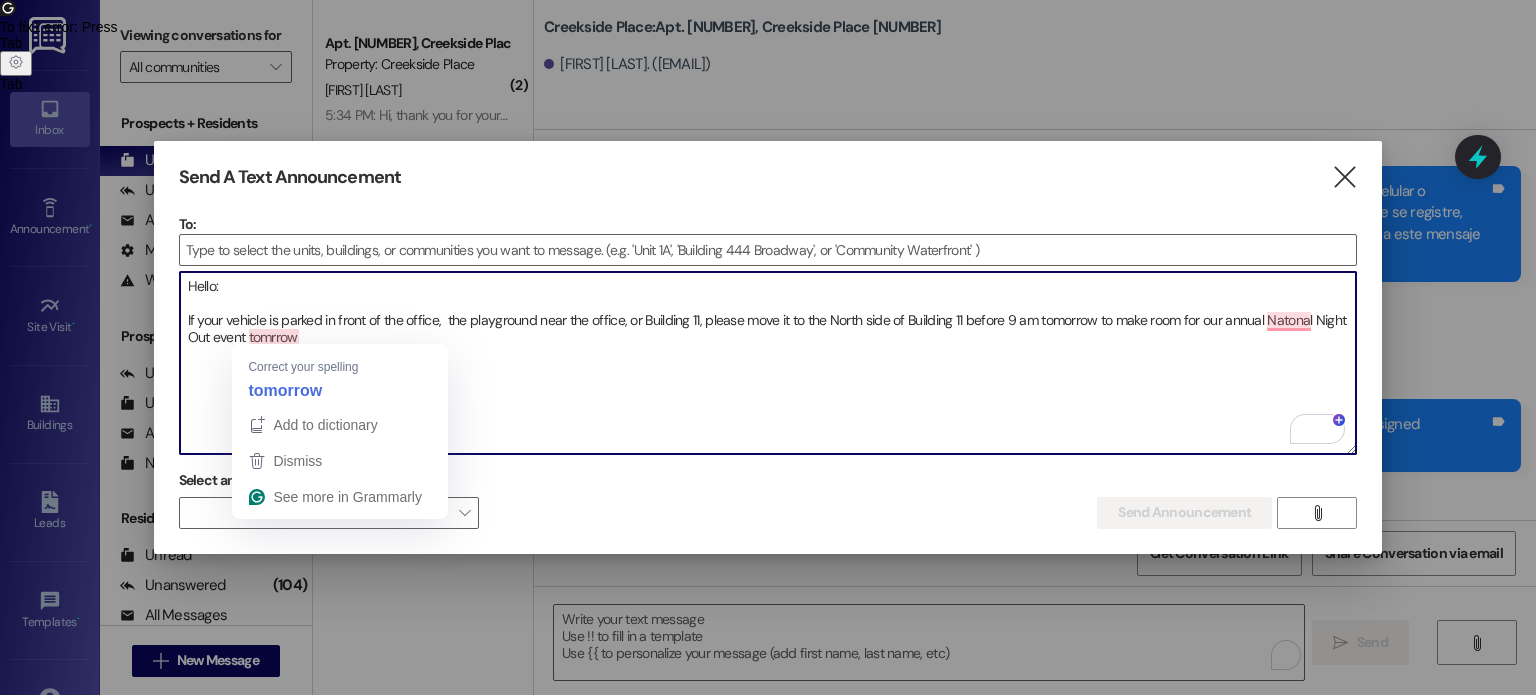 click on "Hello:
If your vehicle is parked in front of the office,  the playground near the office, or Building 11, please move it to the North side of Building 11 before 9 am tomorrow to make room for our annual Natonal Night Out event tomrrow" at bounding box center [768, 363] 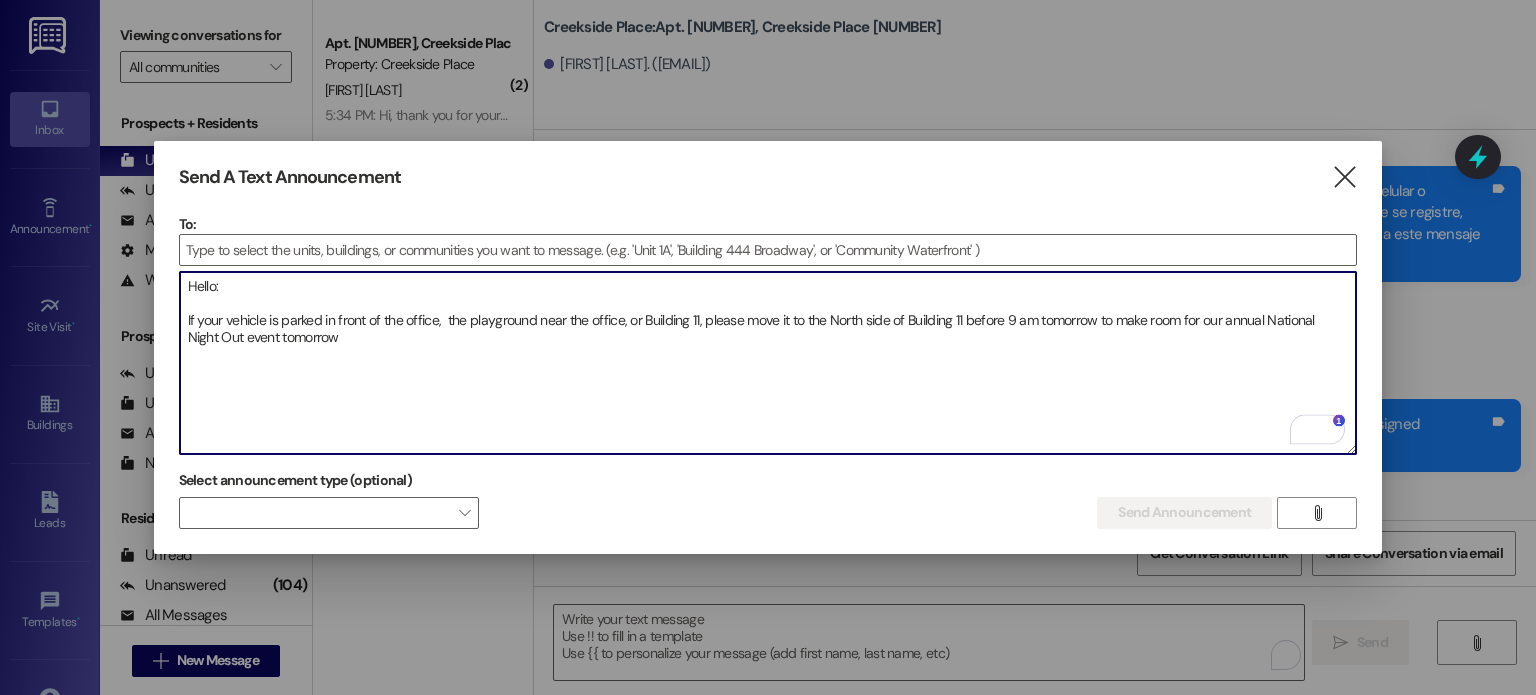 click on "Hello:
If your vehicle is parked in front of the office,  the playground near the office, or Building 11, please move it to the North side of Building 11 before 9 am tomorrow to make room for our annual National Night Out event tomorrow" at bounding box center [768, 363] 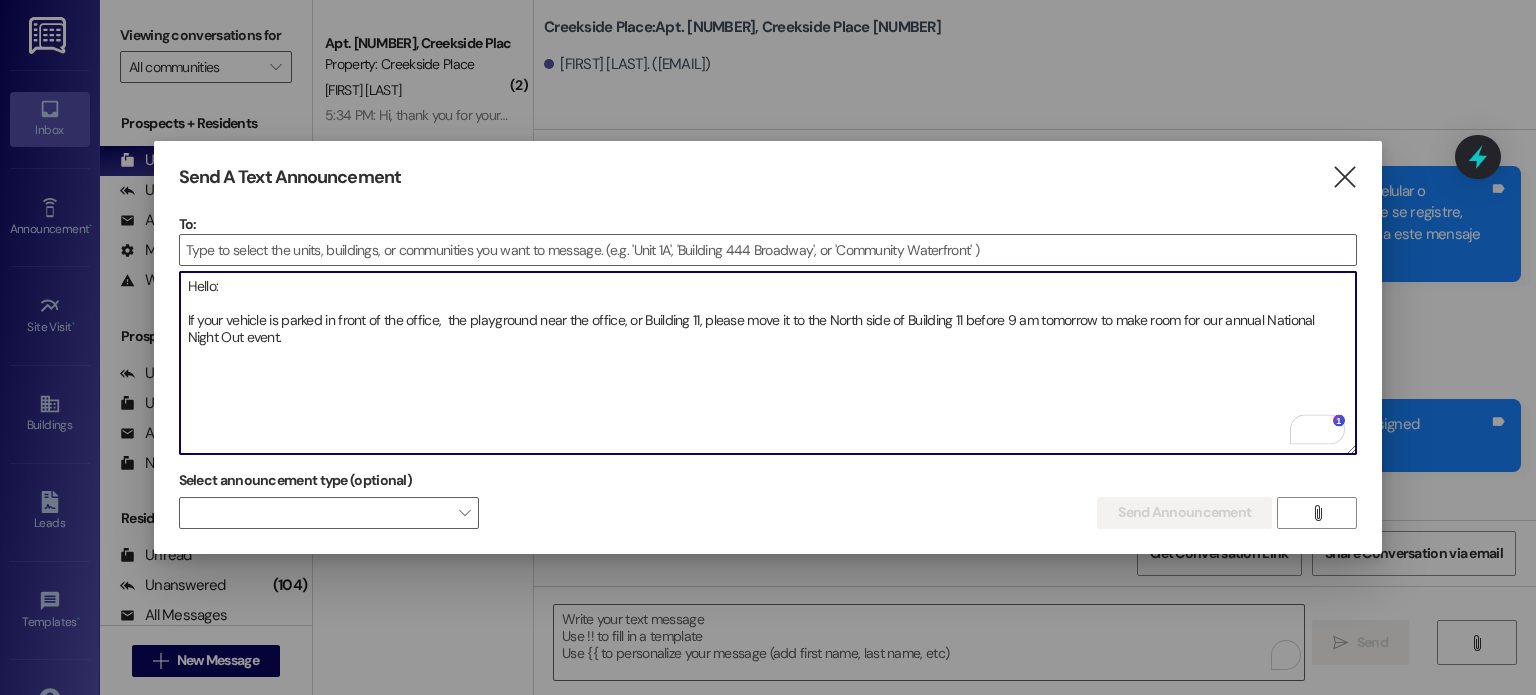 paste on "We hope you will join us for National Night Out on Tuesday, August 5th, from 4 pm to 7 pm!" 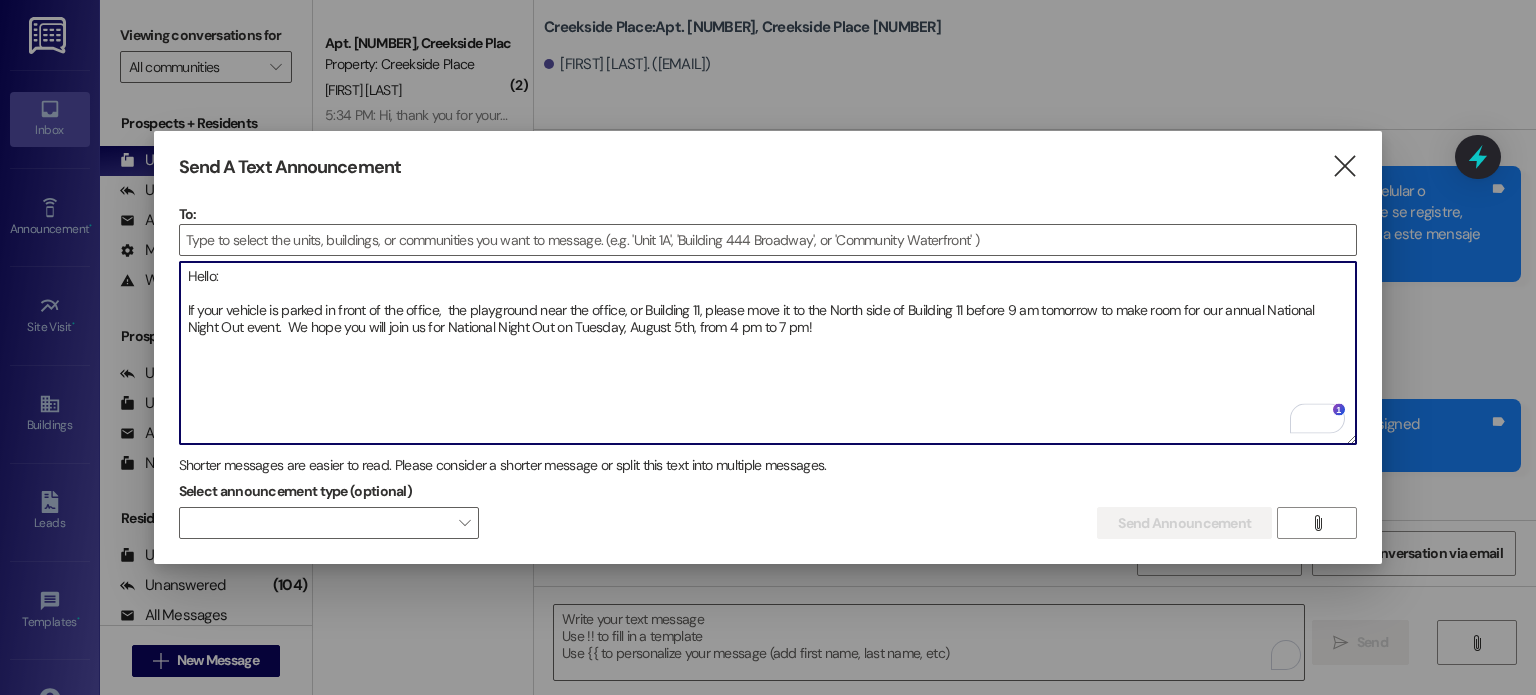 click on "Hello:
If your vehicle is parked in front of the office,  the playground near the office, or Building 11, please move it to the North side of Building 11 before 9 am tomorrow to make room for our annual National Night Out event.  We hope you will join us for National Night Out on Tuesday, August 5th, from 4 pm to 7 pm!" at bounding box center (768, 353) 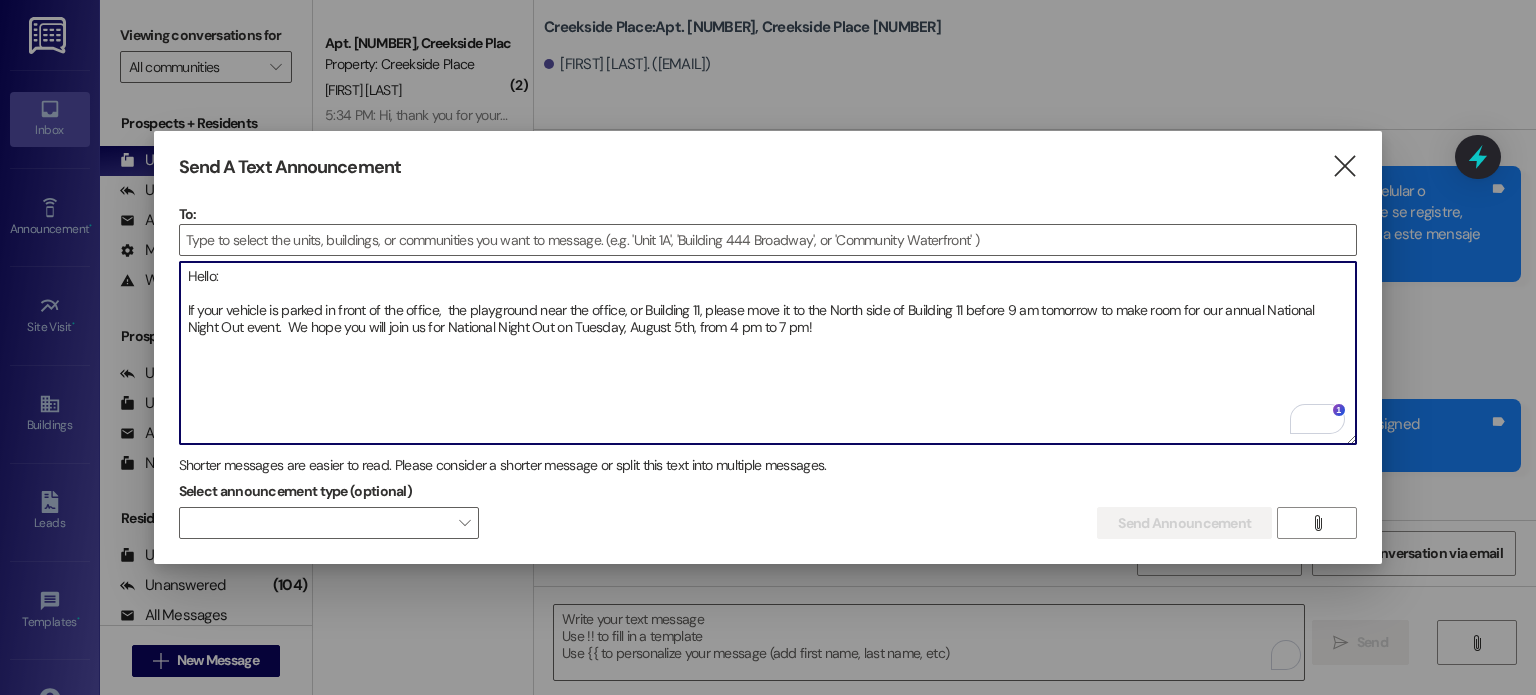click on "Hello:
If your vehicle is parked in front of the office,  the playground near the office, or Building 11, please move it to the North side of Building 11 before 9 am tomorrow to make room for our annual National Night Out event.  We hope you will join us for National Night Out on Tuesday, August 5th, from 4 pm to 7 pm!" at bounding box center (768, 353) 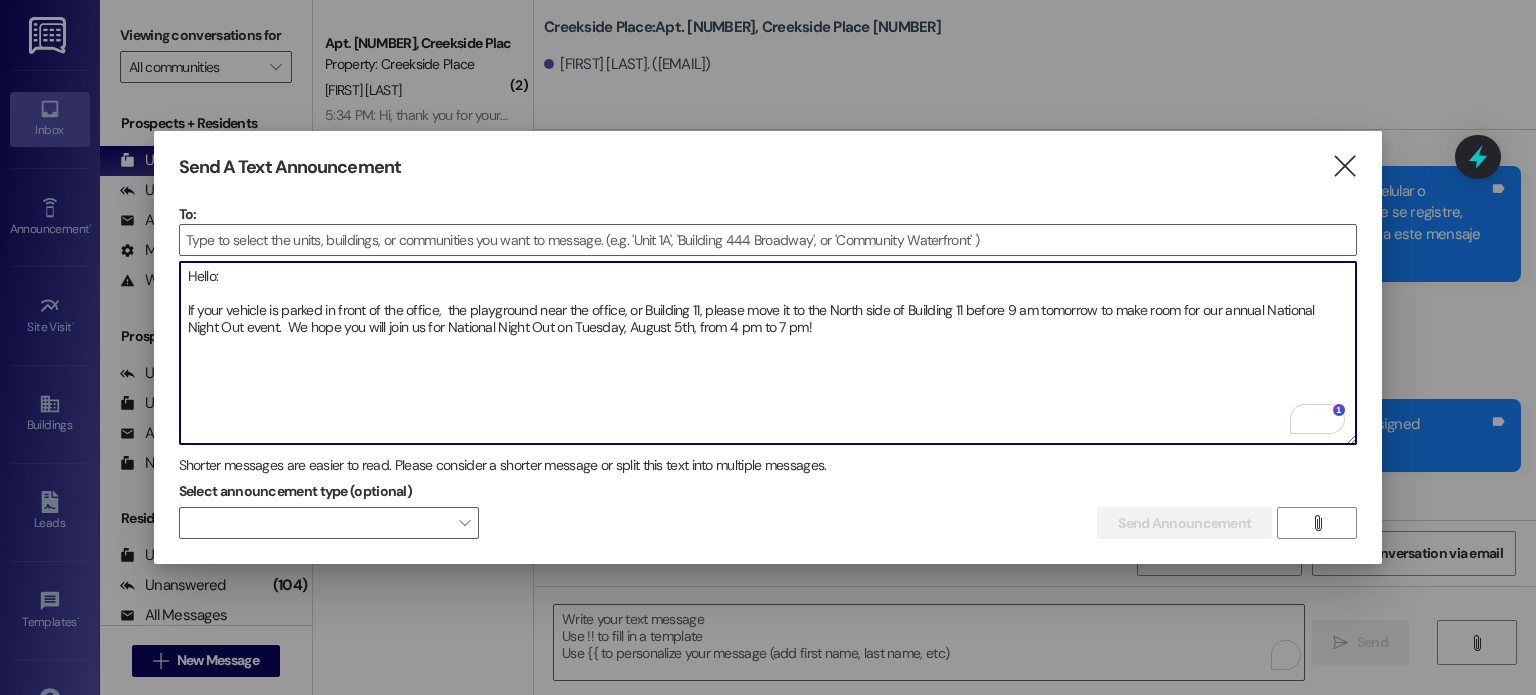 click on "Hello:
If your vehicle is parked in front of the office,  the playground near the office, or Building 11, please move it to the North side of Building 11 before 9 am tomorrow to make room for our annual National Night Out event.  We hope you will join us for National Night Out on Tuesday, August 5th, from 4 pm to 7 pm!" at bounding box center (768, 353) 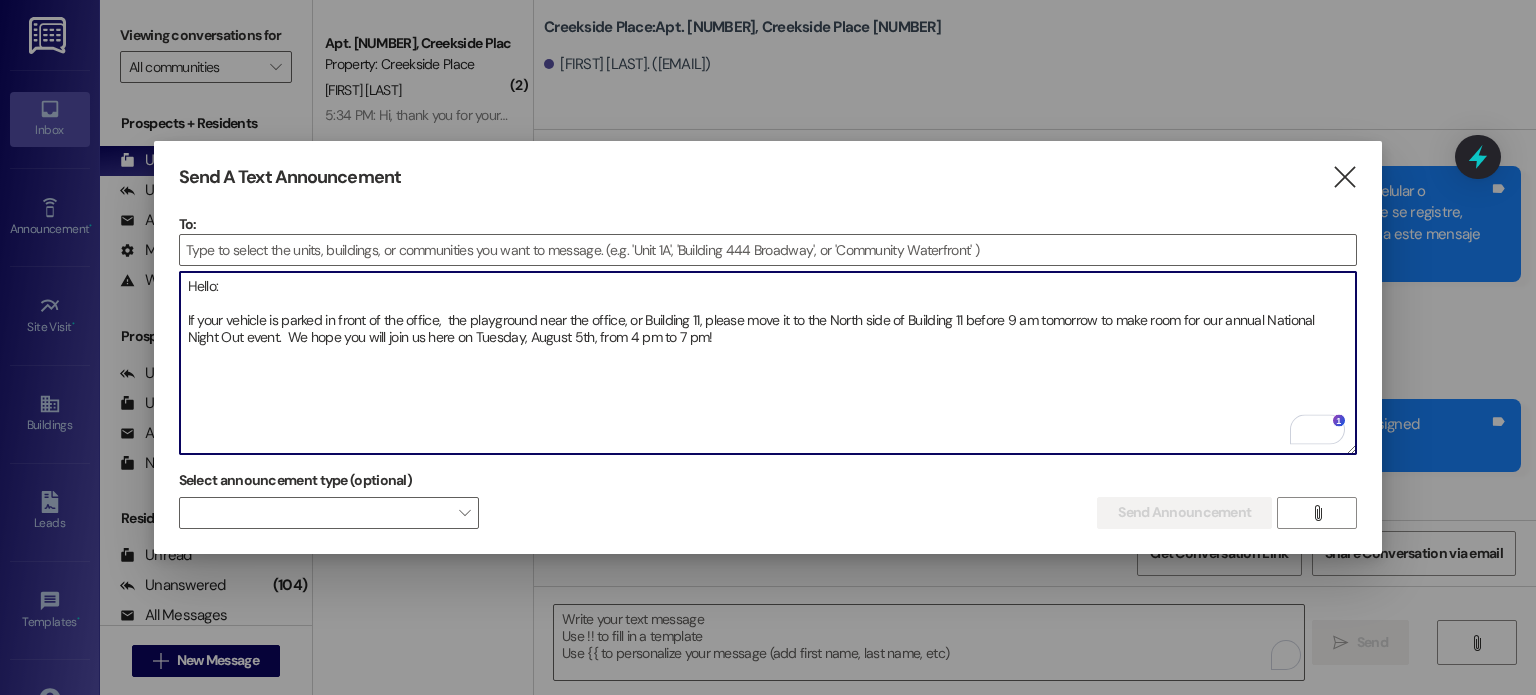 click on "Hello:
If your vehicle is parked in front of the office,  the playground near the office, or Building 11, please move it to the North side of Building 11 before 9 am tomorrow to make room for our annual National Night Out event.  We hope you will join us here on Tuesday, August 5th, from 4 pm to 7 pm!" at bounding box center (768, 363) 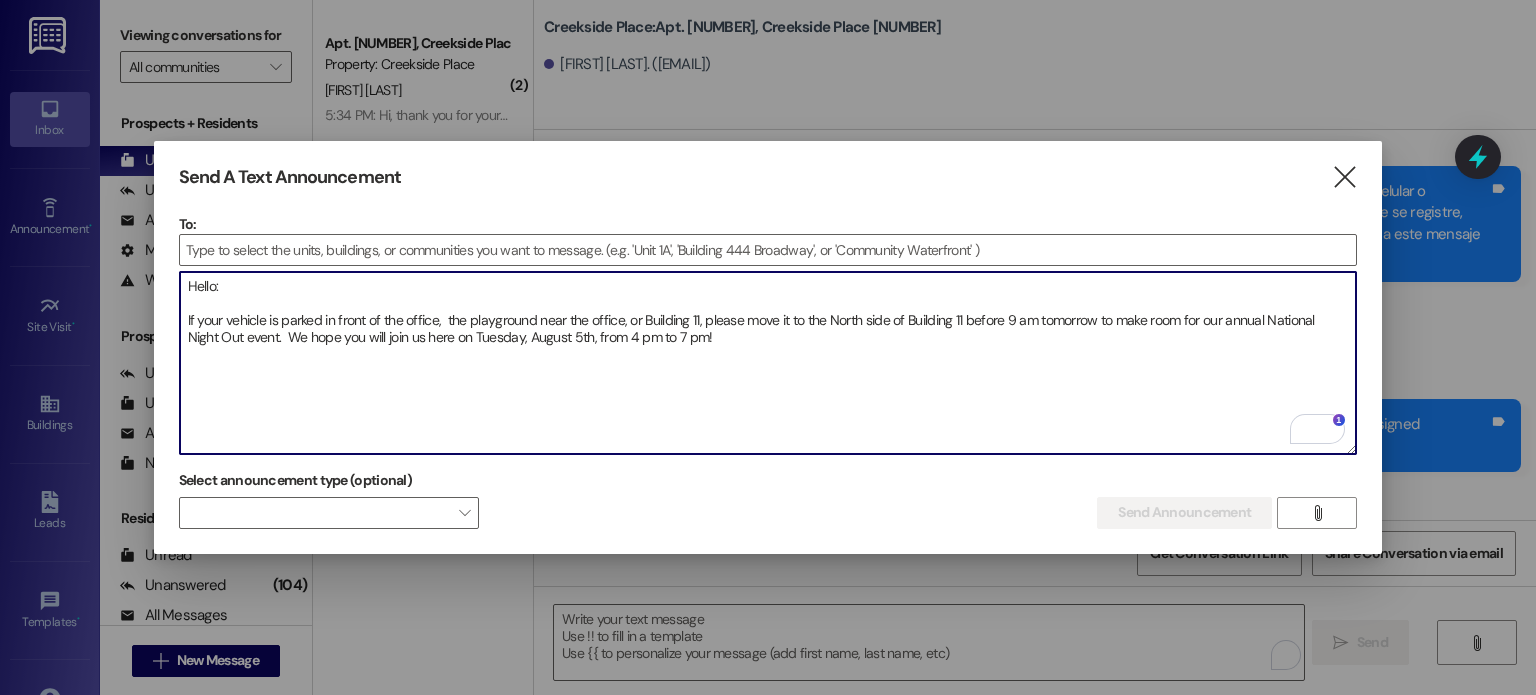 click on "Hello:
If your vehicle is parked in front of the office,  the playground near the office, or Building 11, please move it to the North side of Building 11 before 9 am tomorrow to make room for our annual National Night Out event.  We hope you will join us here on Tuesday, August 5th, from 4 pm to 7 pm!" at bounding box center [768, 363] 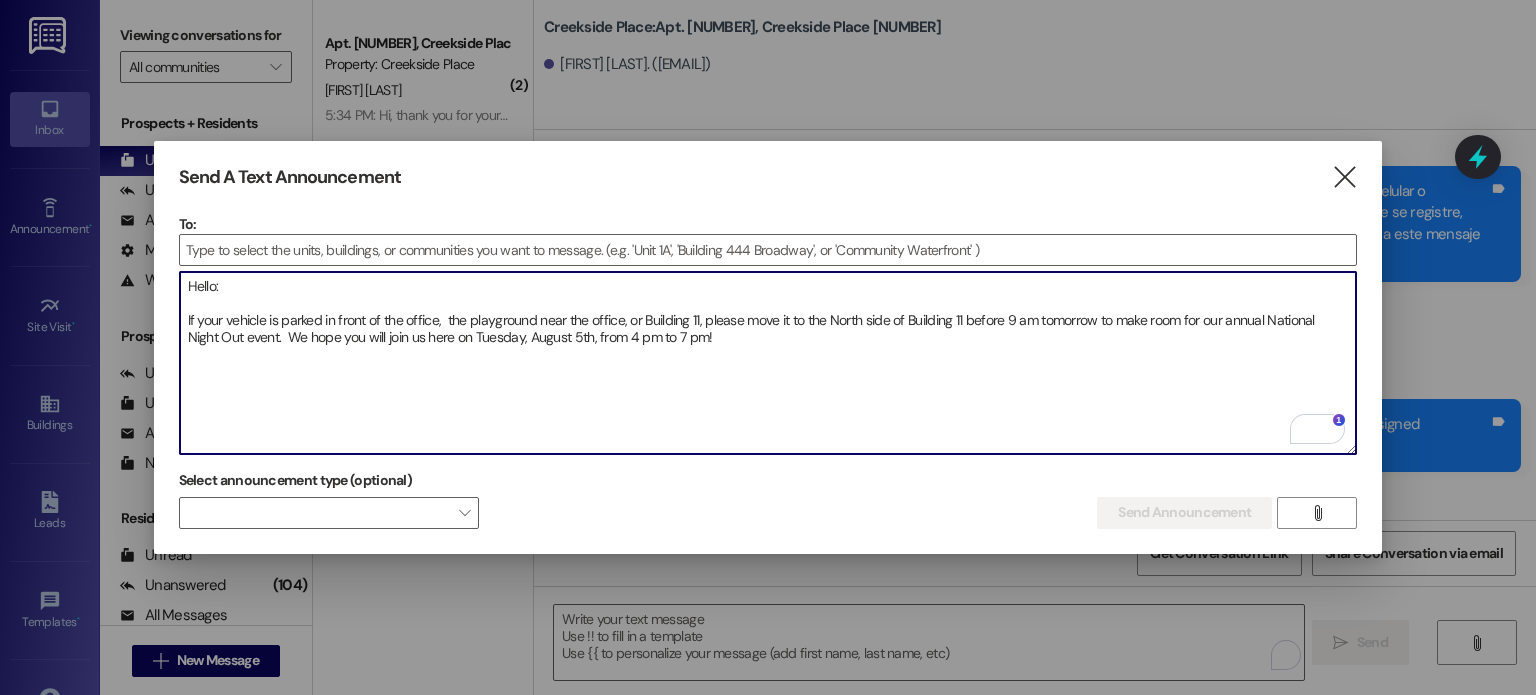 click on "Hello:
If your vehicle is parked in front of the office,  the playground near the office, or Building 11, please move it to the North side of Building 11 before 9 am tomorrow to make room for our annual National Night Out event.  We hope you will join us here on Tuesday, August 5th, from 4 pm to 7 pm!" at bounding box center (768, 363) 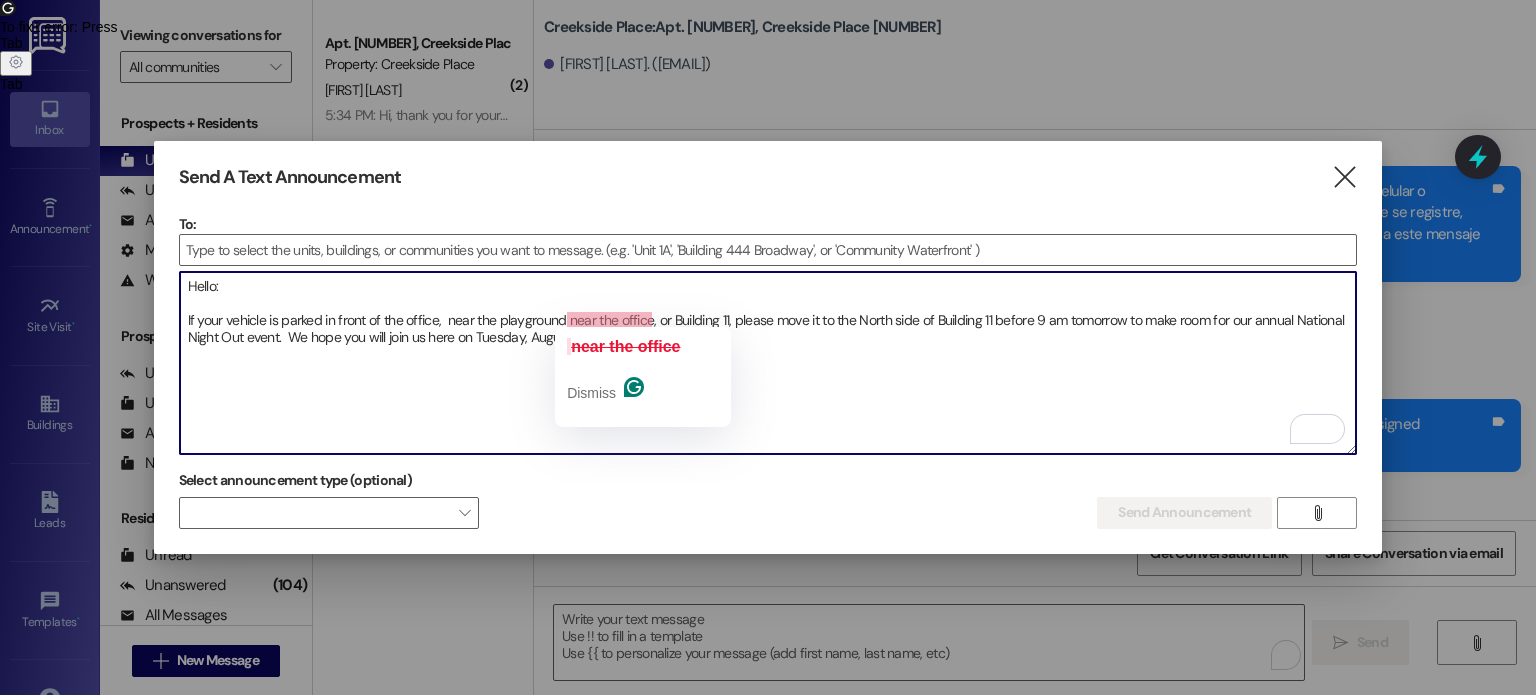 click on "Hello:
If your vehicle is parked in front of the office,  near the playground near the office, or Building 11, please move it to the North side of Building 11 before 9 am tomorrow to make room for our annual National Night Out event.  We hope you will join us here on Tuesday, August 5th, from 4 pm to 7 pm!" at bounding box center (768, 363) 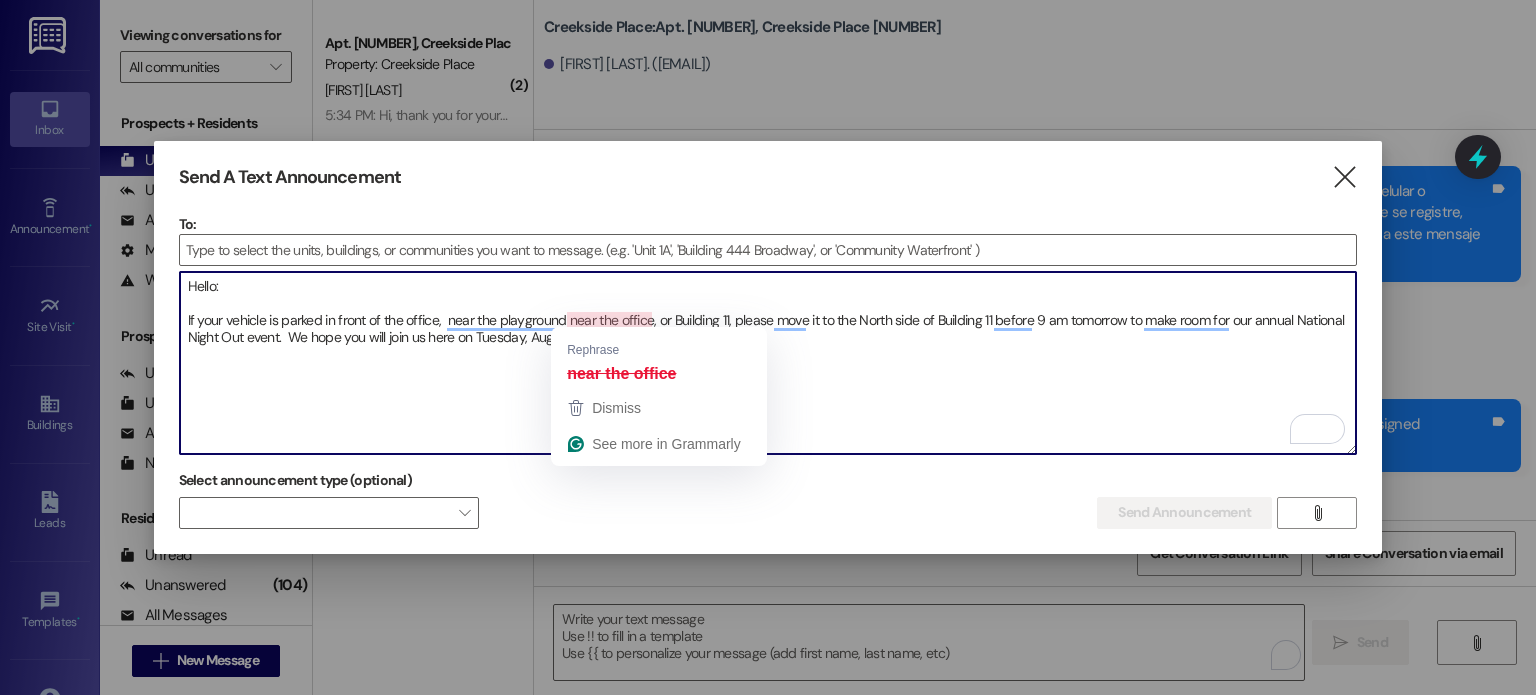 drag, startPoint x: 567, startPoint y: 318, endPoint x: 593, endPoint y: 318, distance: 26 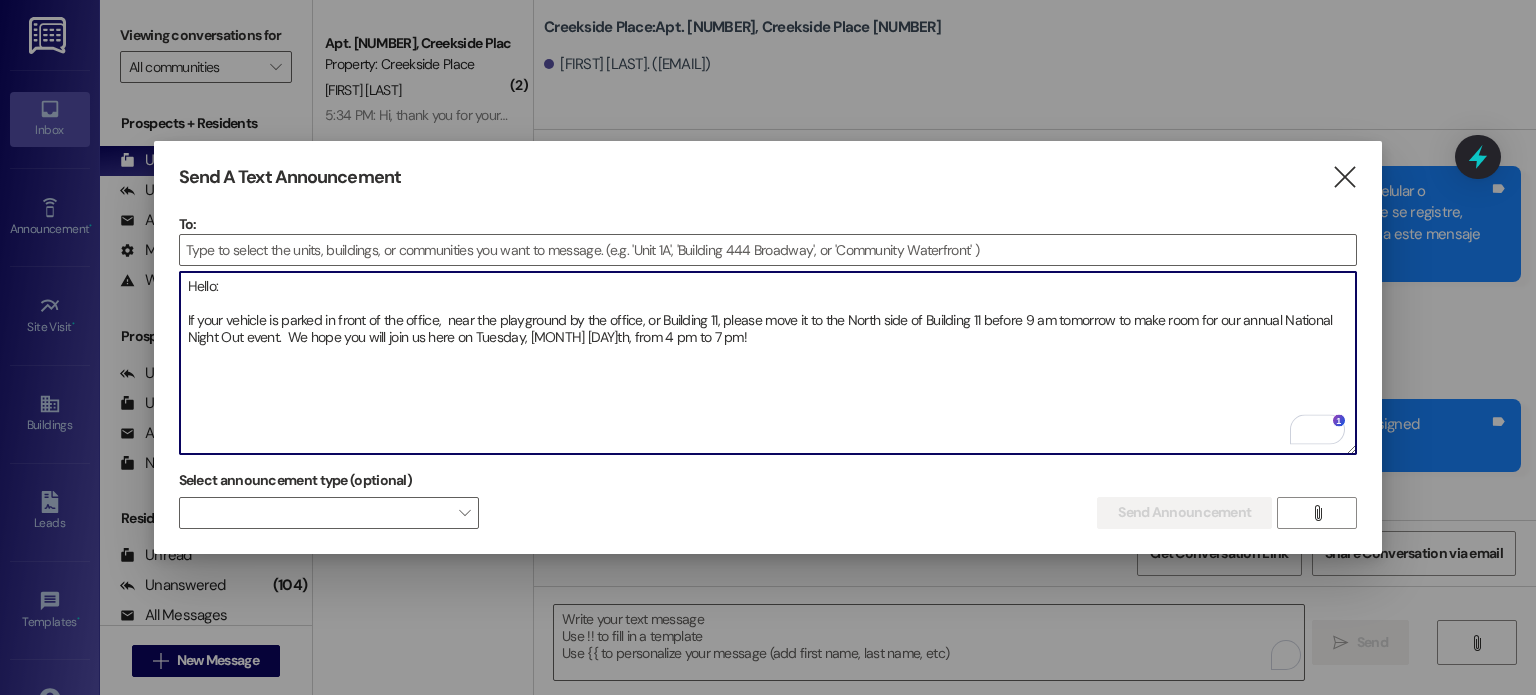 click on "Hello:
If your vehicle is parked in front of the office,  near the playground by the office, or Building 11, please move it to the North side of Building 11 before 9 am tomorrow to make room for our annual National Night Out event.  We hope you will join us here on Tuesday, August 5th, from 4 pm to 7 pm!" at bounding box center [768, 363] 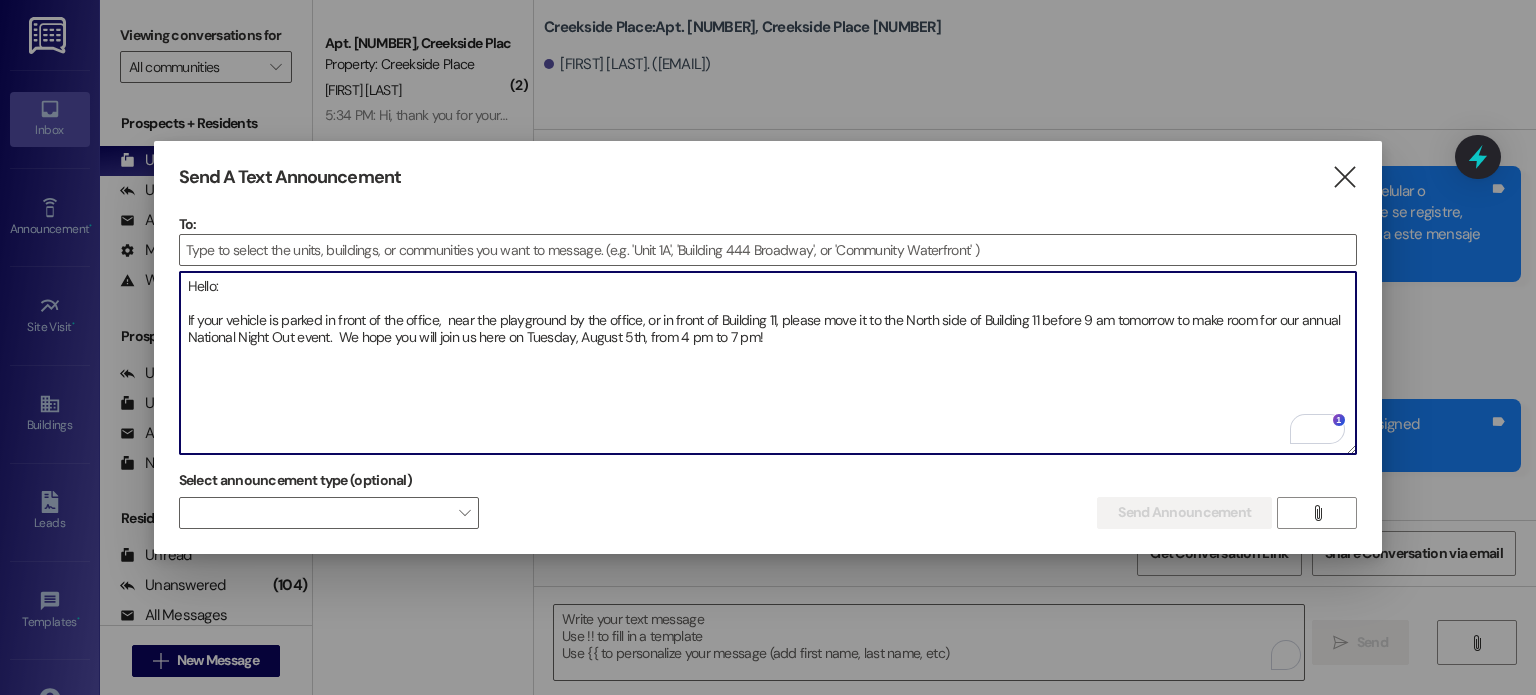 click on "Hello:
If your vehicle is parked in front of the office,  near the playground by the office, or in front of Building 11, please move it to the North side of Building 11 before 9 am tomorrow to make room for our annual National Night Out event.  We hope you will join us here on Tuesday, August 5th, from 4 pm to 7 pm!" at bounding box center [768, 363] 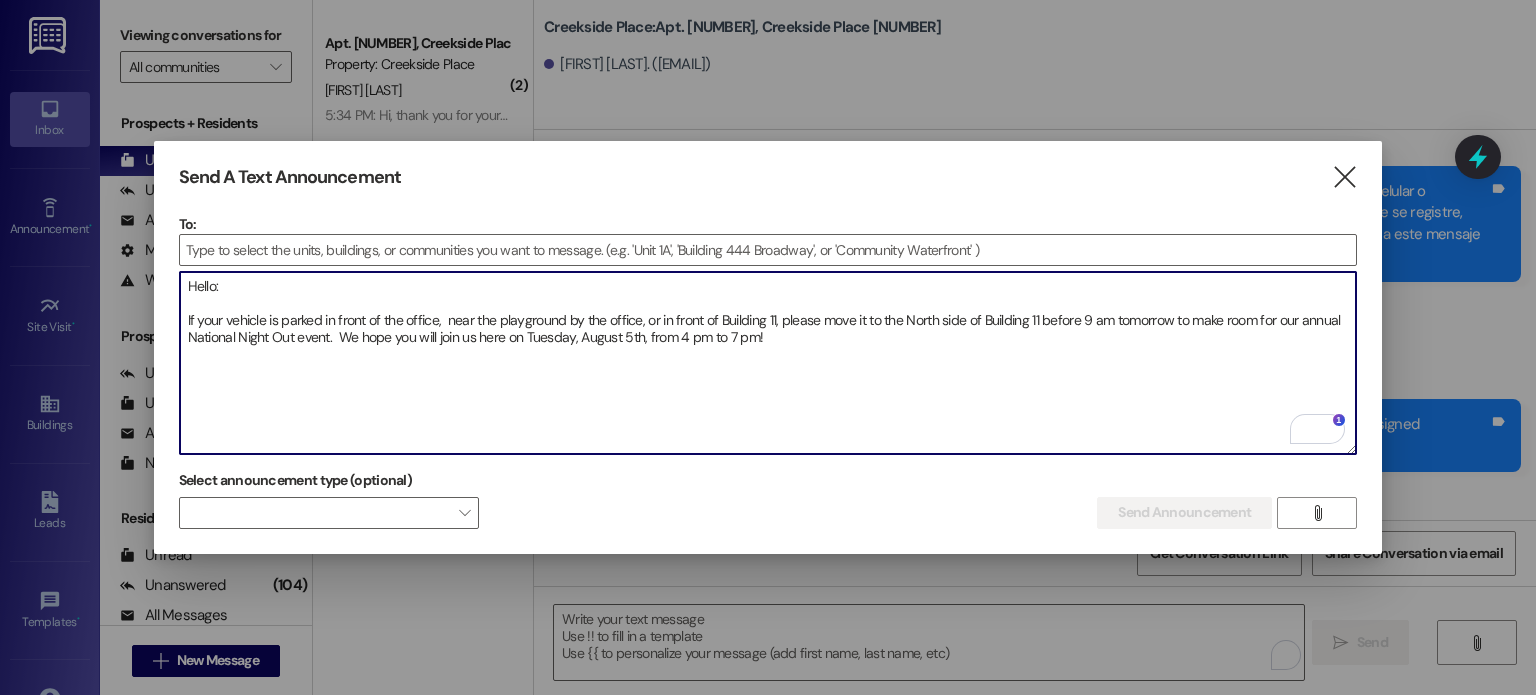 drag, startPoint x: 480, startPoint y: 332, endPoint x: 506, endPoint y: 327, distance: 26.476404 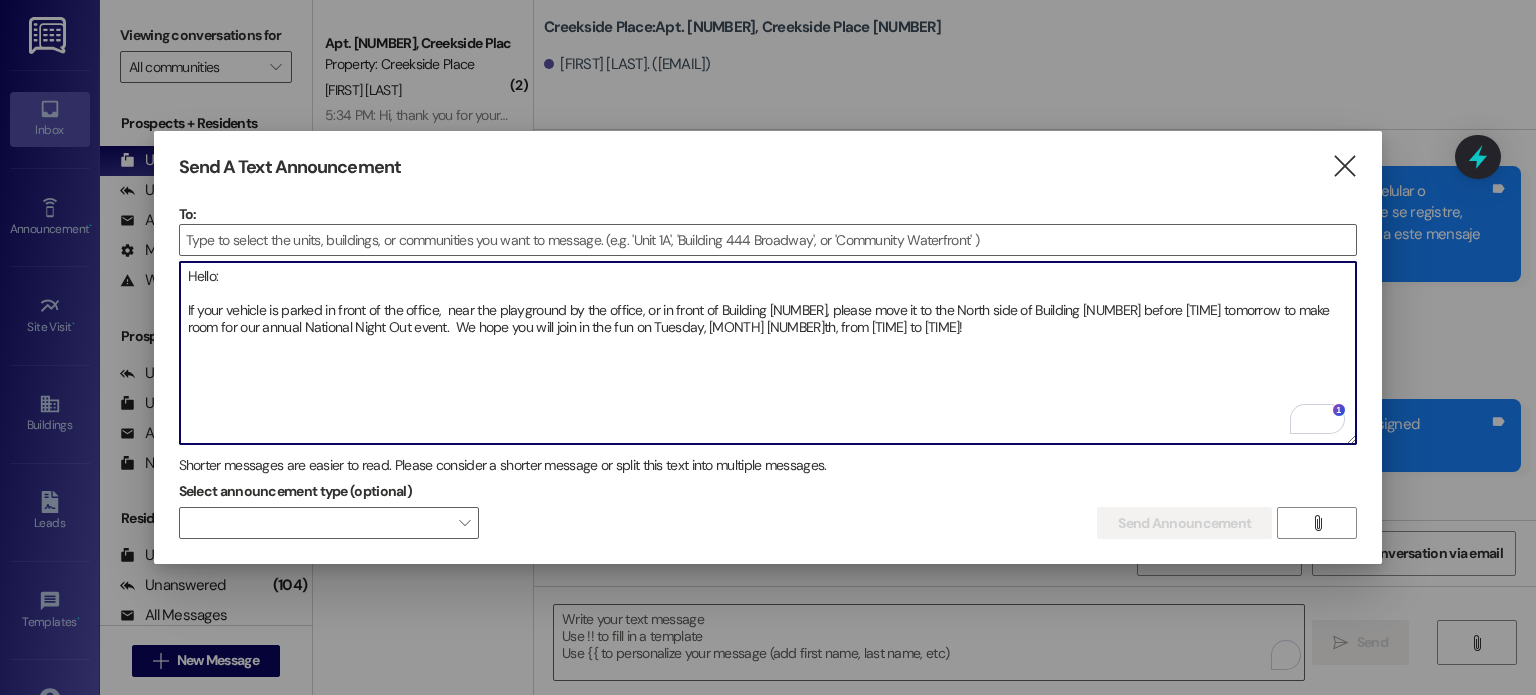 click on "Hello:
If your vehicle is parked in front of the office,  near the playground by the office, or in front of Building 11, please move it to the North side of Building 11 before 9 am tomorrow to make room for our annual National Night Out event.  We hope you will join in the fun on Tuesday, August 5th, from 4 pm to 7 pm!" at bounding box center (768, 353) 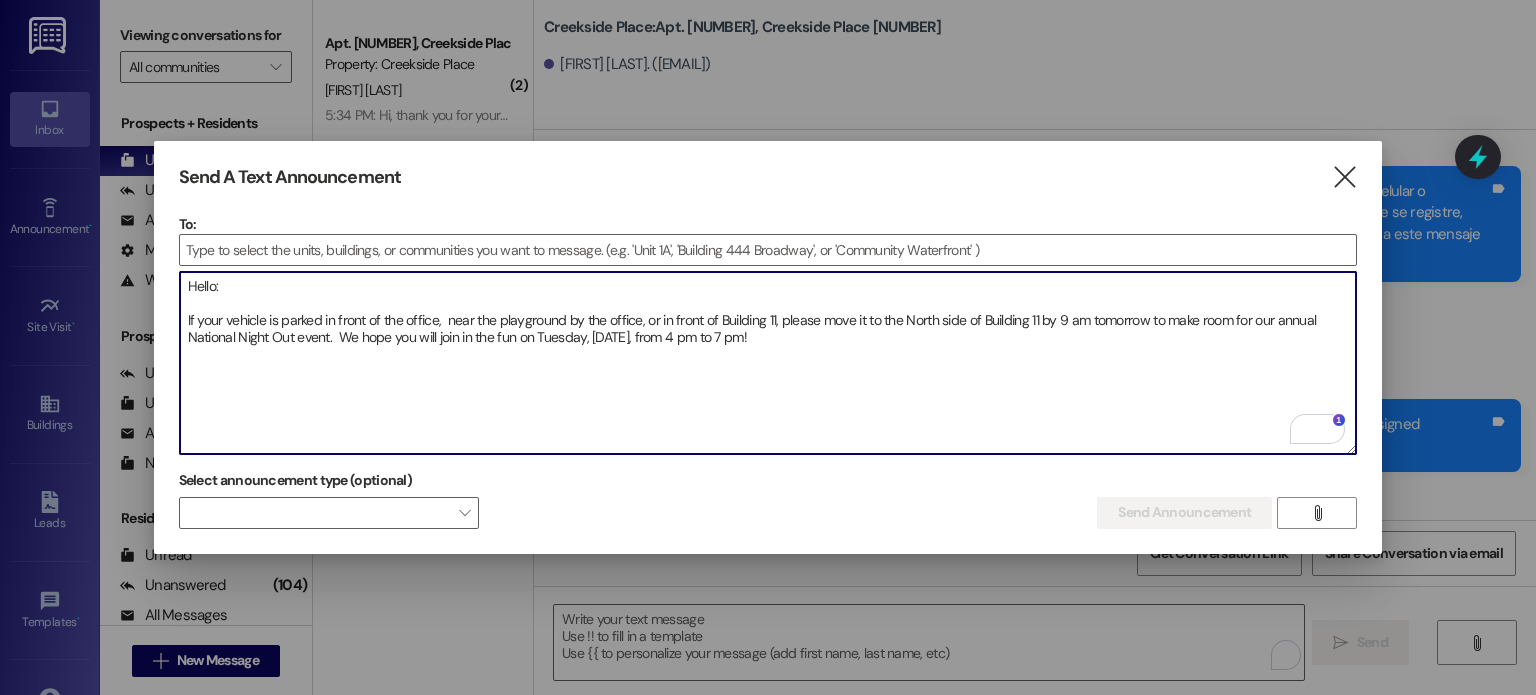 click on "Hello:
If your vehicle is parked in front of the office,  near the playground by the office, or in front of Building 11, please move it to the North side of Building 11 by 9 am tomorrow to make room for our annual National Night Out event.  We hope you will join in the fun on Tuesday, August 5th, from 4 pm to 7 pm!" at bounding box center (768, 363) 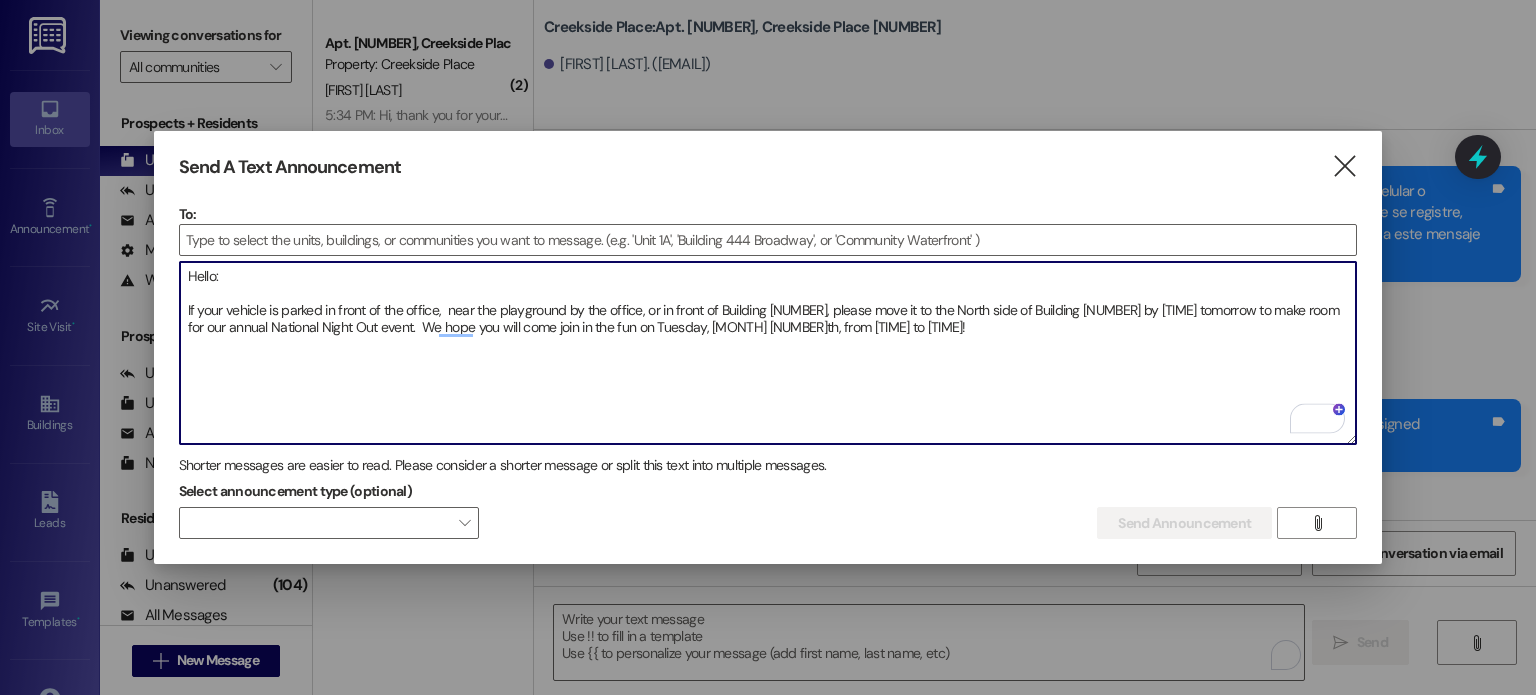 click on "Hello:
If your vehicle is parked in front of the office,  near the playground by the office, or in front of Building 11, please move it to the North side of Building 11 by 9 am tomorrow to make room for our annual National Night Out event.  We hope you will come join in the fun on Tuesday, August 5th, from 4 pm to 7 pm!" at bounding box center (768, 353) 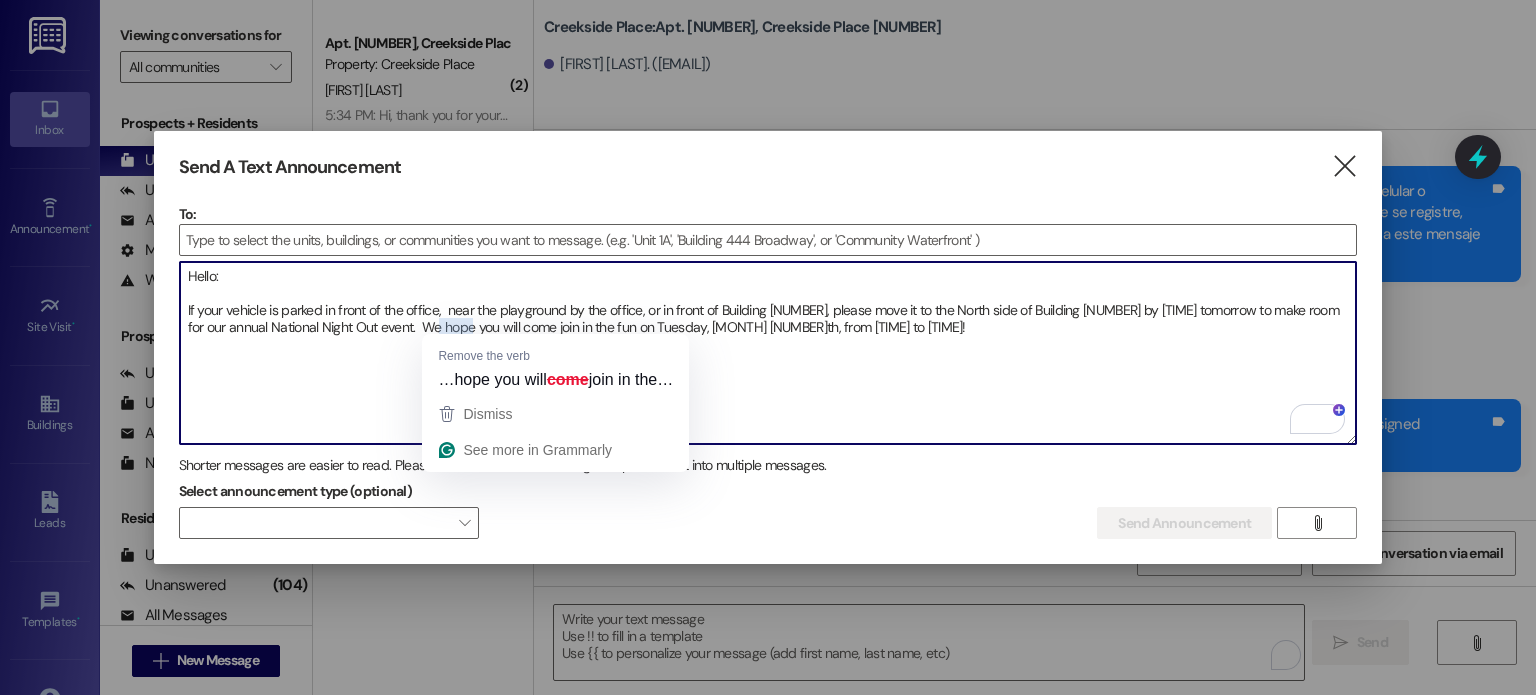 click on "Hello:
If your vehicle is parked in front of the office,  near the playground by the office, or in front of Building 11, please move it to the North side of Building 11 by 9 am tomorrow to make room for our annual National Night Out event.  We hope you will come join in the fun on Tuesday, August 5th, from 4 pm to 7 pm!" at bounding box center (768, 353) 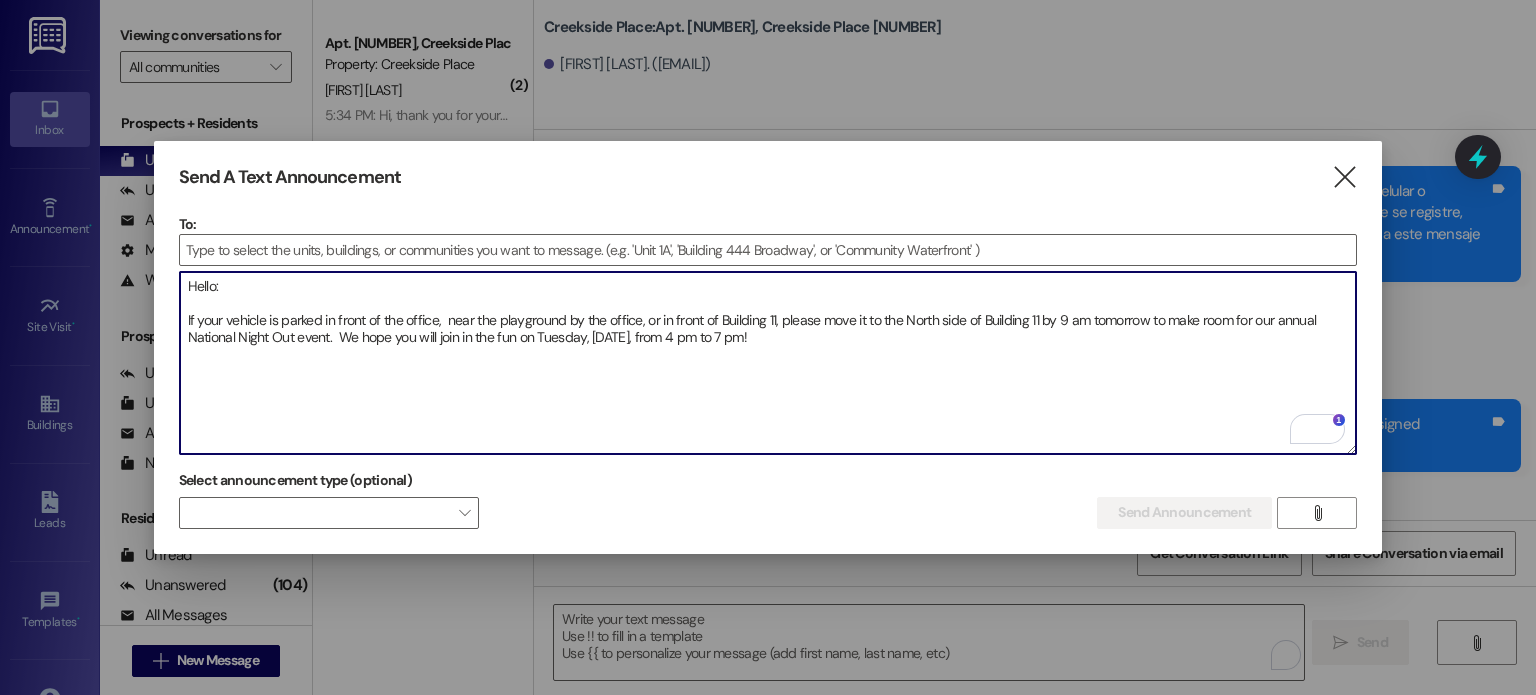 click on "Hello:
If your vehicle is parked in front of the office,  near the playground by the office, or in front of Building 11, please move it to the North side of Building 11 by 9 am tomorrow to make room for our annual National Night Out event.  We hope you will join in the fun on Tuesday, August 5th, from 4 pm to 7 pm!" at bounding box center (768, 363) 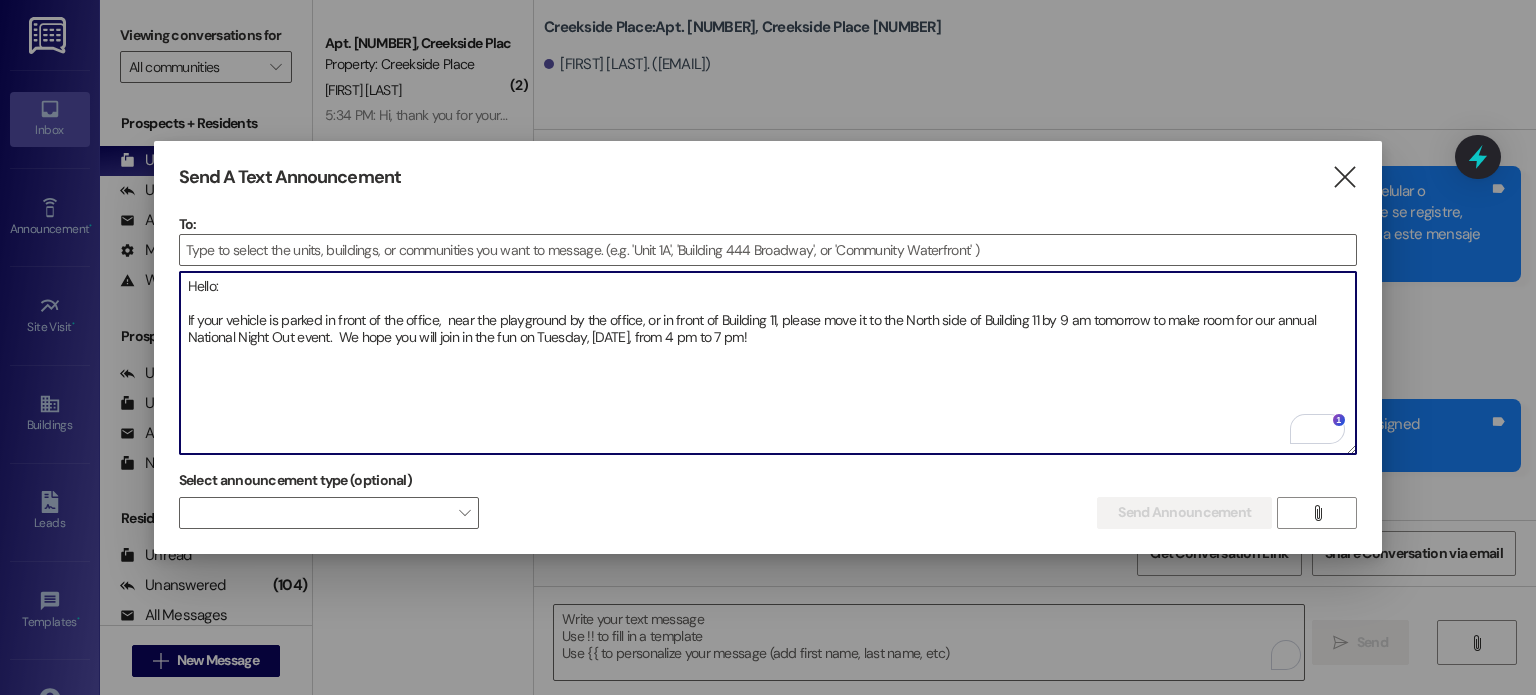 click on "Hello:
If your vehicle is parked in front of the office,  near the playground by the office, or in front of Building 11, please move it to the North side of Building 11 by 9 am tomorrow to make room for our annual National Night Out event.  We hope you will join in the fun on Tuesday, August 5th, from 4 pm to 7 pm!" at bounding box center [768, 363] 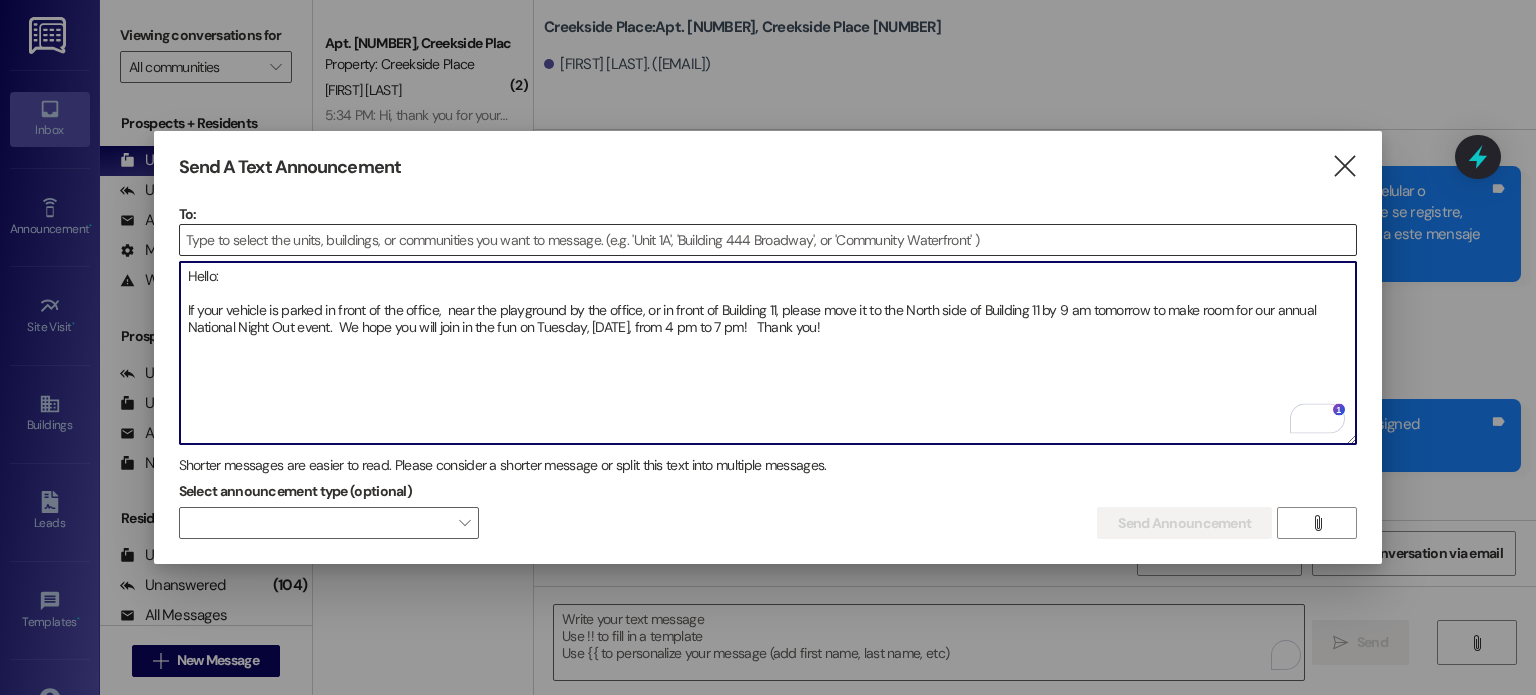 type on "Hello:
If your vehicle is parked in front of the office,  near the playground by the office, or in front of Building 11, please move it to the North side of Building 11 by 9 am tomorrow to make room for our annual National Night Out event.  We hope you will join in the fun on Tuesday, August 5th, from 4 pm to 7 pm!   Thank you!" 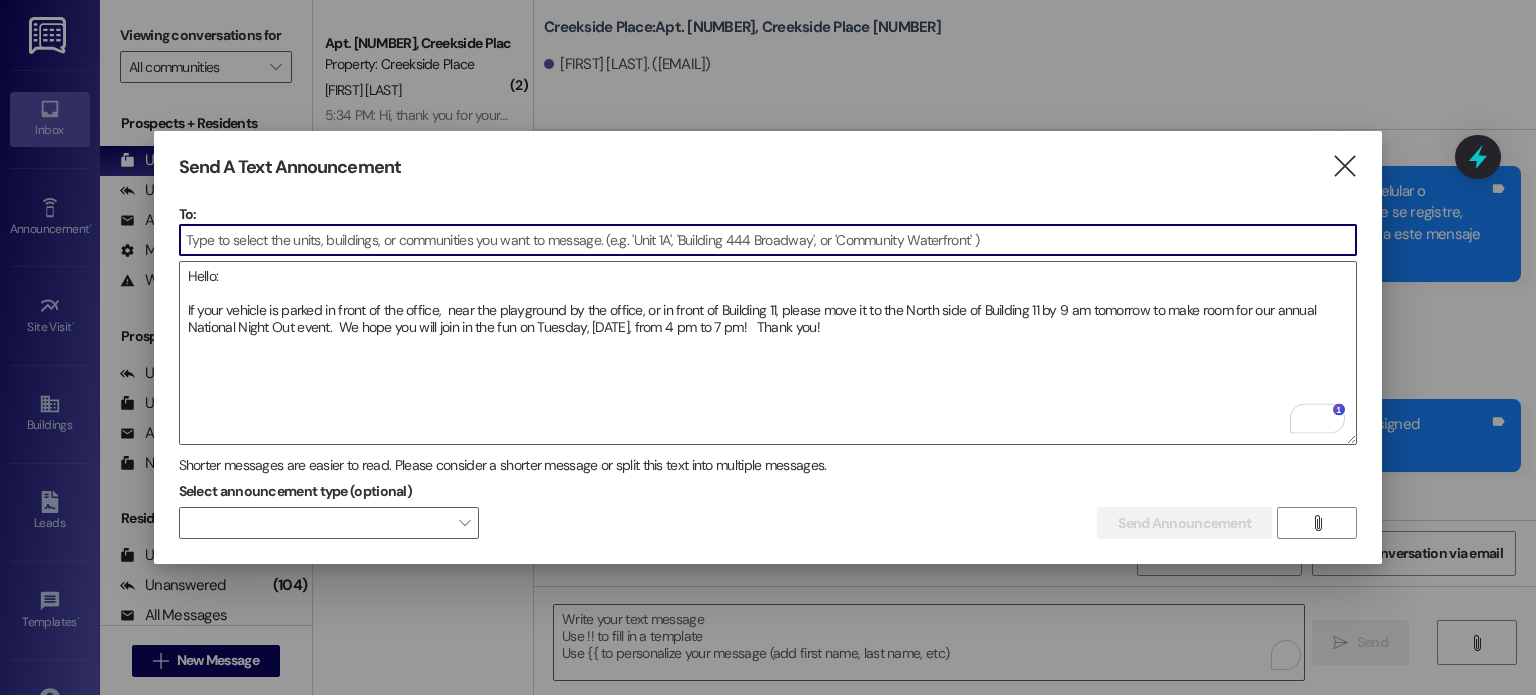 click at bounding box center [768, 240] 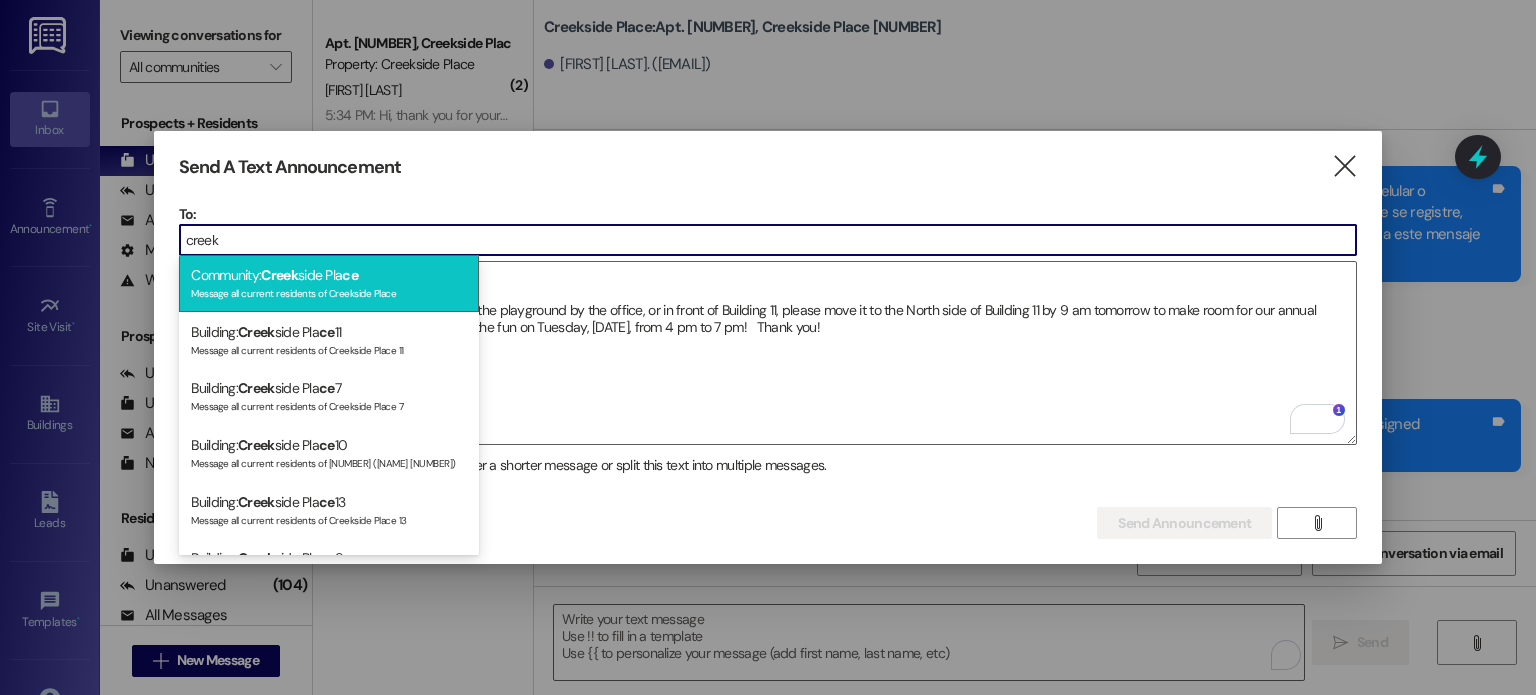 type on "creek" 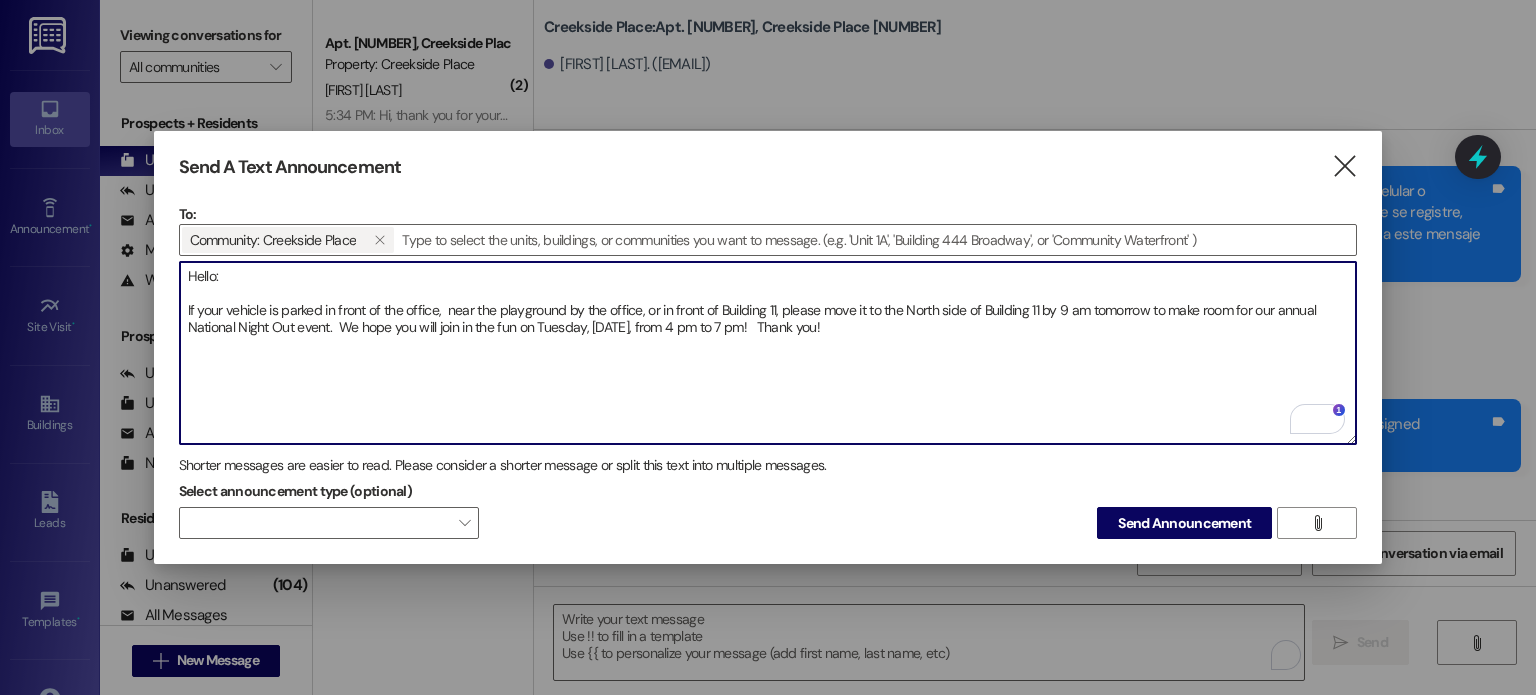 drag, startPoint x: 462, startPoint y: 322, endPoint x: 495, endPoint y: 322, distance: 33 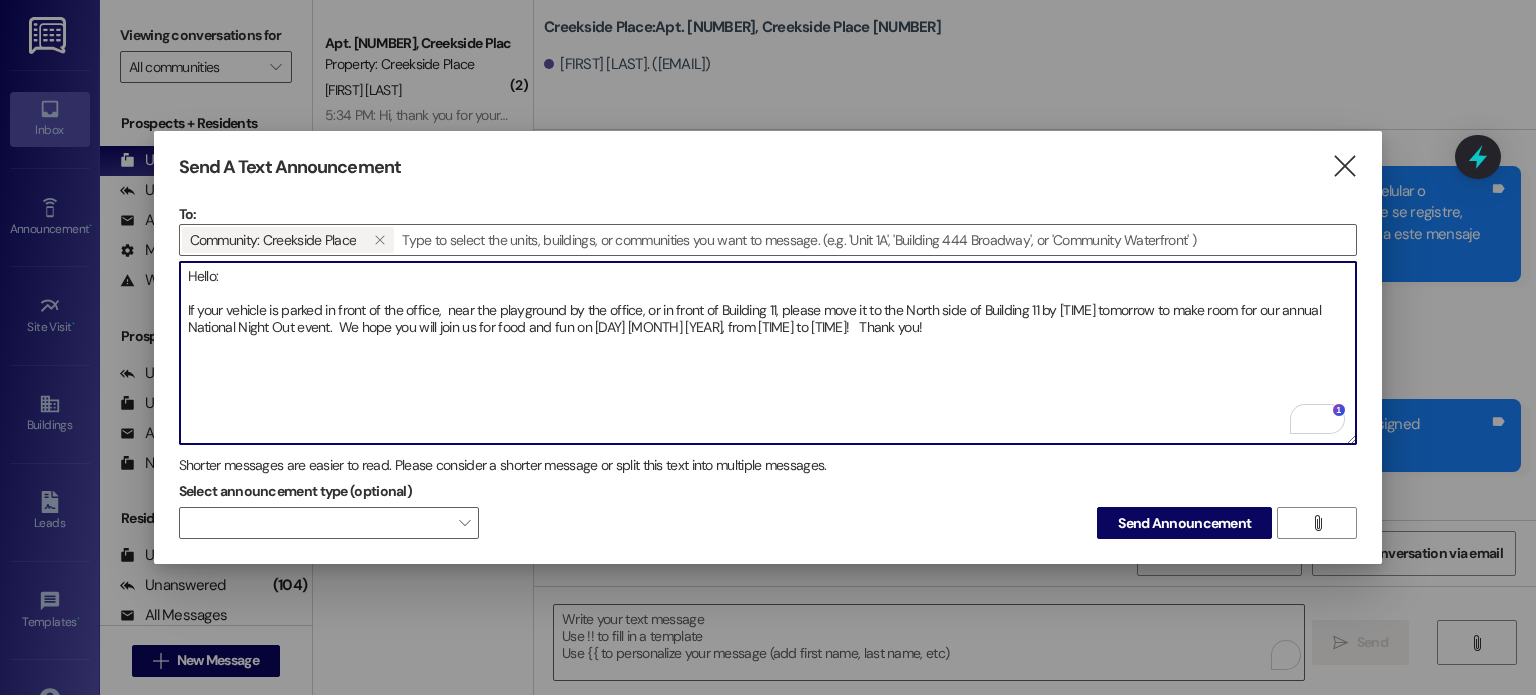 drag, startPoint x: 905, startPoint y: 322, endPoint x: 836, endPoint y: 328, distance: 69.260376 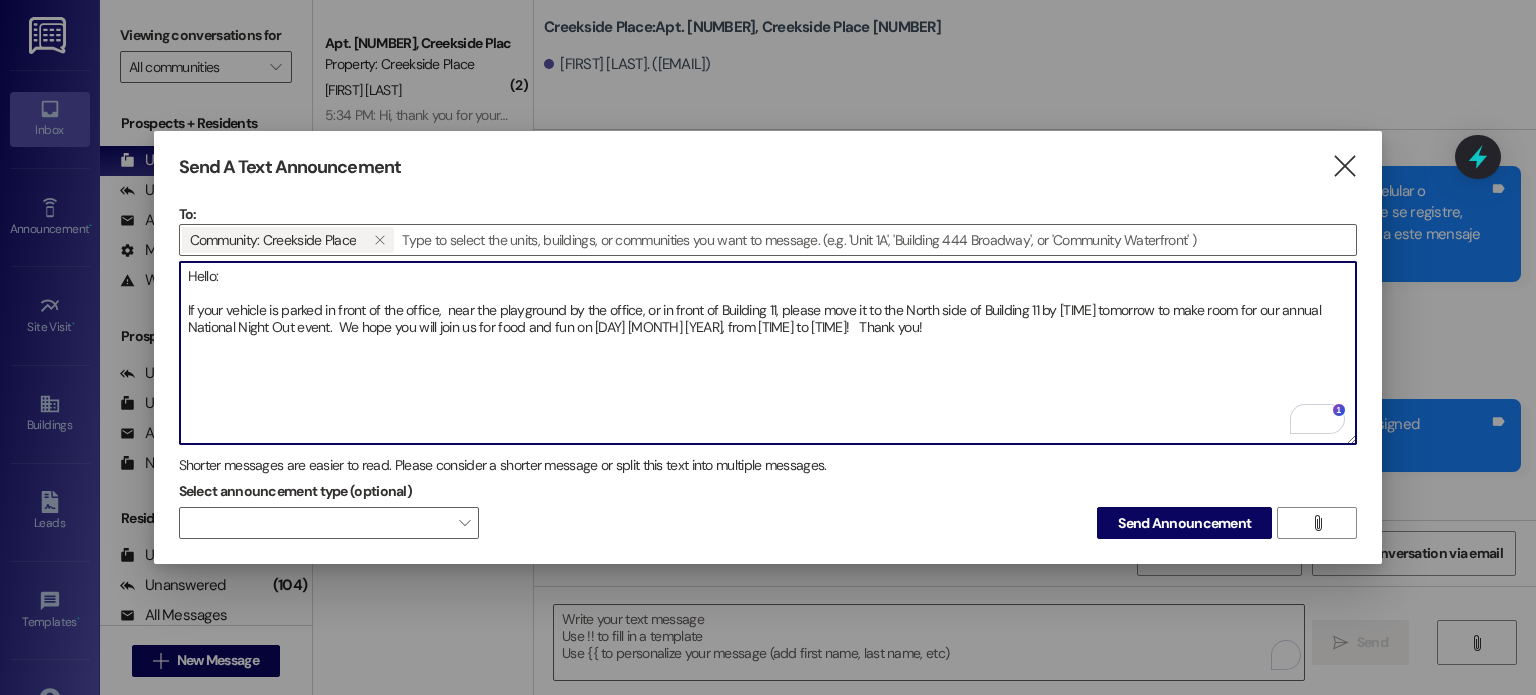 click on "Hello:
If your vehicle is parked in front of the office,  near the playground by the office, or in front of Building 11, please move it to the North side of Building 11 by 9 am tomorrow to make room for our annual National Night Out event.  We hope you will join us for food and fun on Tuesday, August 5th, from 4 pm to 7 pm!   Thank you!" at bounding box center [768, 353] 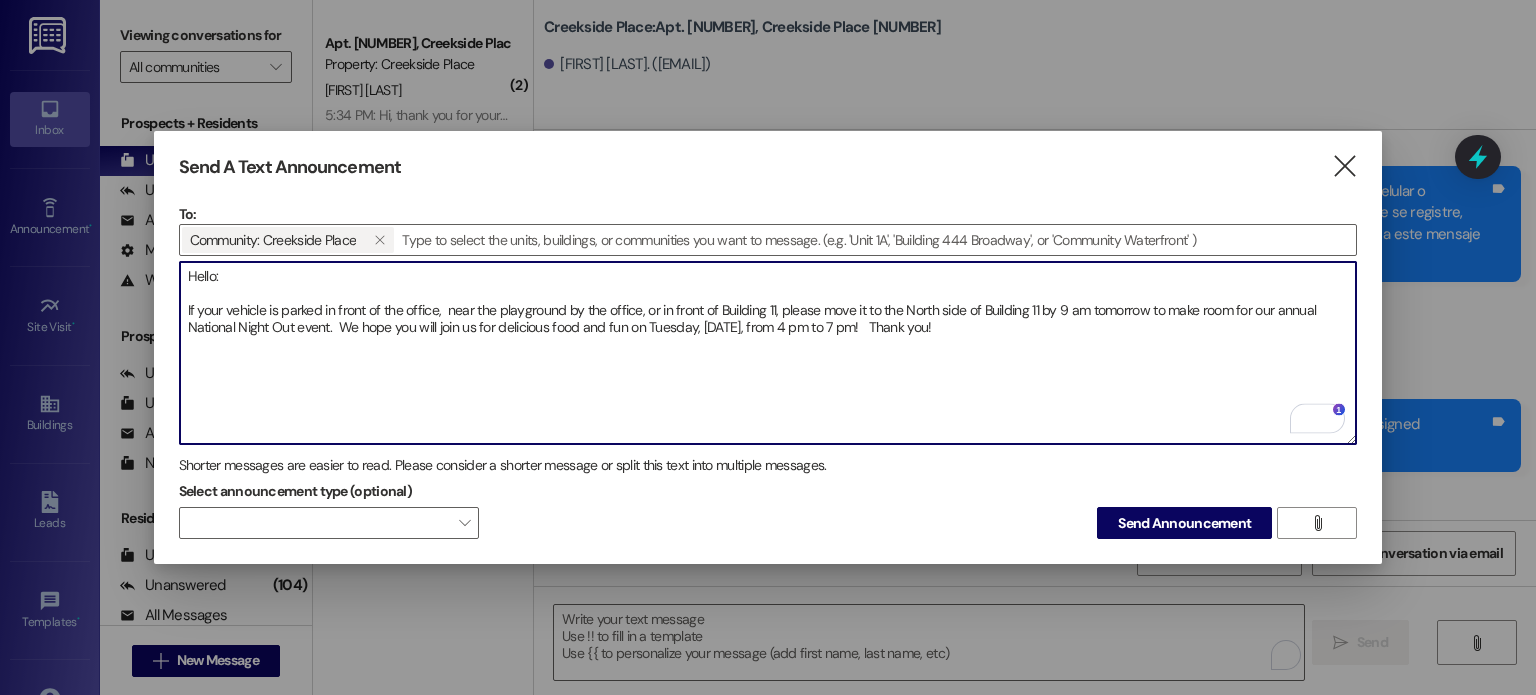 click on "Hello:
If your vehicle is parked in front of the office,  near the playground by the office, or in front of Building 11, please move it to the North side of Building 11 by 9 am tomorrow to make room for our annual National Night Out event.  We hope you will join us for delicious food and fun on Tuesday, August 5th, from 4 pm to 7 pm!   Thank you!" at bounding box center (768, 353) 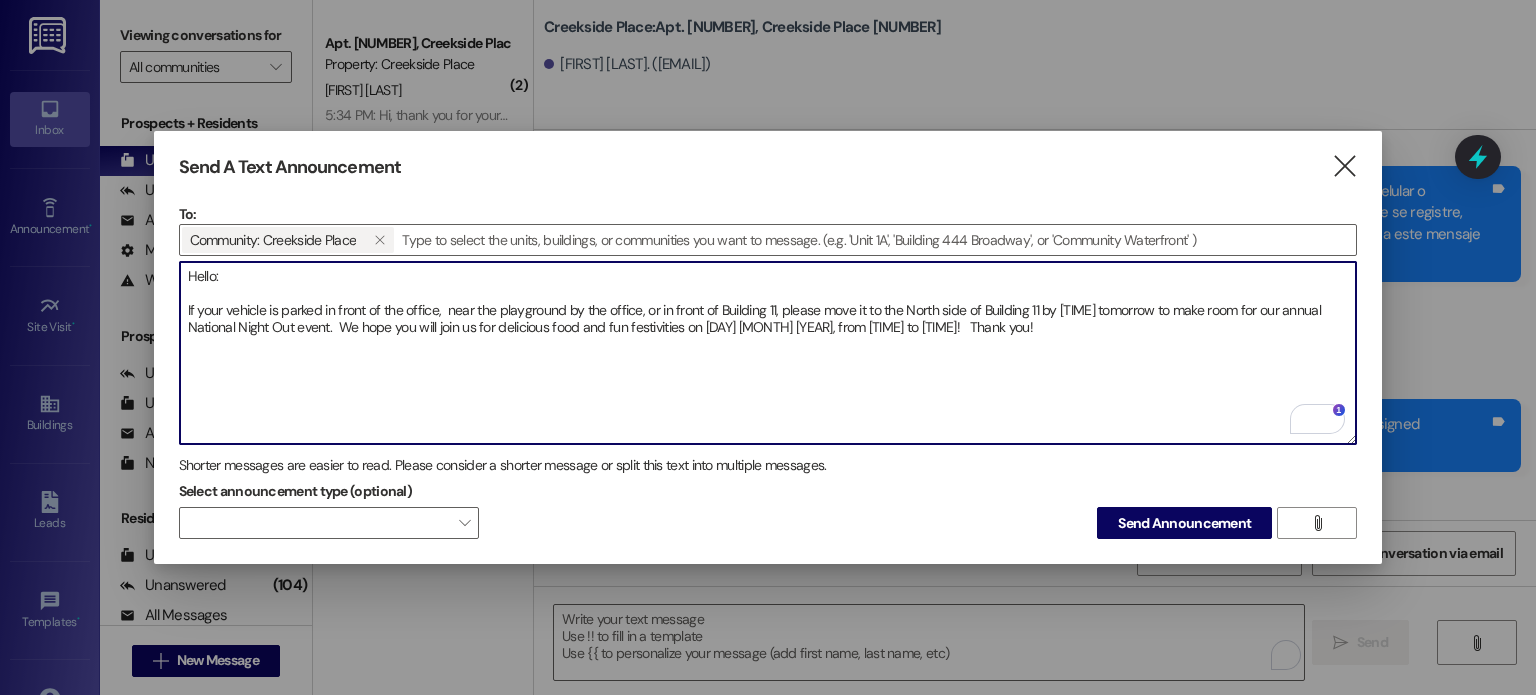 drag, startPoint x: 630, startPoint y: 318, endPoint x: 688, endPoint y: 322, distance: 58.137768 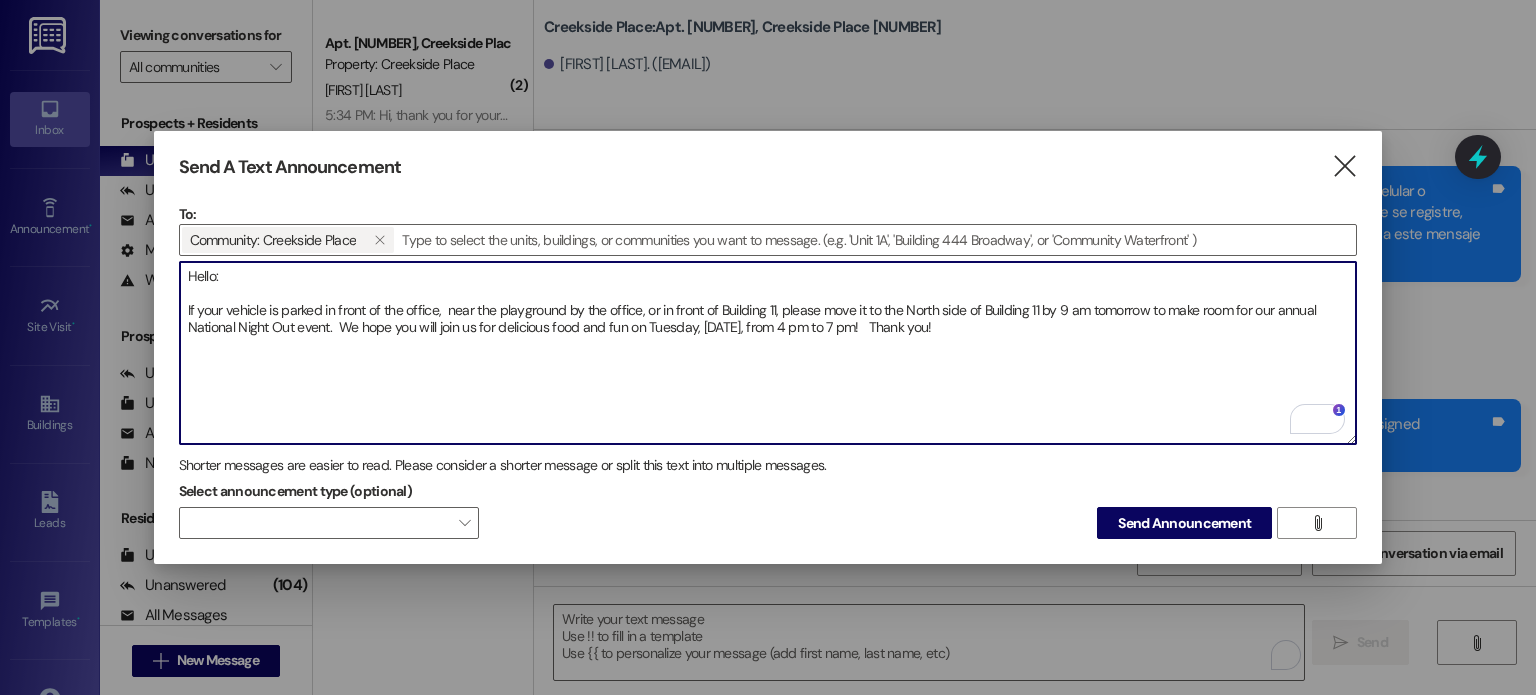 click on "Hello:
If your vehicle is parked in front of the office,  near the playground by the office, or in front of Building 11, please move it to the North side of Building 11 by 9 am tomorrow to make room for our annual National Night Out event.  We hope you will join us for delicious food and fun on Tuesday, August 5th, from 4 pm to 7 pm!   Thank you!" at bounding box center (768, 353) 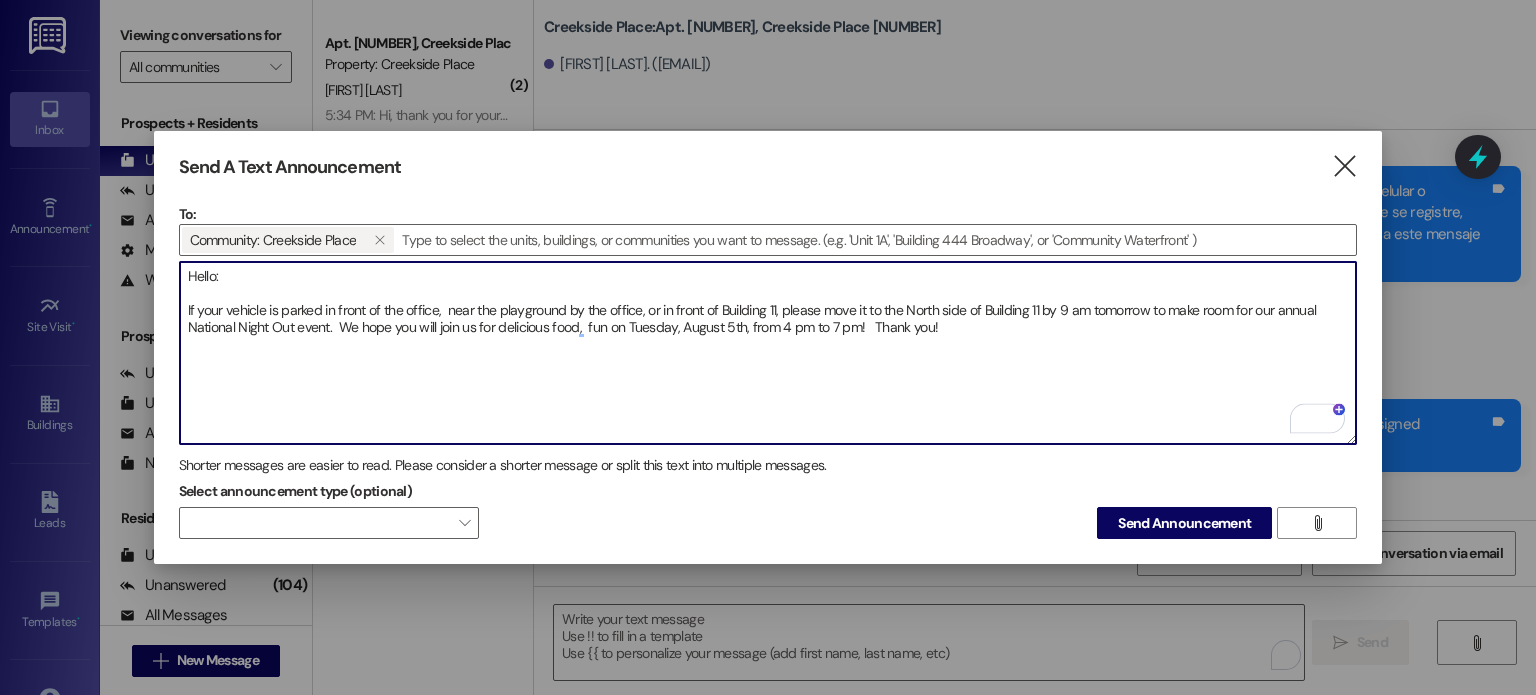click on "Hello:
If your vehicle is parked in front of the office,  near the playground by the office, or in front of Building 11, please move it to the North side of Building 11 by 9 am tomorrow to make room for our annual National Night Out event.  We hope you will join us for delicious food,  fun on Tuesday, August 5th, from 4 pm to 7 pm!   Thank you!" at bounding box center [768, 353] 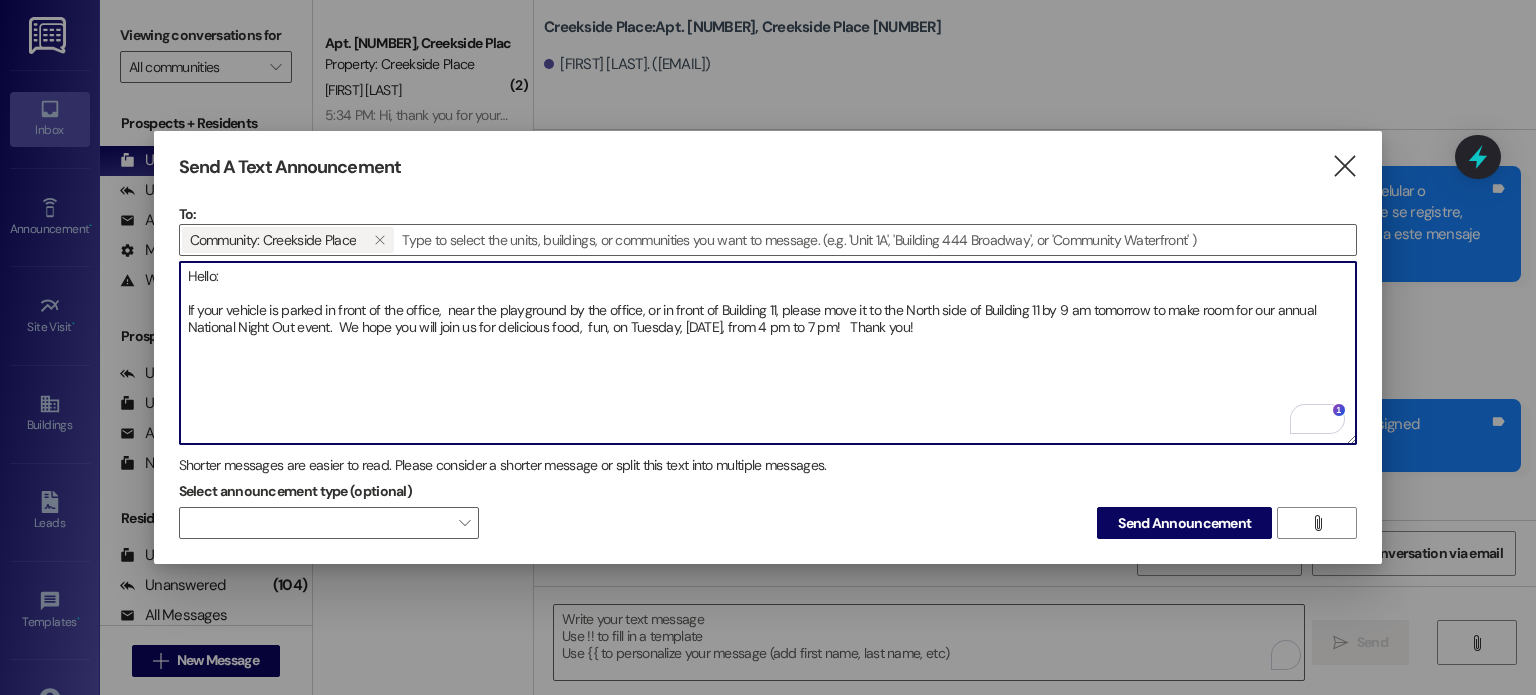 drag, startPoint x: 1018, startPoint y: 323, endPoint x: 176, endPoint y: 269, distance: 843.7298 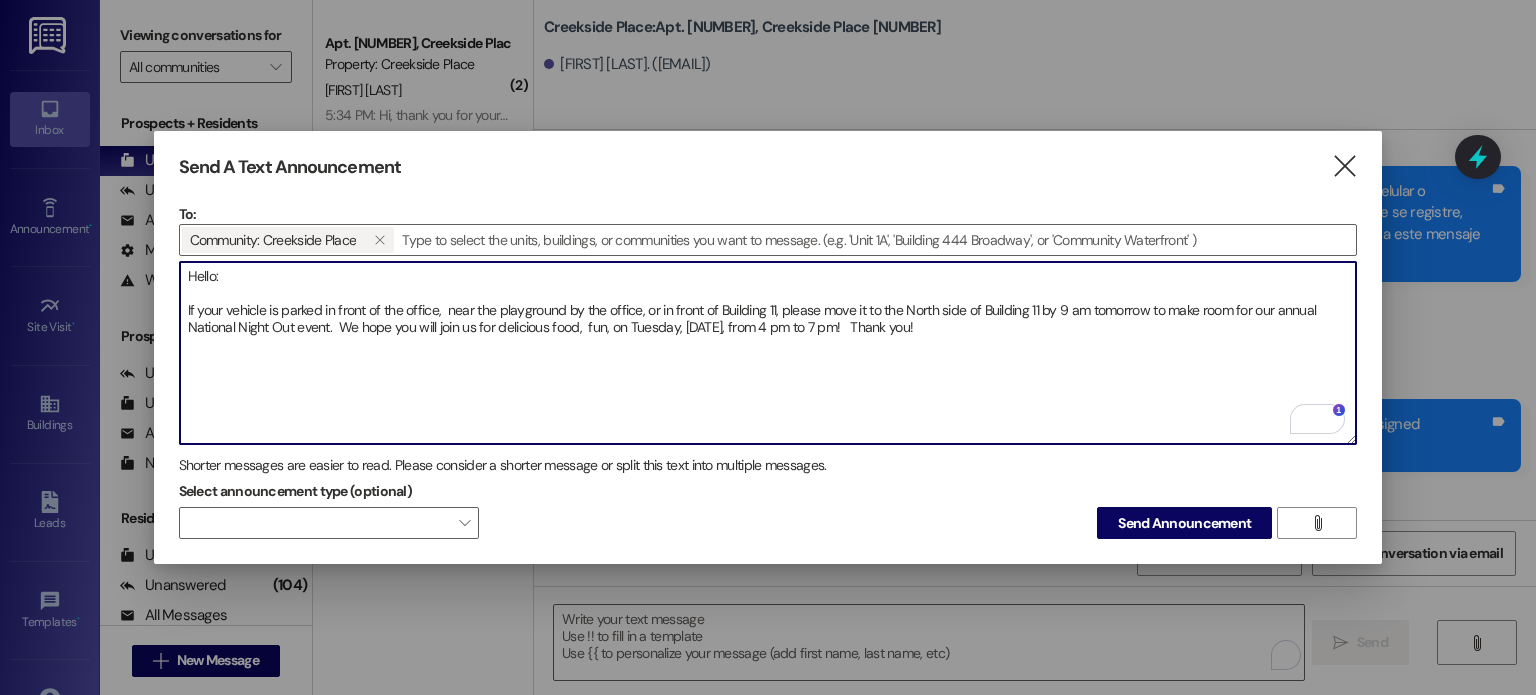 click on "Hello:
If your vehicle is parked in front of the office,  near the playground by the office, or in front of Building 11, please move it to the North side of Building 11 by 9 am tomorrow to make room for our annual National Night Out event.  We hope you will join us for delicious food,  fun, and more on Tuesday, August 5th, from 4 pm to 7 pm!   Thank you!" at bounding box center (768, 353) 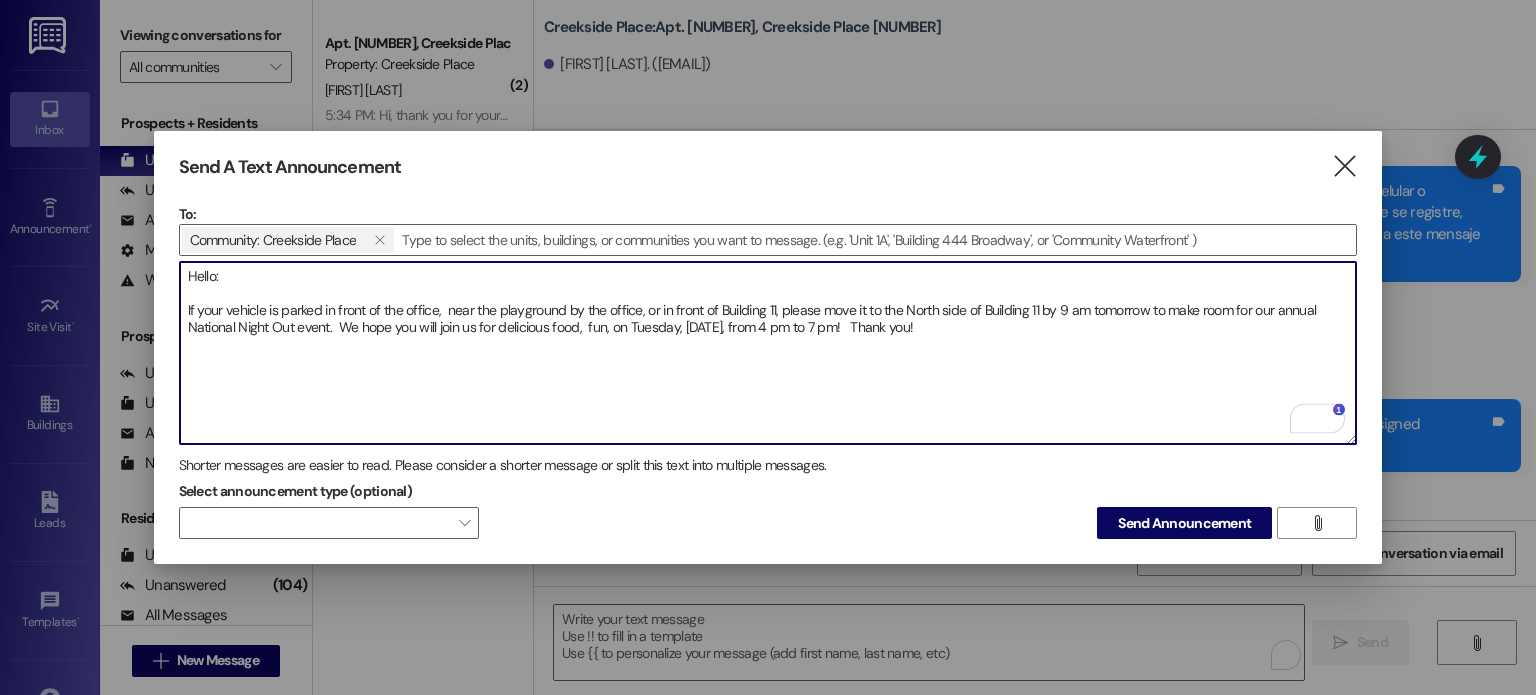 paste on "Hola:
Si su vehículo está estacionado frente a la oficina, cerca del patio de recreo junto a la oficina o frente al Edificio 11, muévalo al lado norte del Edificio 11 antes de las 9 am de mañana para hacer espacio para nuestro evento anual National Night Out.  ¡Esperamos que se una a nosotros para disfrutar de deliciosa comida, diversión y más el martes 5 de agosto de 4 pm a 7 pm!   ¡Gracias!" 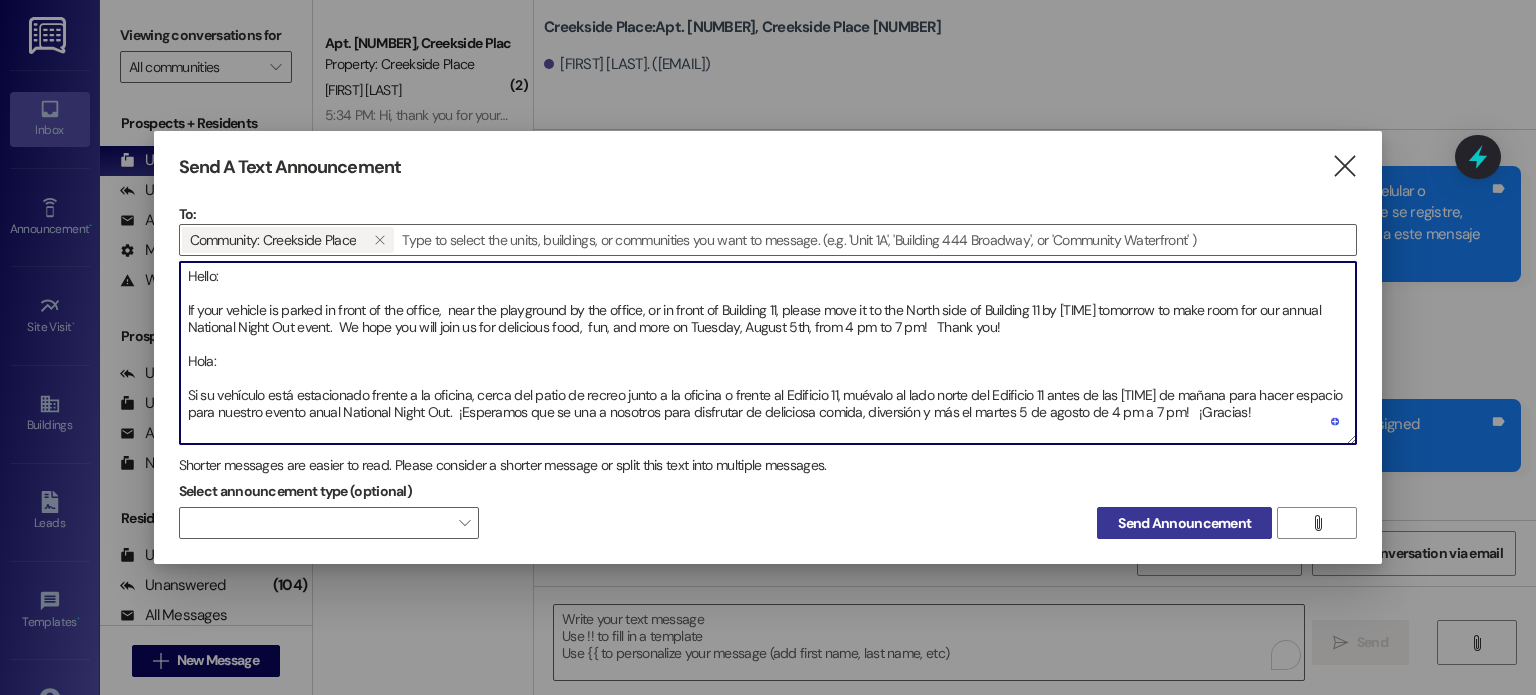 type on "Hello:
If your vehicle is parked in front of the office,  near the playground by the office, or in front of Building 11, please move it to the North side of Building 11 by 9 am tomorrow to make room for our annual National Night Out event.  We hope you will join us for delicious food,  fun, and more on Tuesday, August 5th, from 4 pm to 7 pm!   Thank you!
Hola:
Si su vehículo está estacionado frente a la oficina, cerca del patio de recreo junto a la oficina o frente al Edificio 11, muévalo al lado norte del Edificio 11 antes de las 9 am de mañana para hacer espacio para nuestro evento anual National Night Out.  ¡Esperamos que se una a nosotros para disfrutar de deliciosa comida, diversión y más el martes 5 de agosto de 4 pm a 7 pm!   ¡Gracias!" 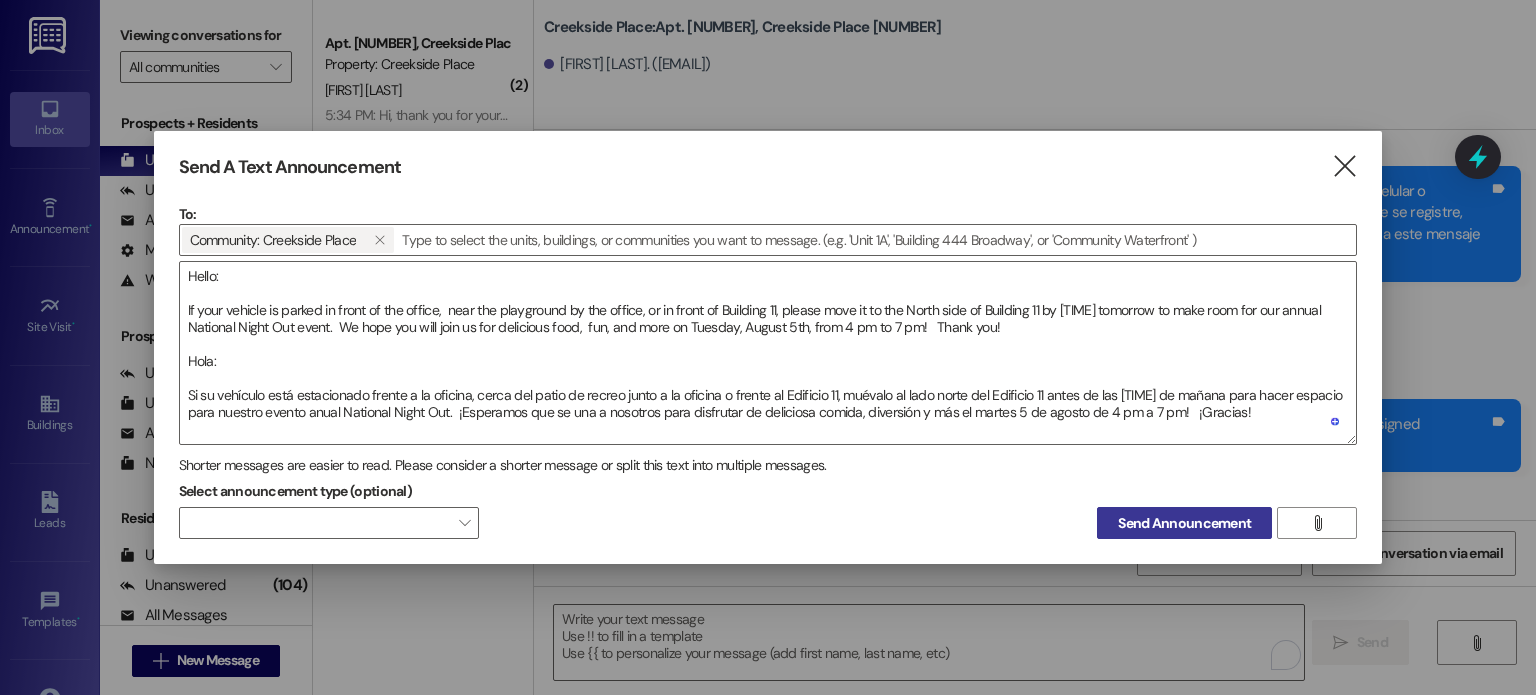 click on "Send Announcement" at bounding box center (1184, 523) 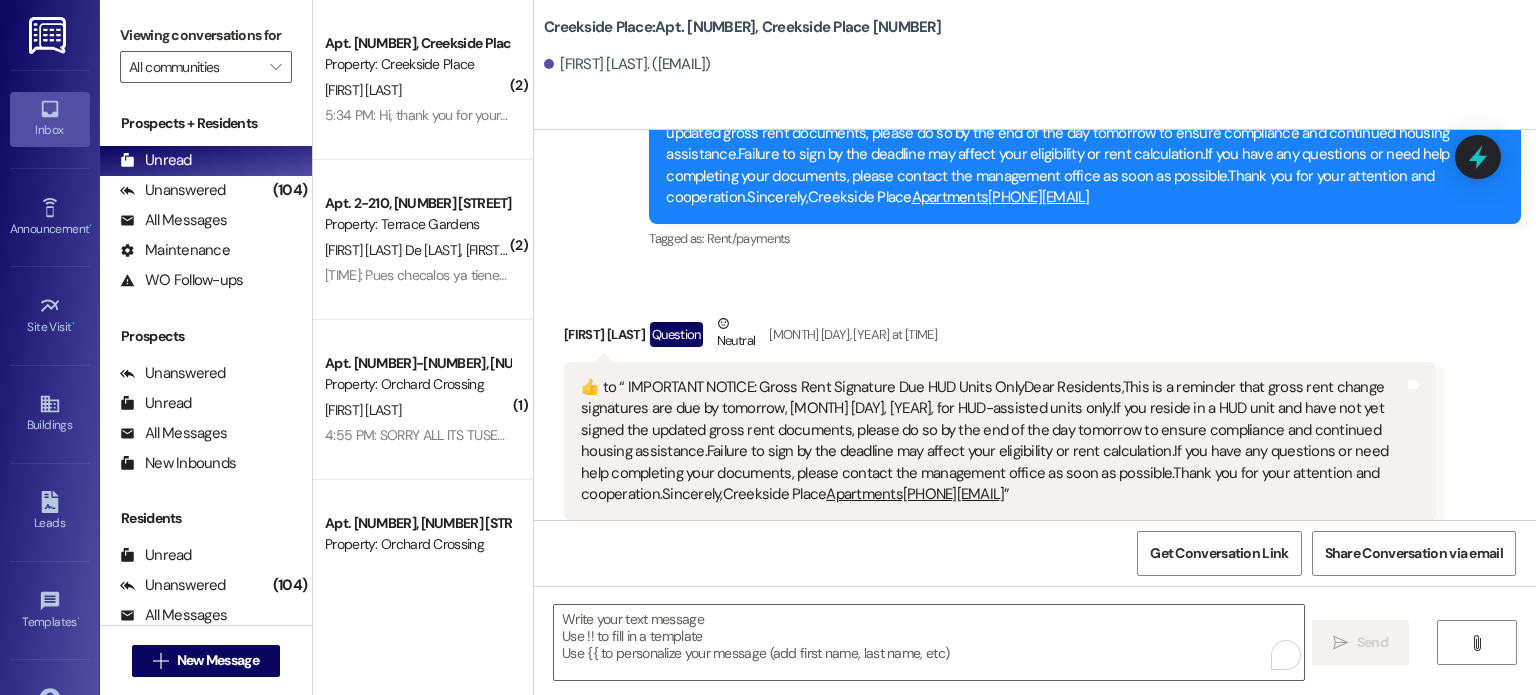 scroll, scrollTop: 20104, scrollLeft: 0, axis: vertical 